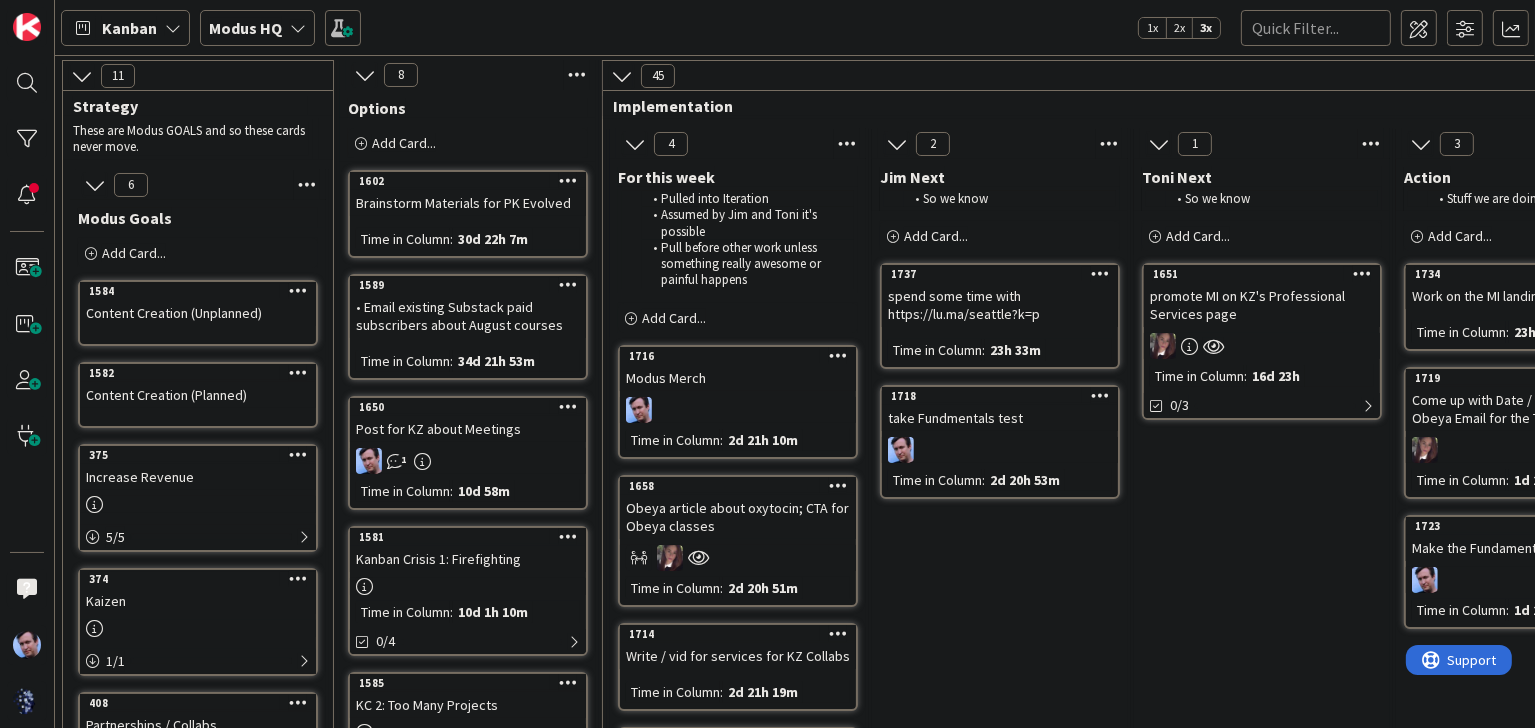 scroll, scrollTop: 0, scrollLeft: 0, axis: both 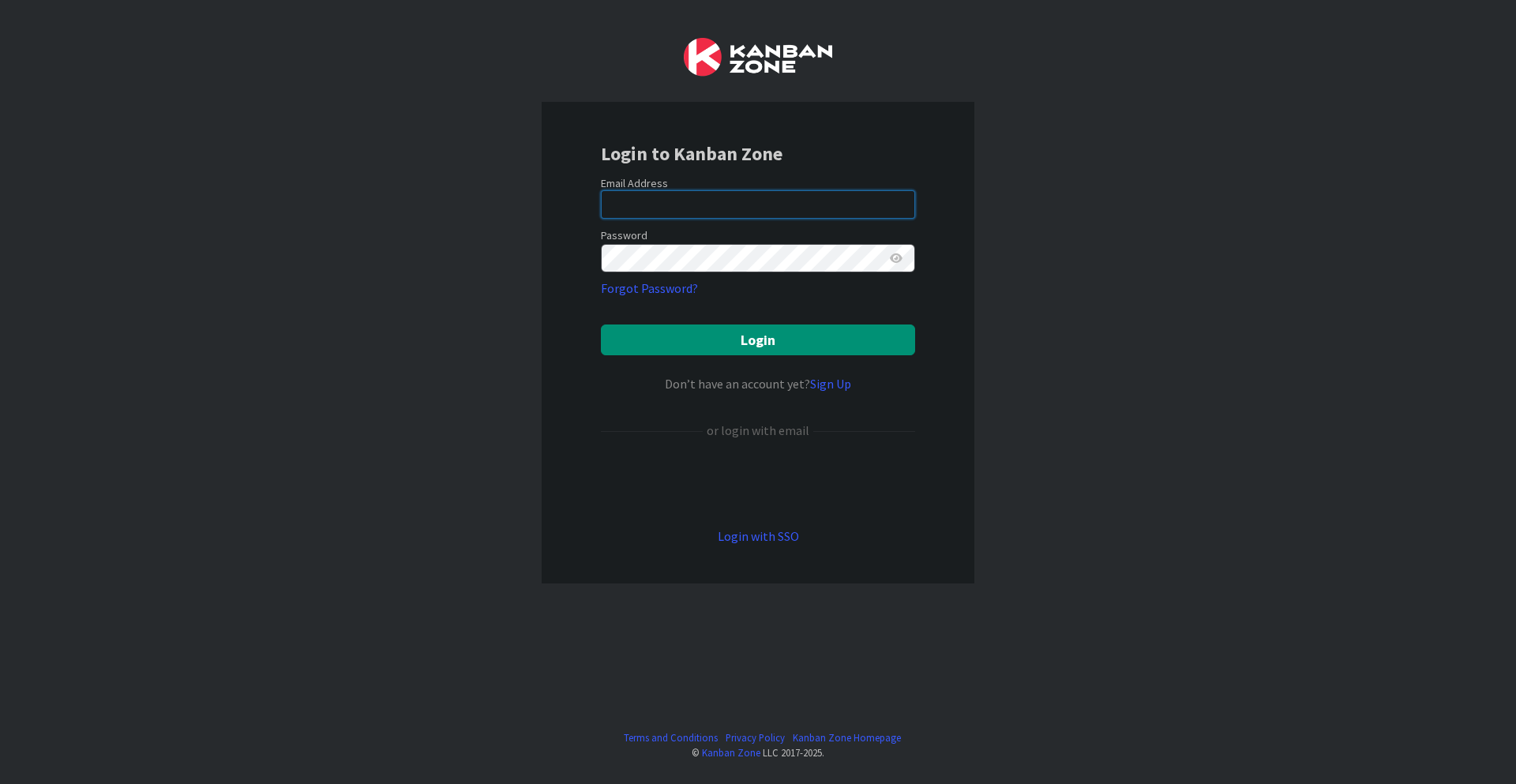 type on "[EMAIL]" 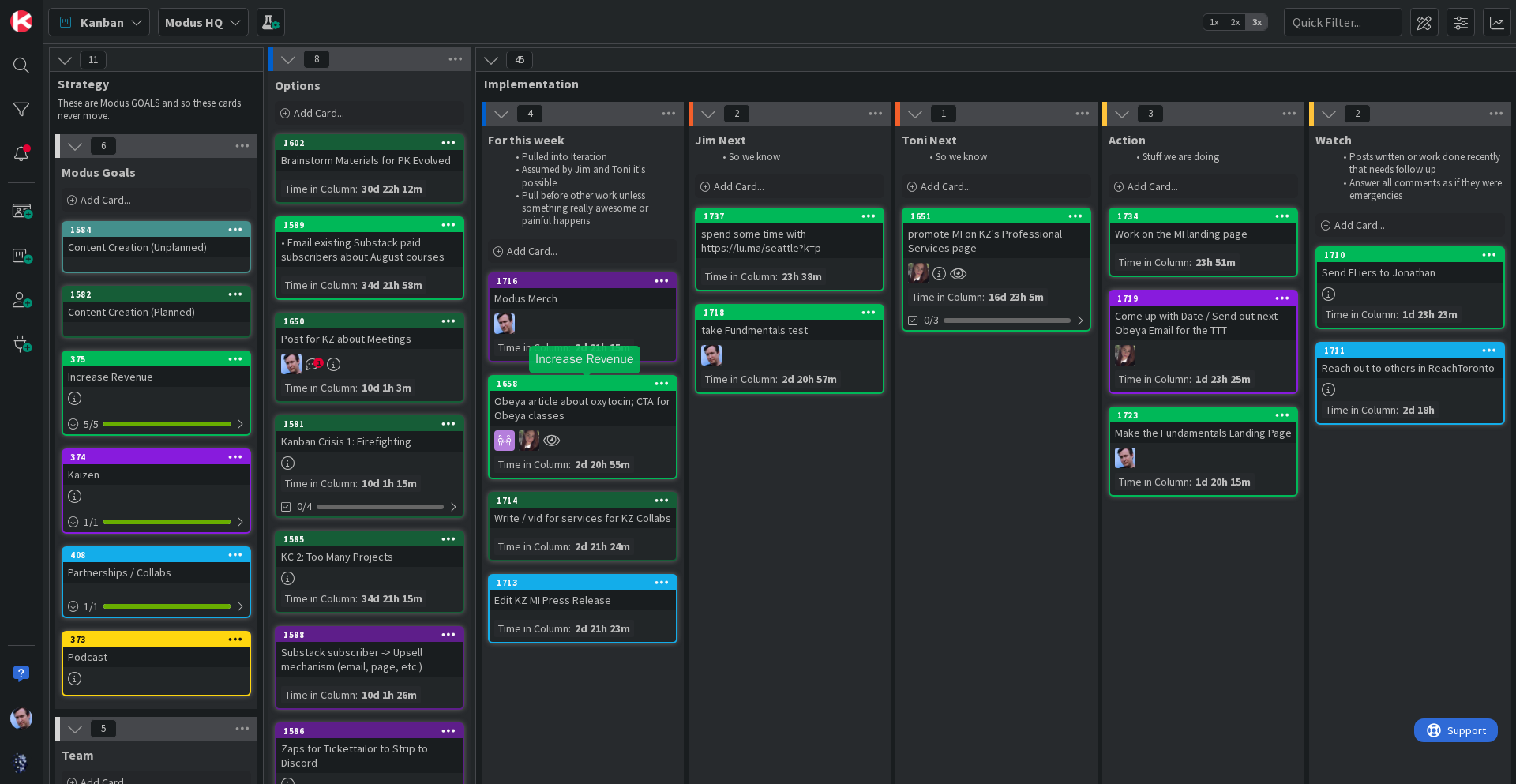scroll, scrollTop: 0, scrollLeft: 0, axis: both 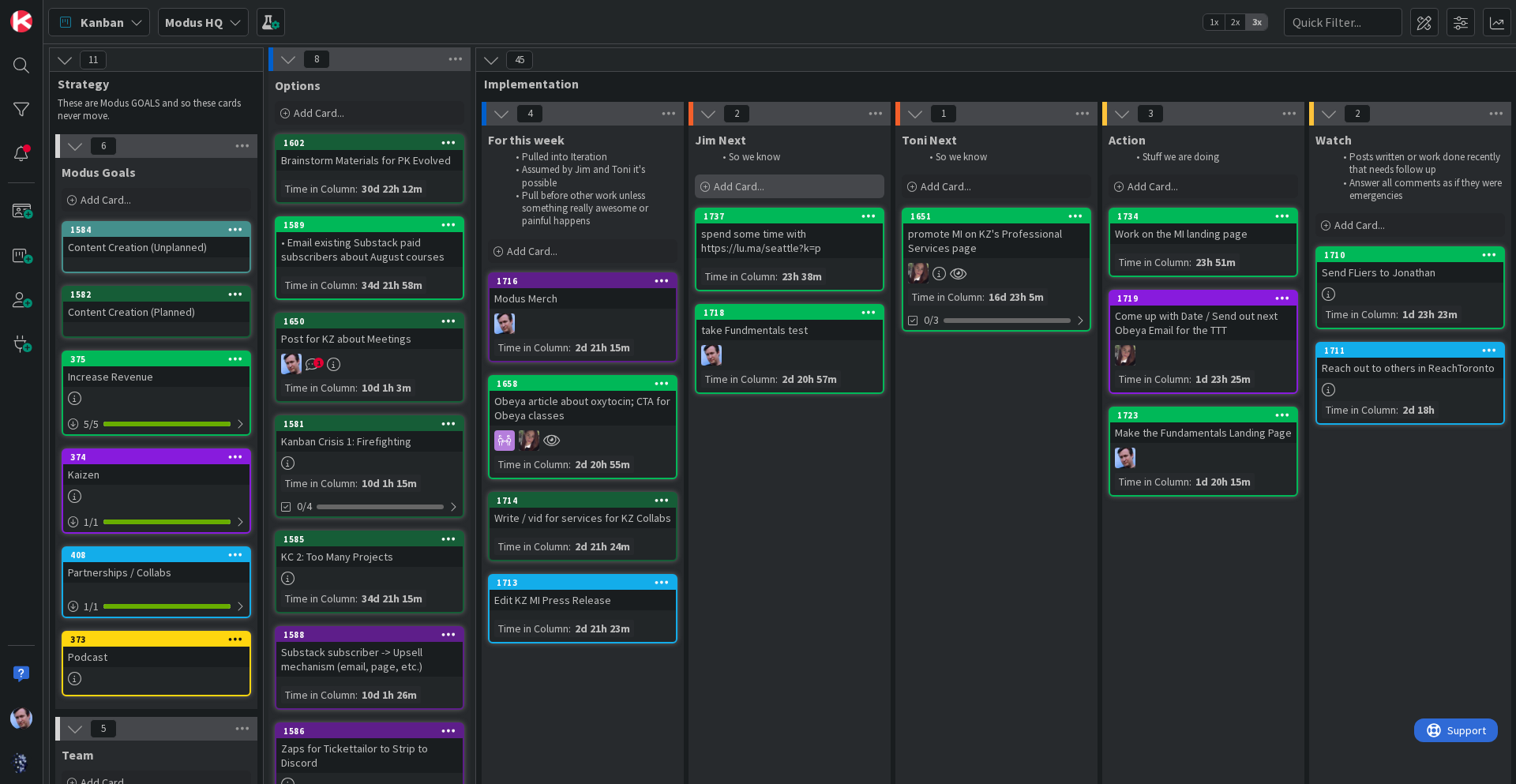 click on "Add Card..." at bounding box center [739, 186] 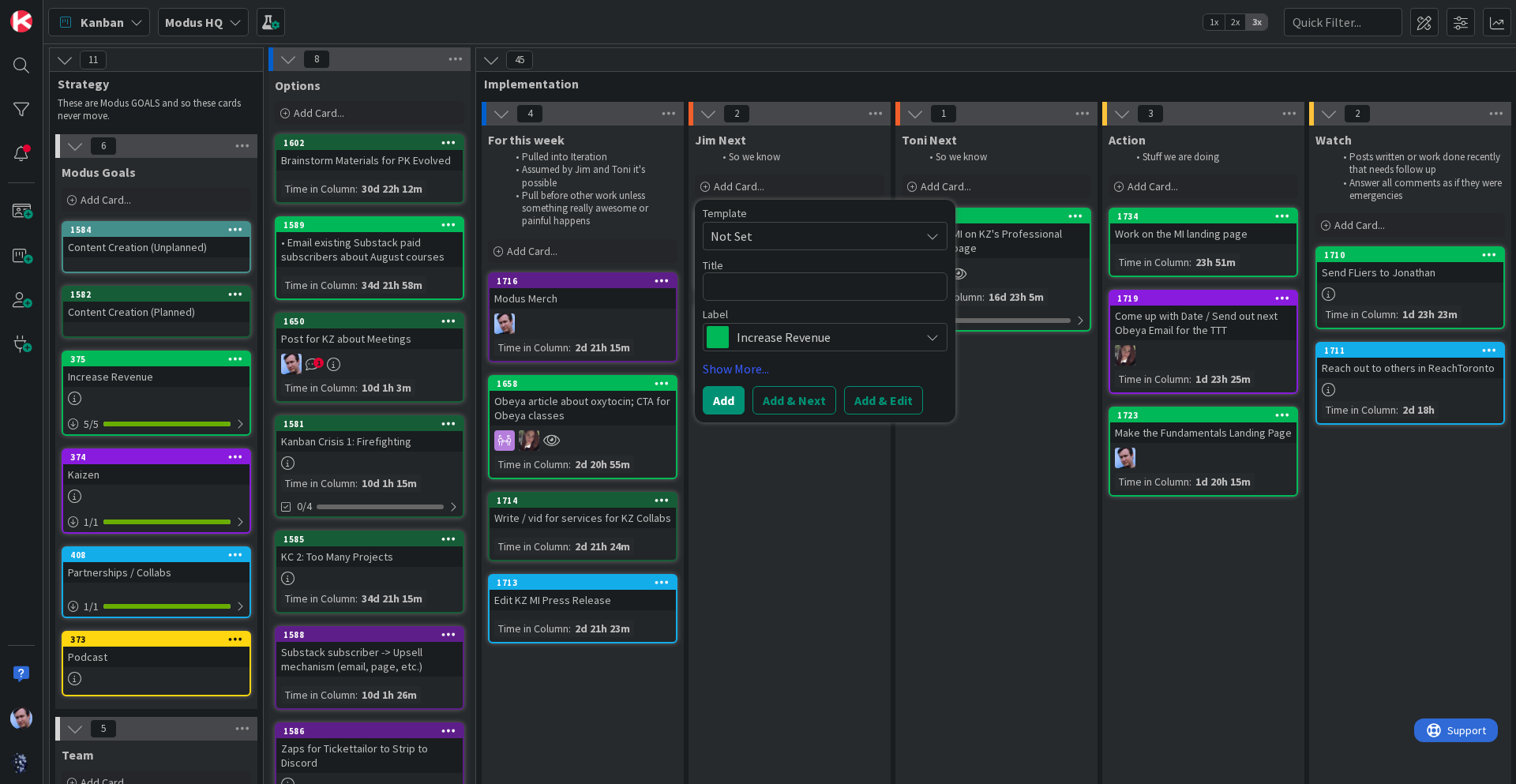 type on "x" 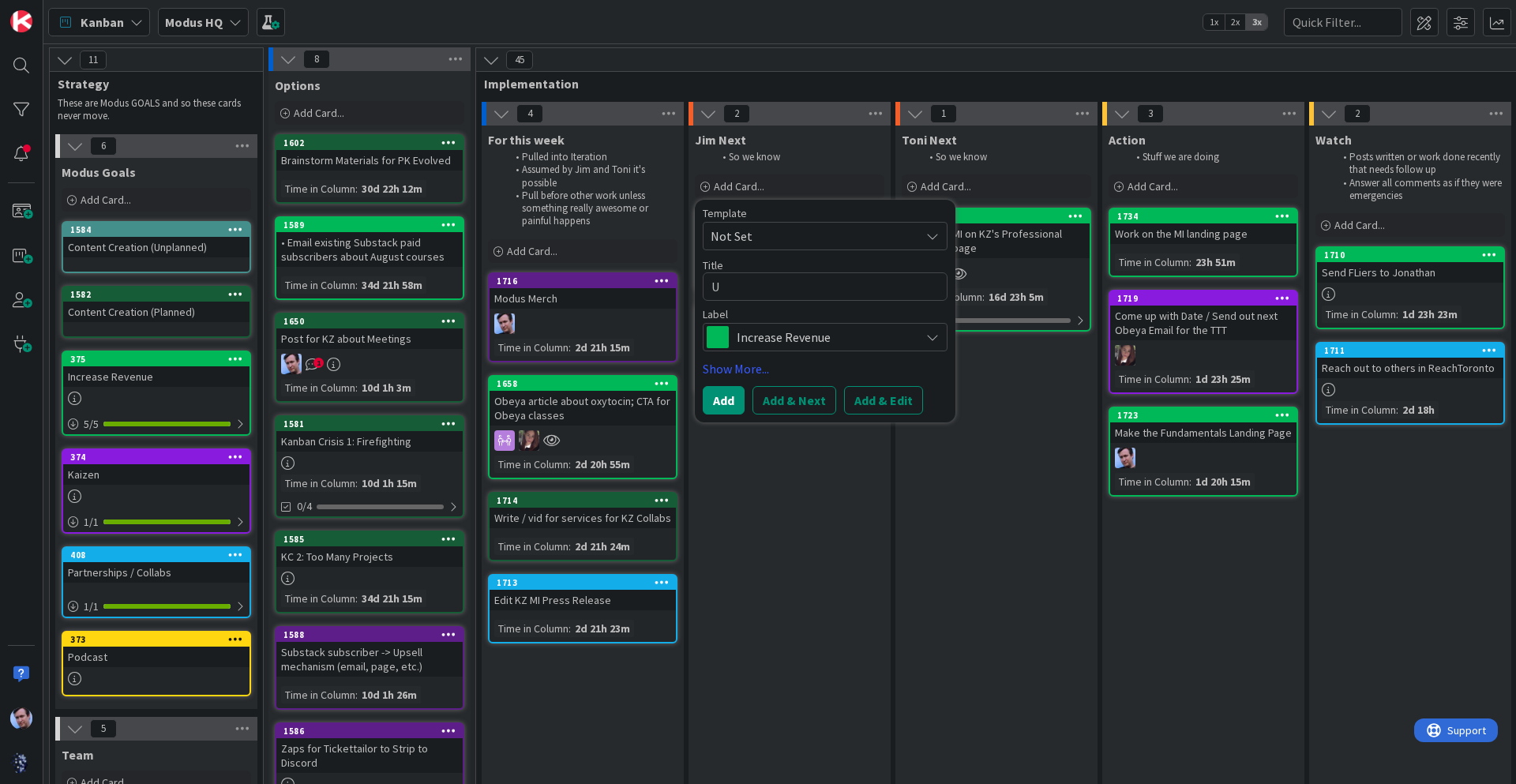 type on "x" 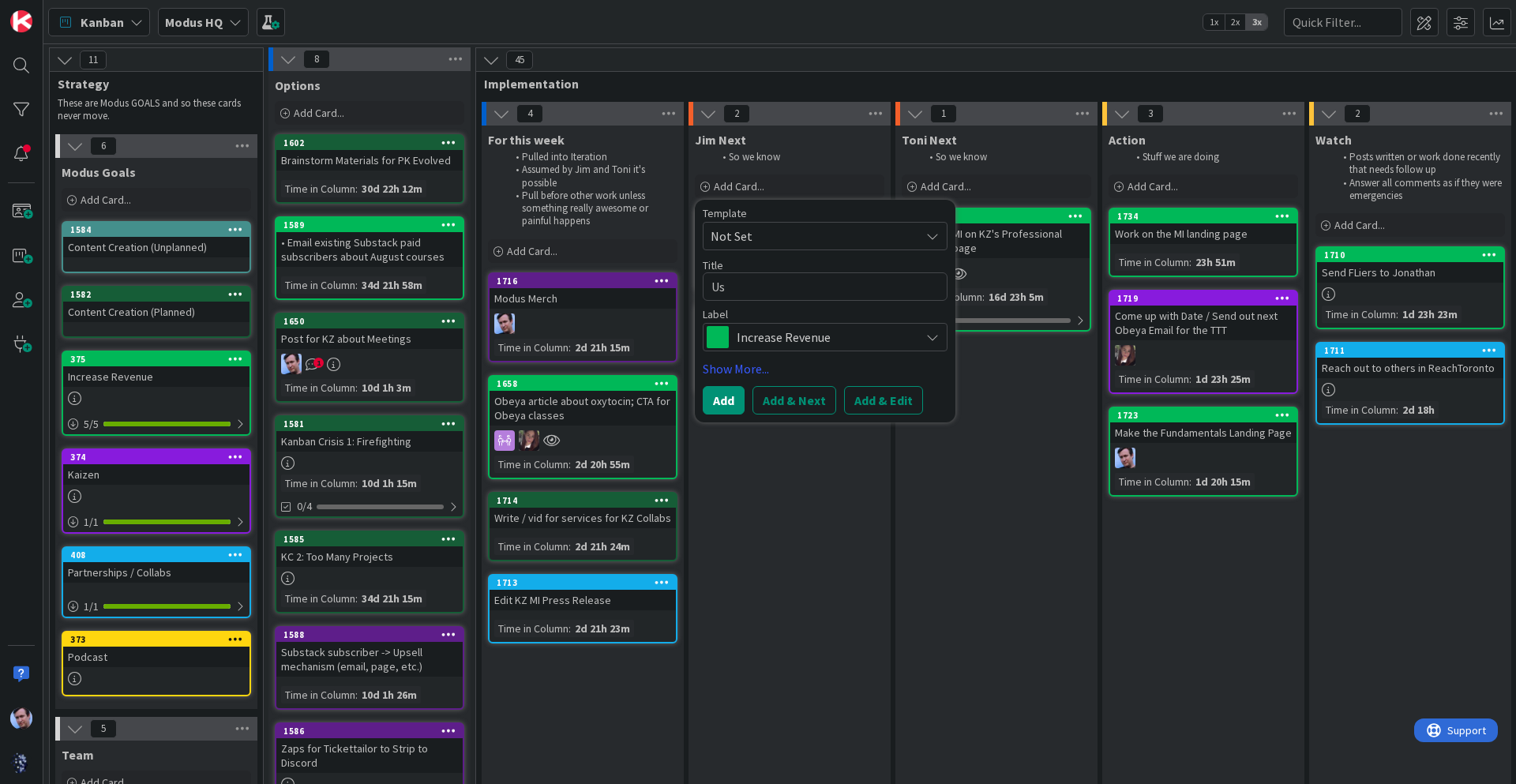 type on "x" 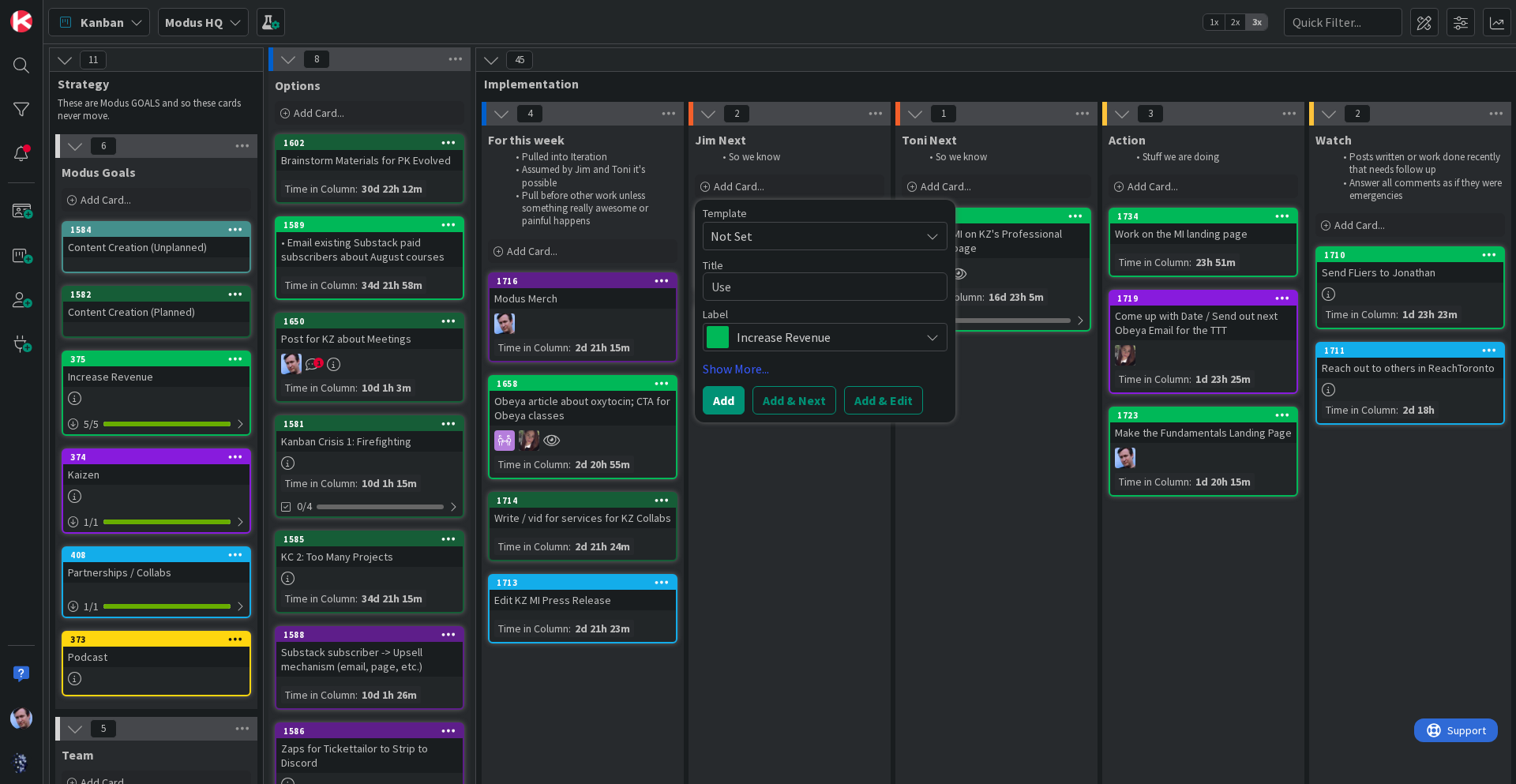 type on "x" 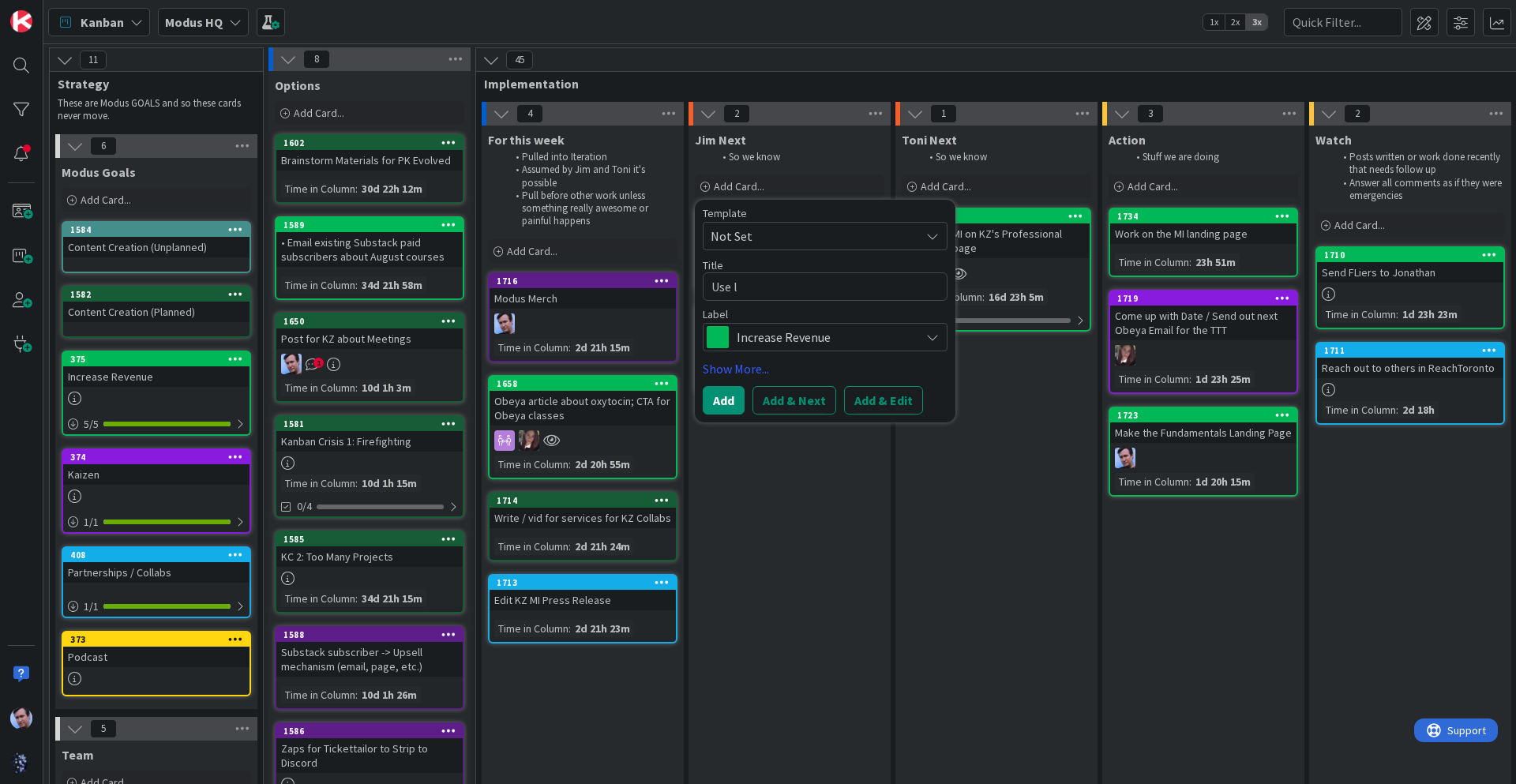 type on "x" 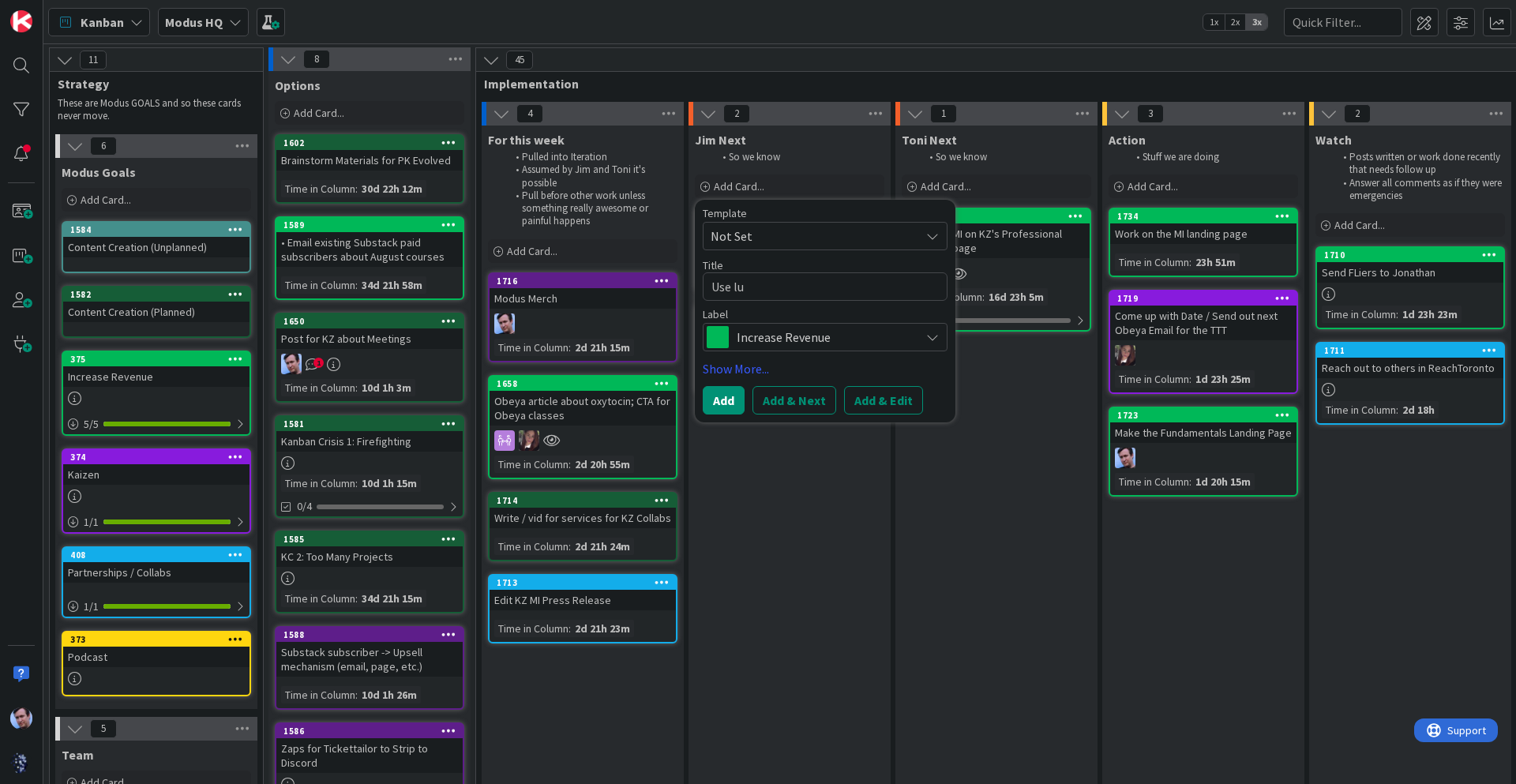 type on "x" 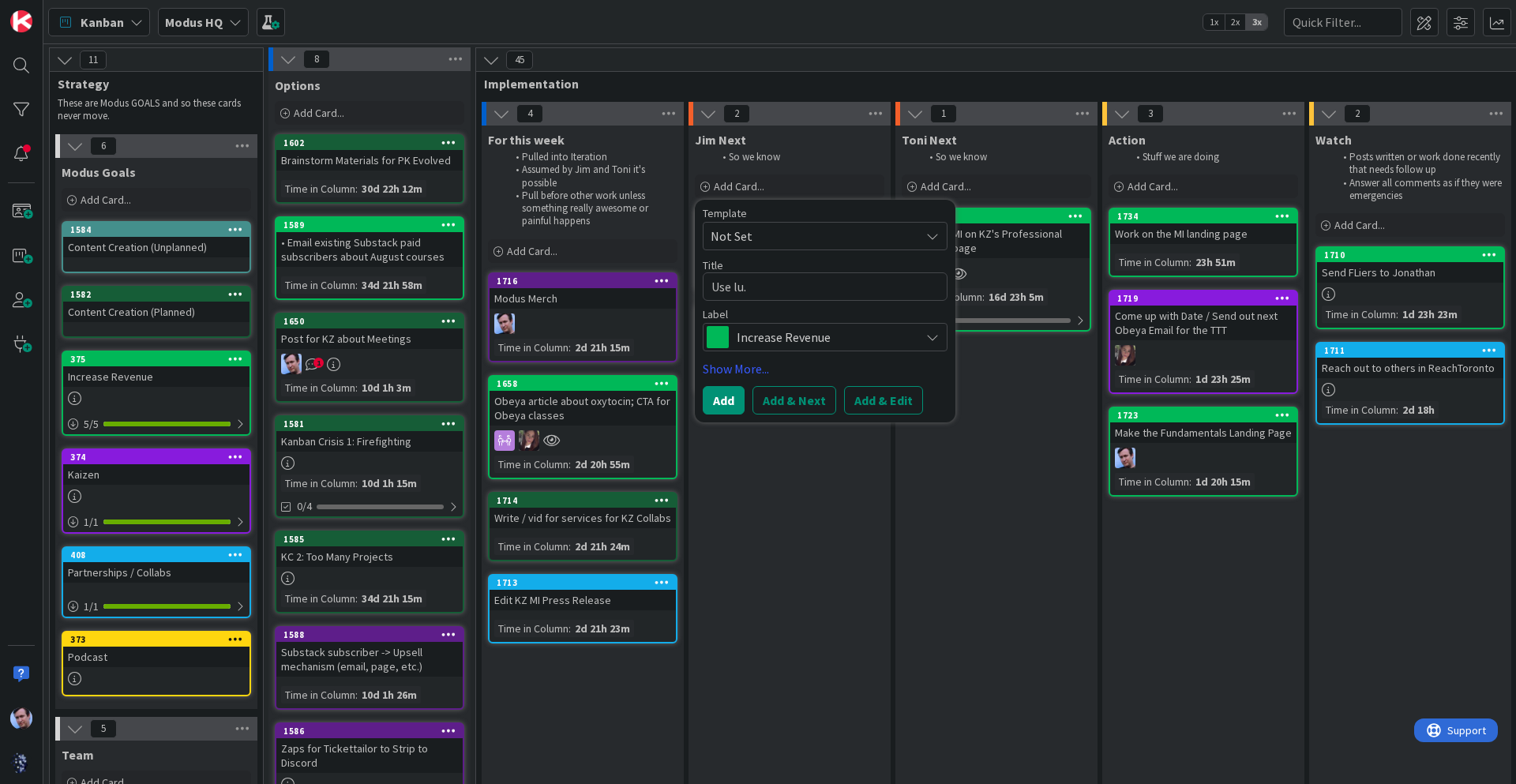 type on "x" 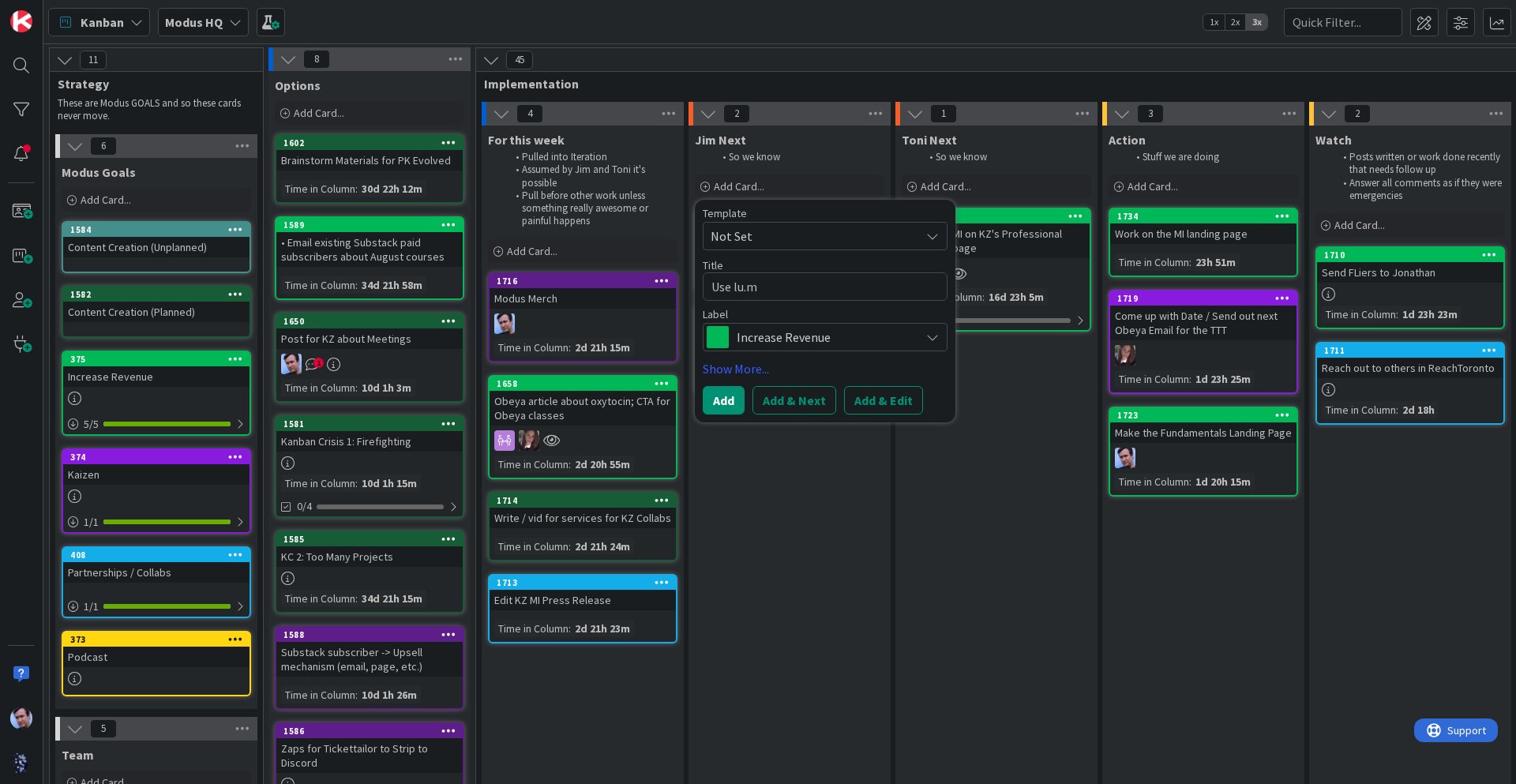 type on "x" 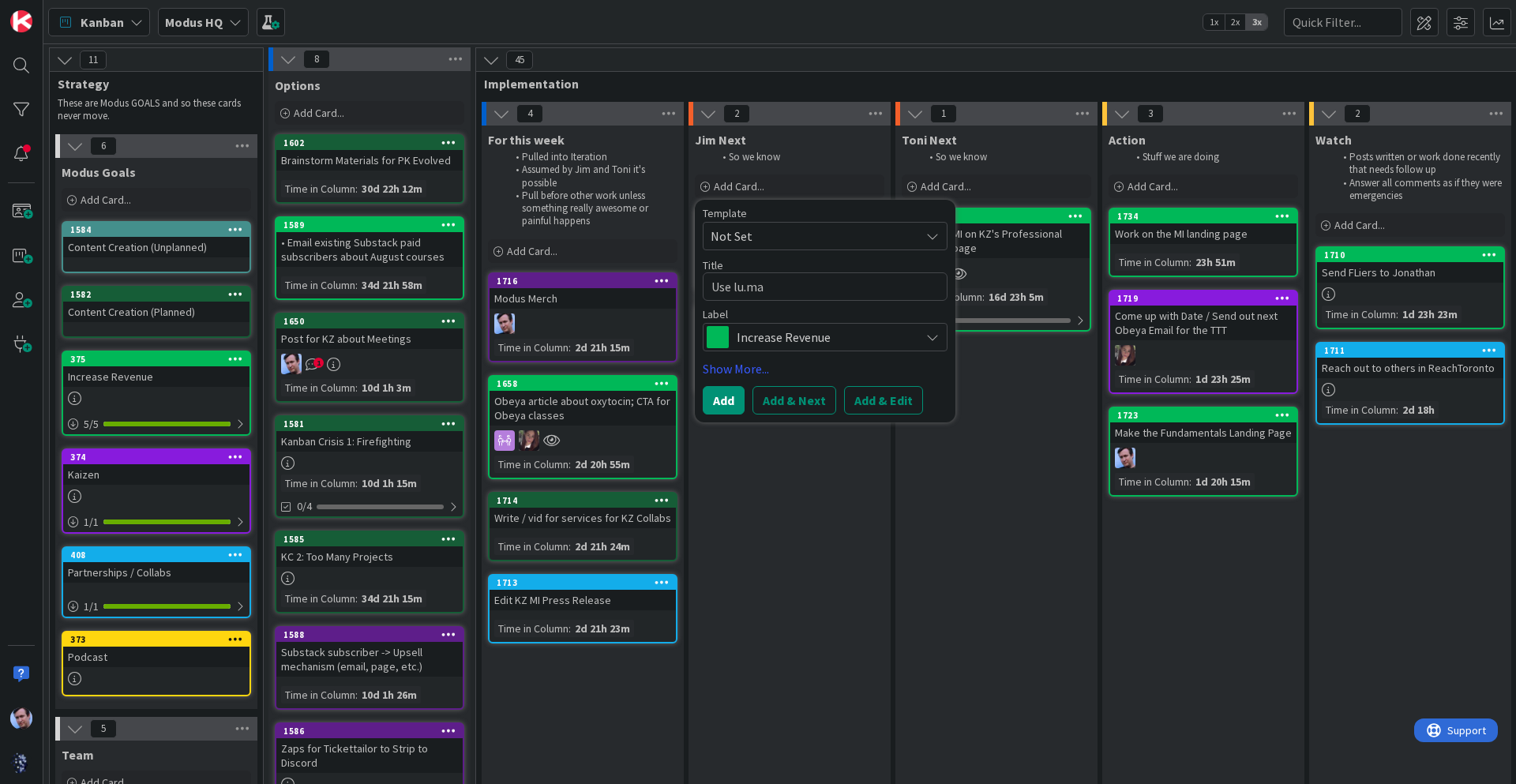 type on "x" 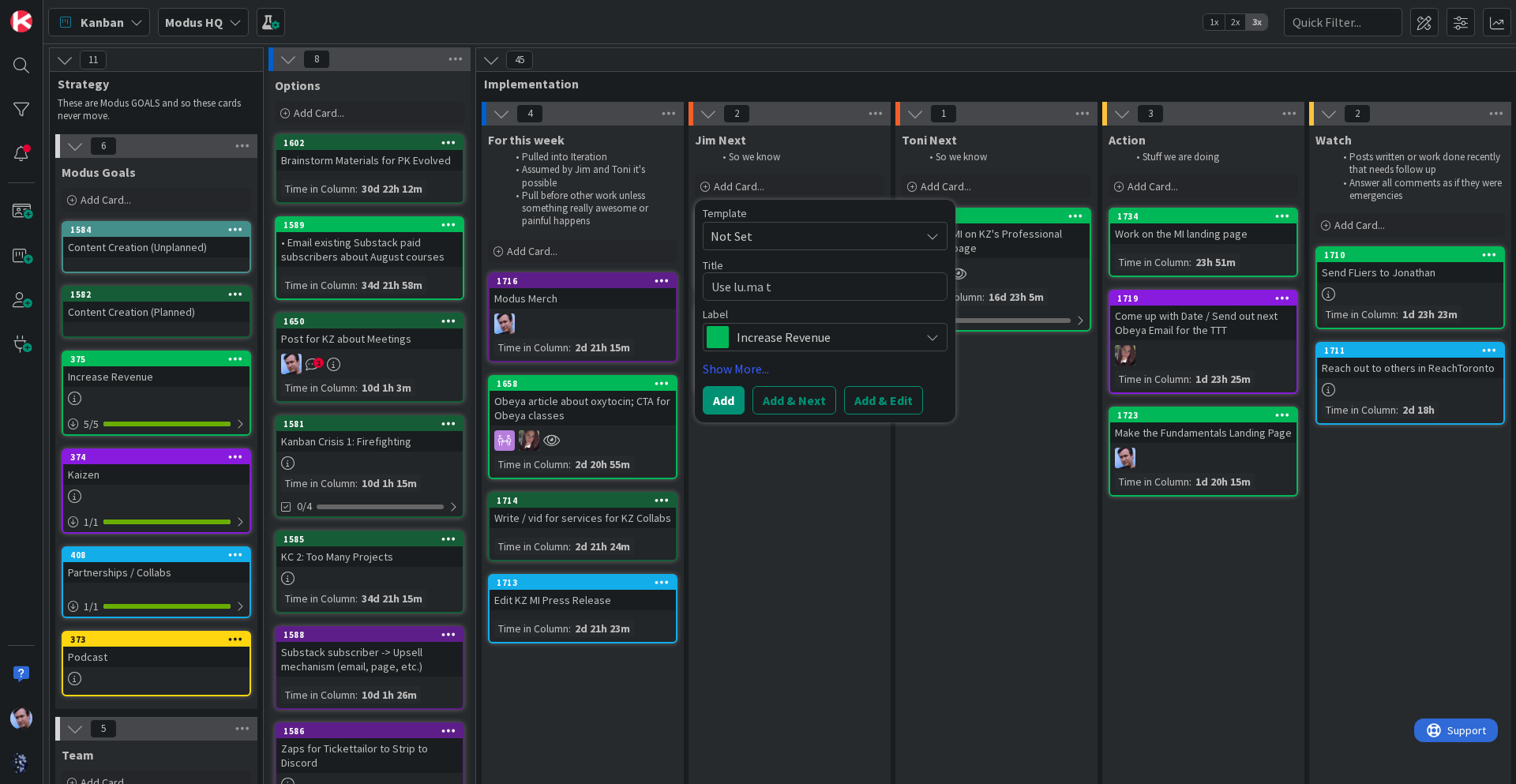 type on "x" 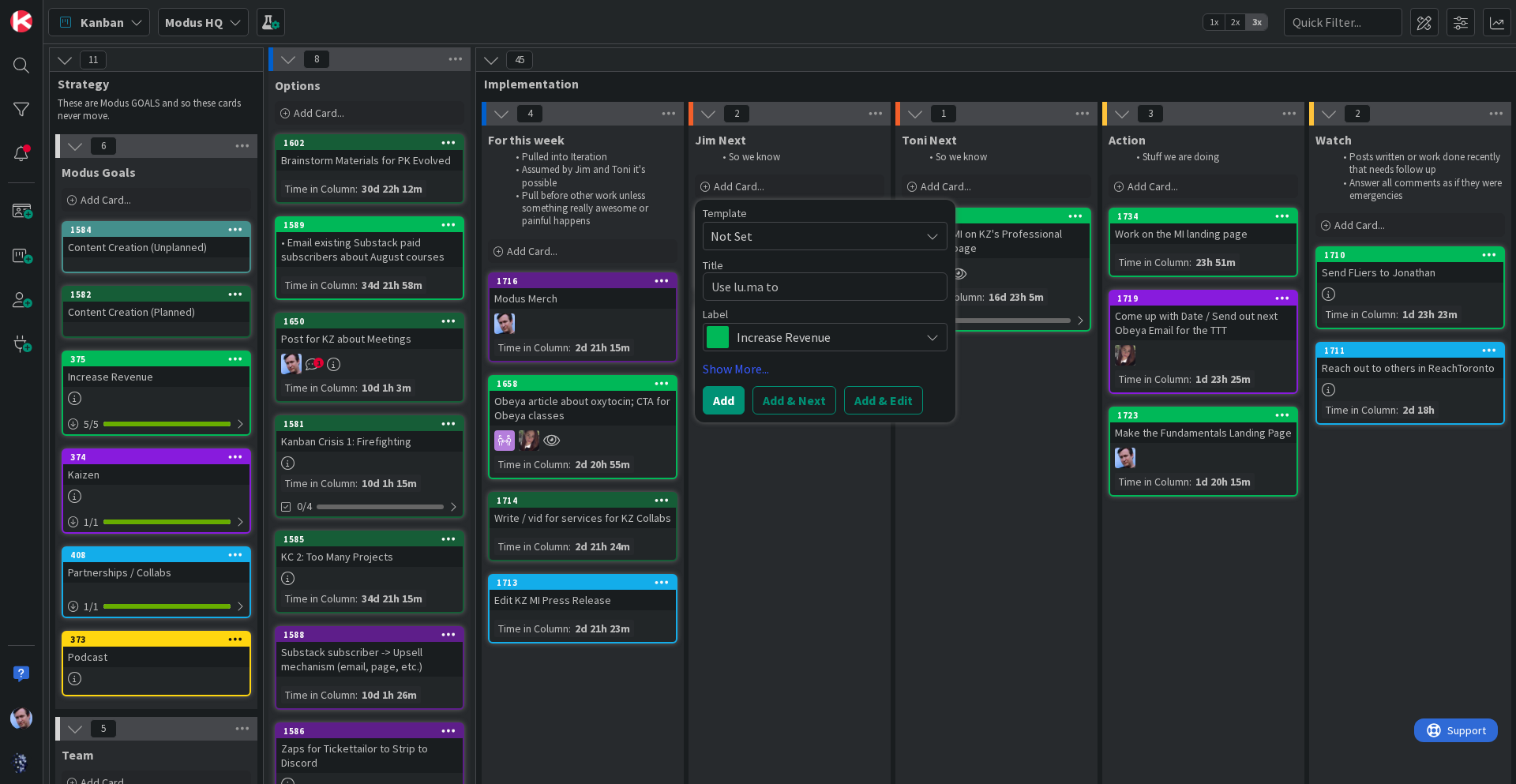 type on "x" 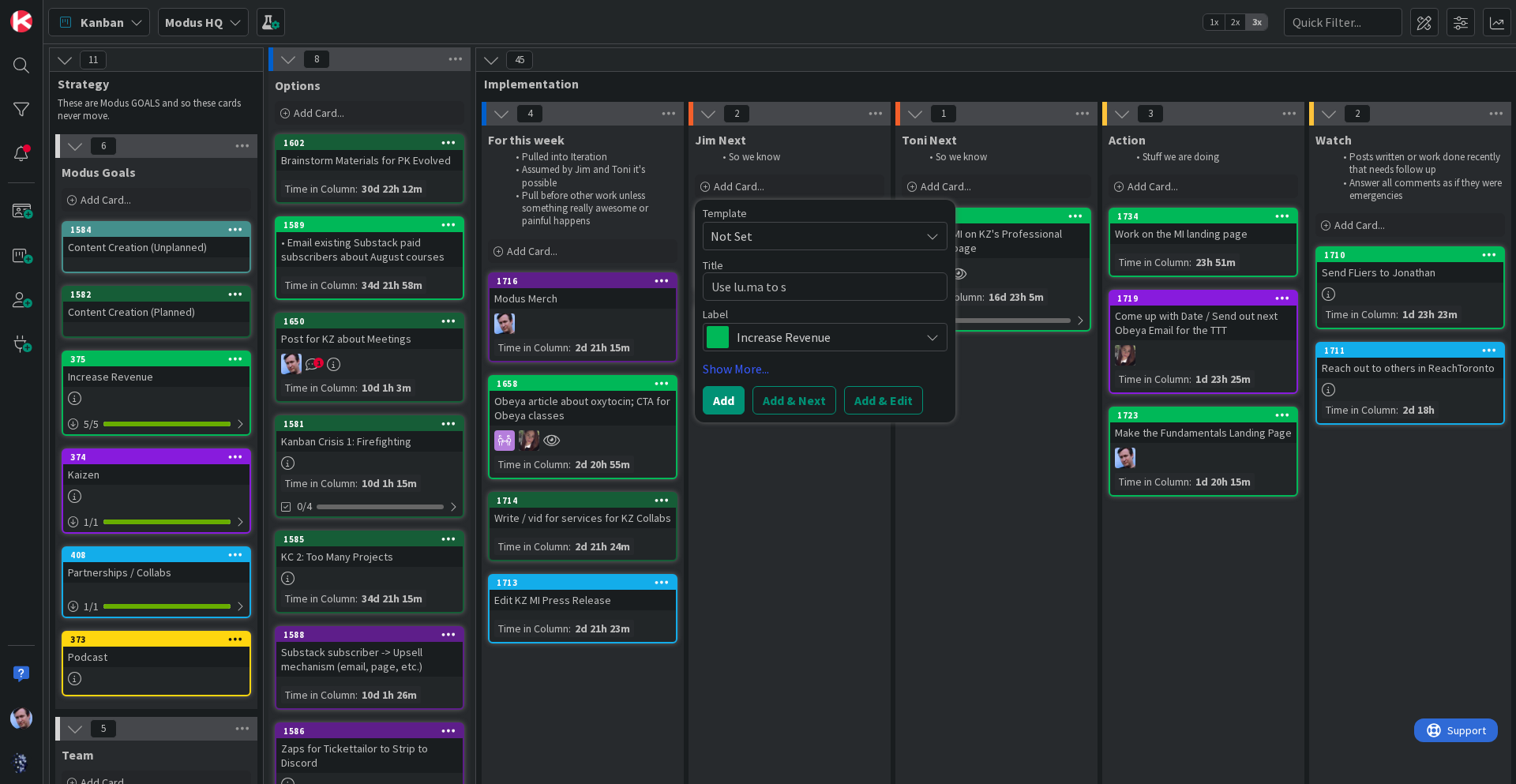 type on "x" 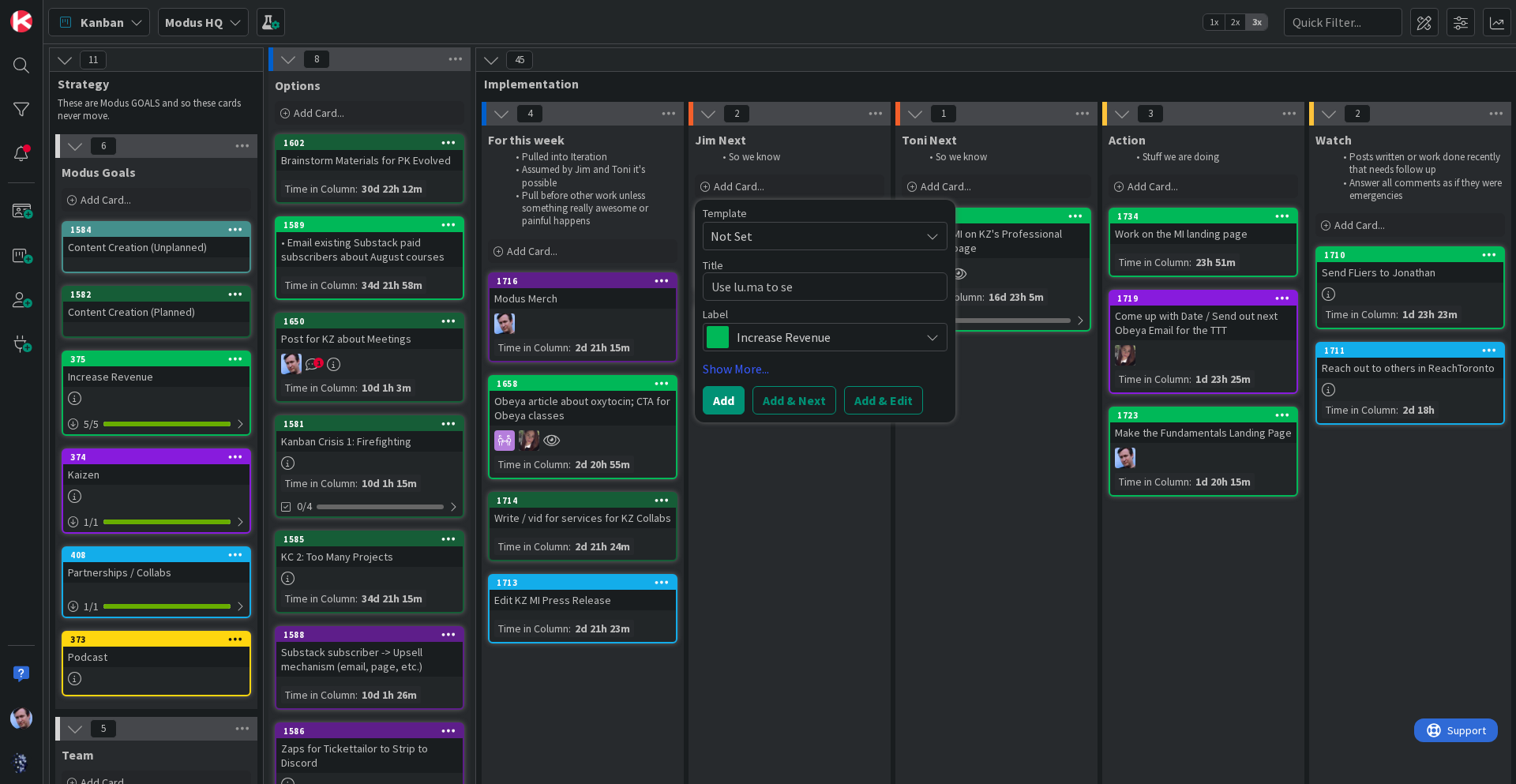 type on "Use lu.ma to set" 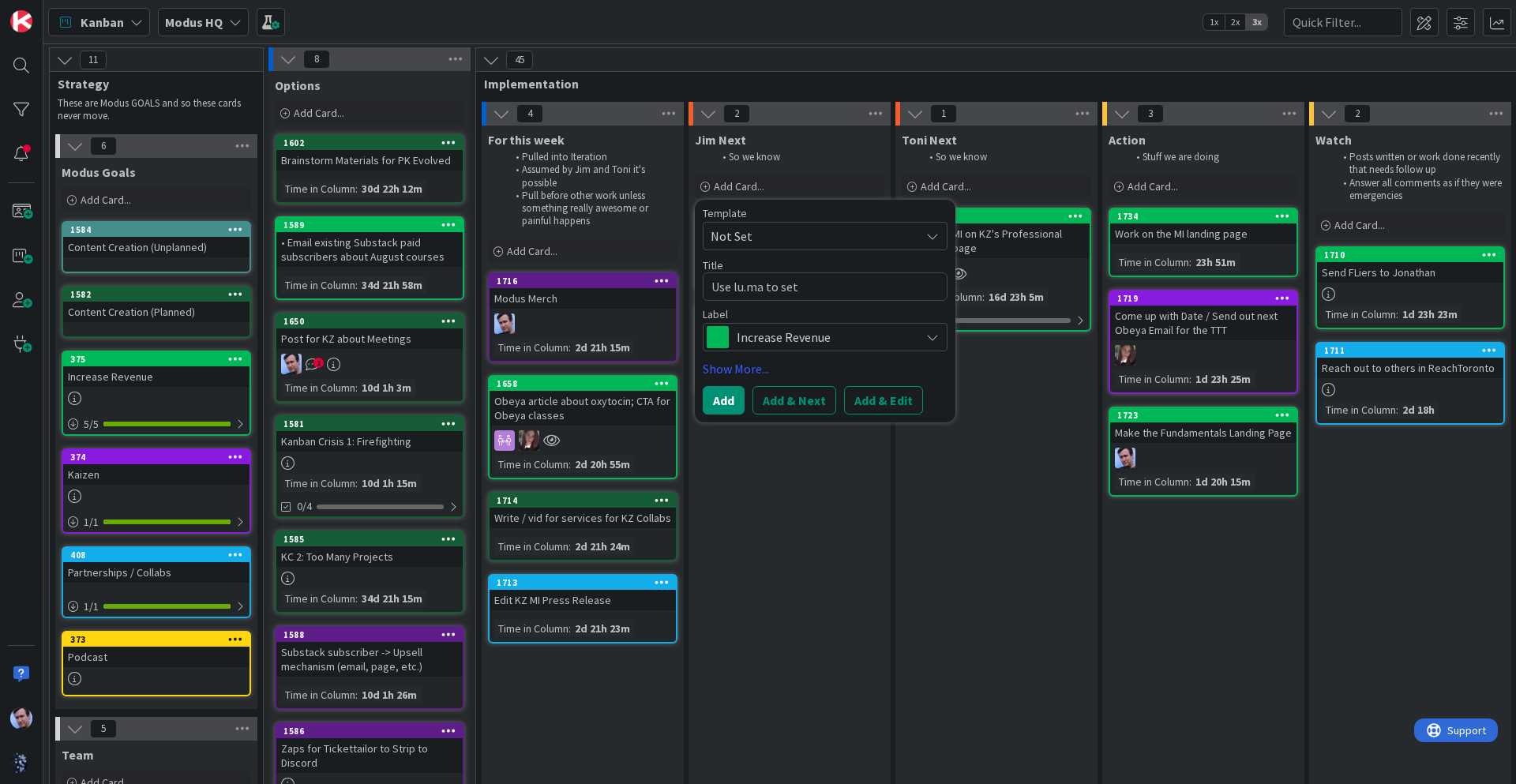 type on "x" 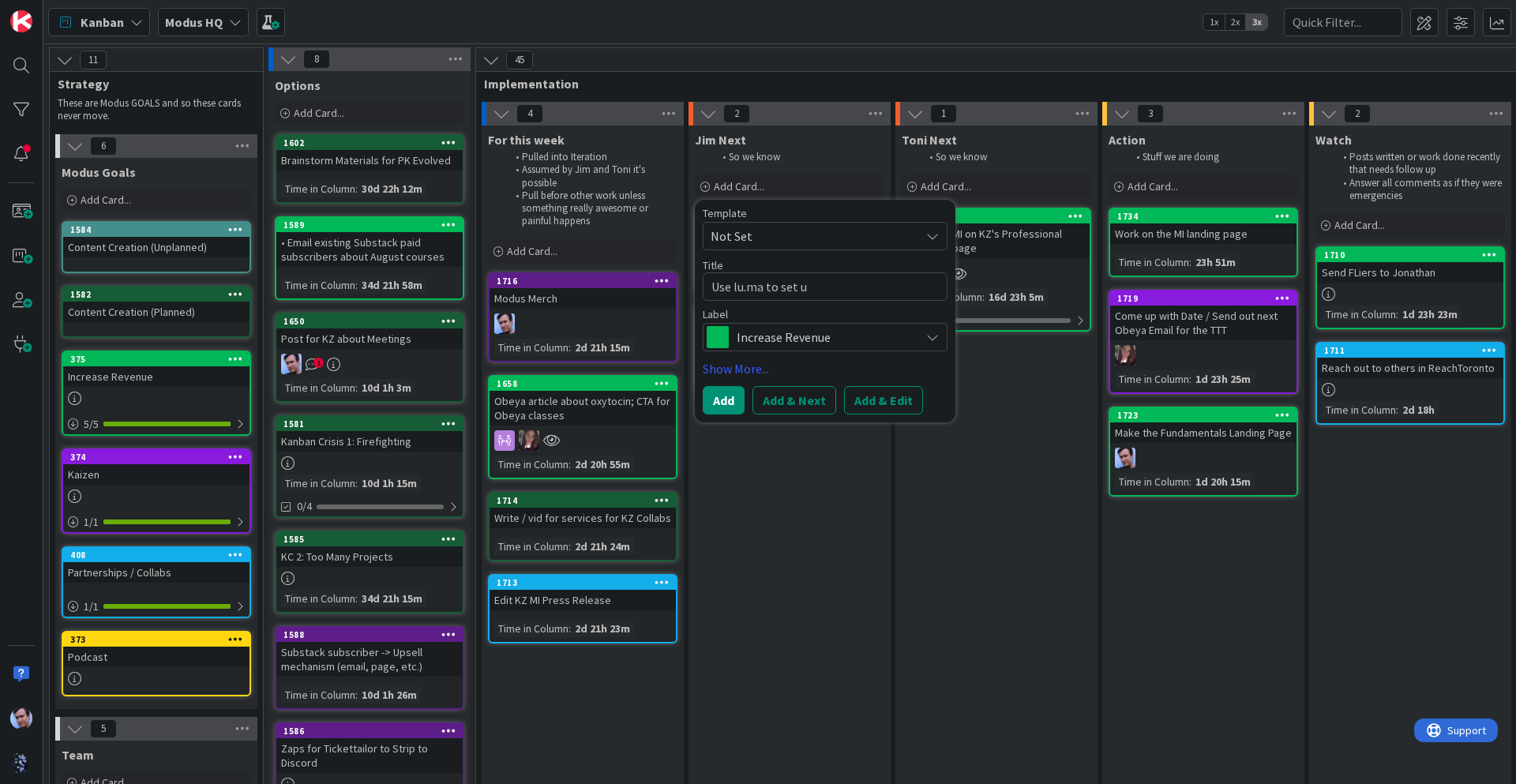 type on "x" 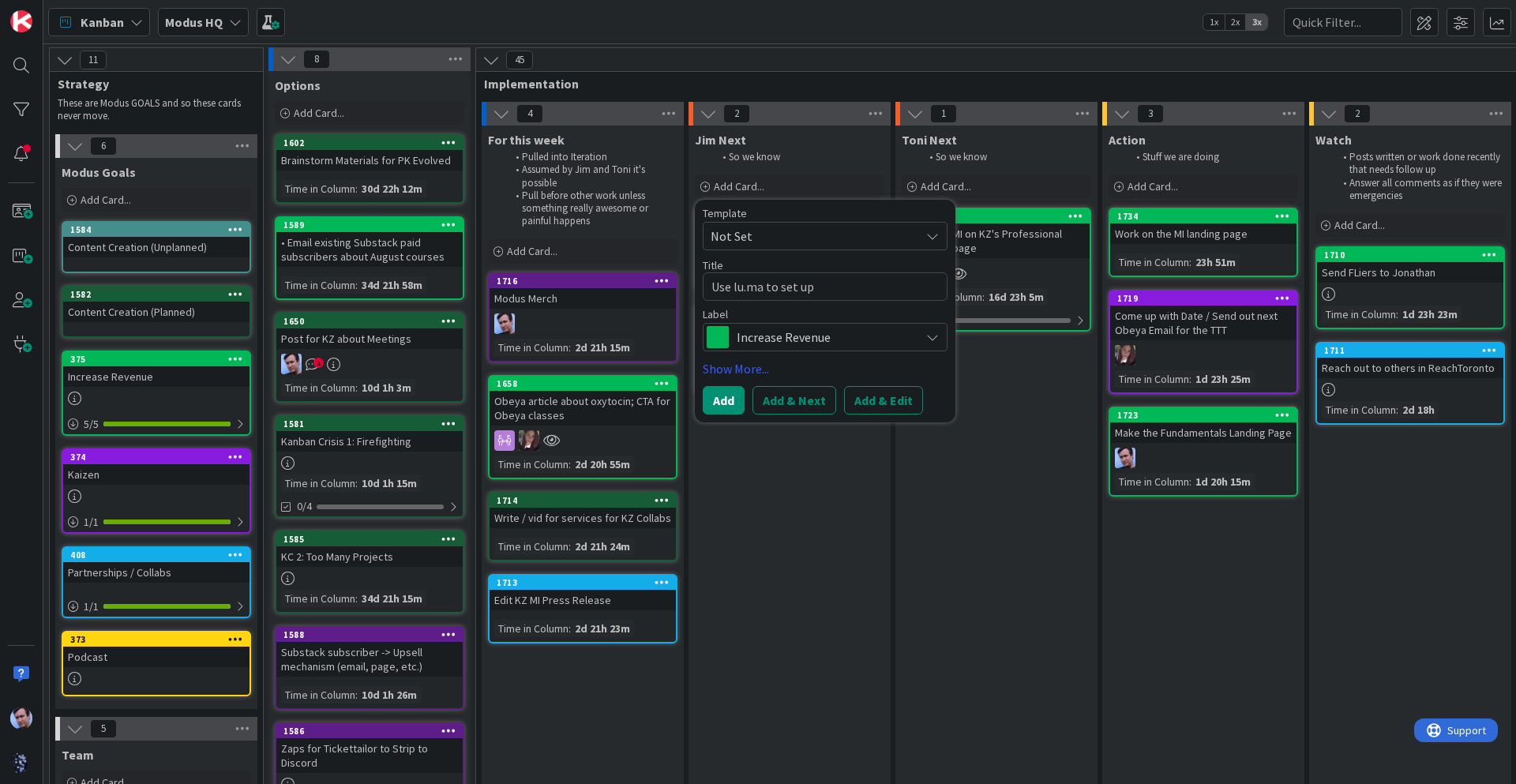 type on "x" 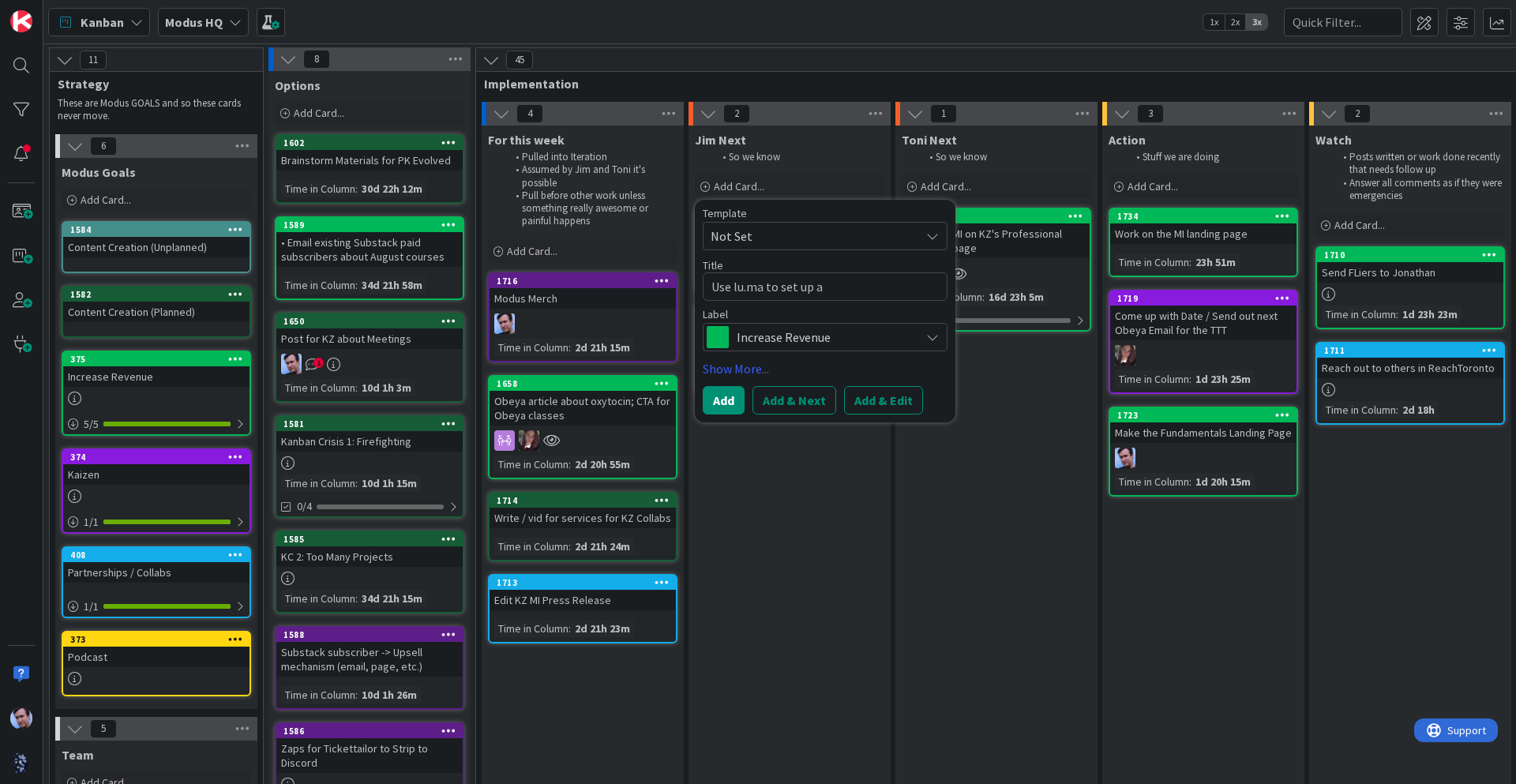 type on "x" 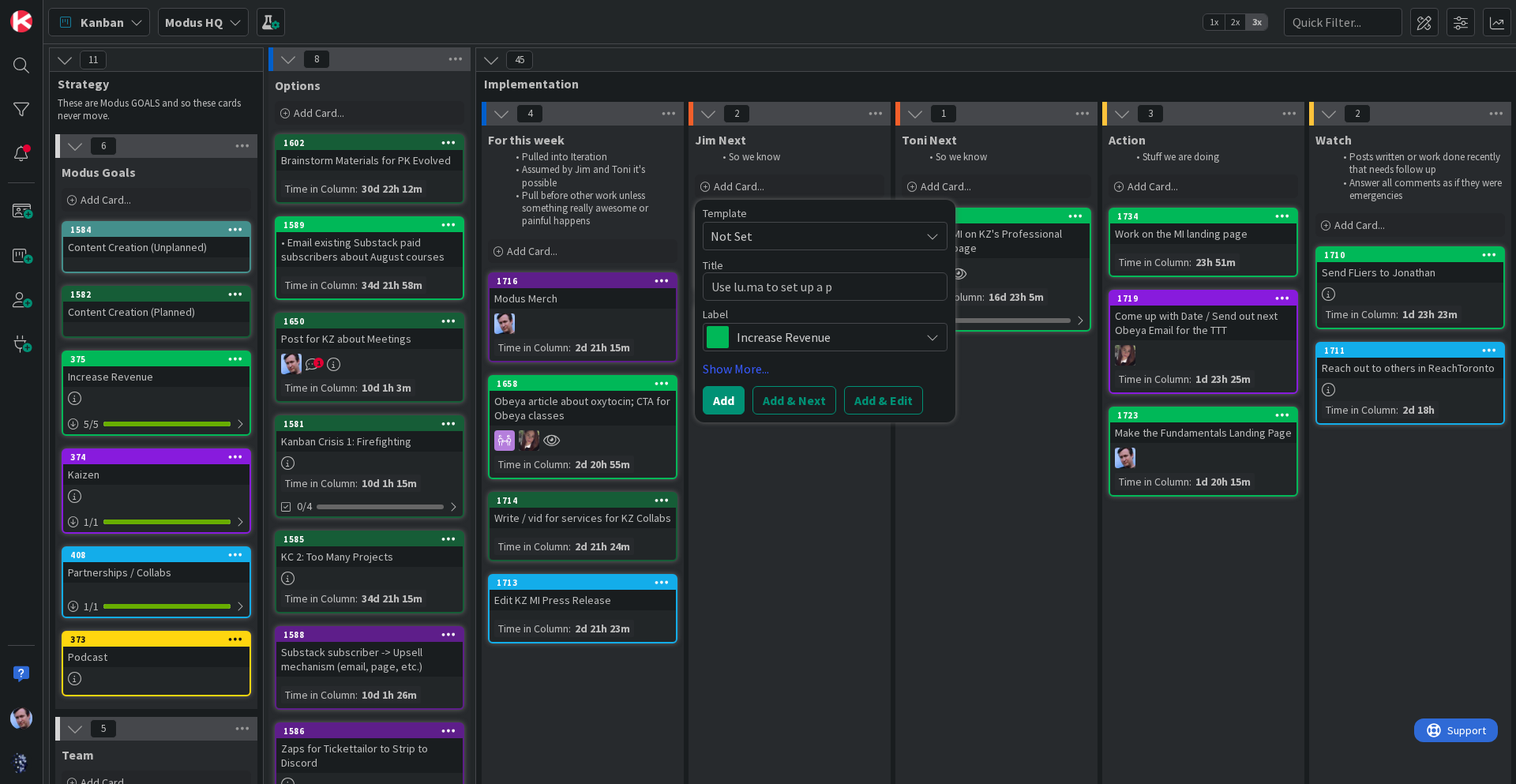 type on "x" 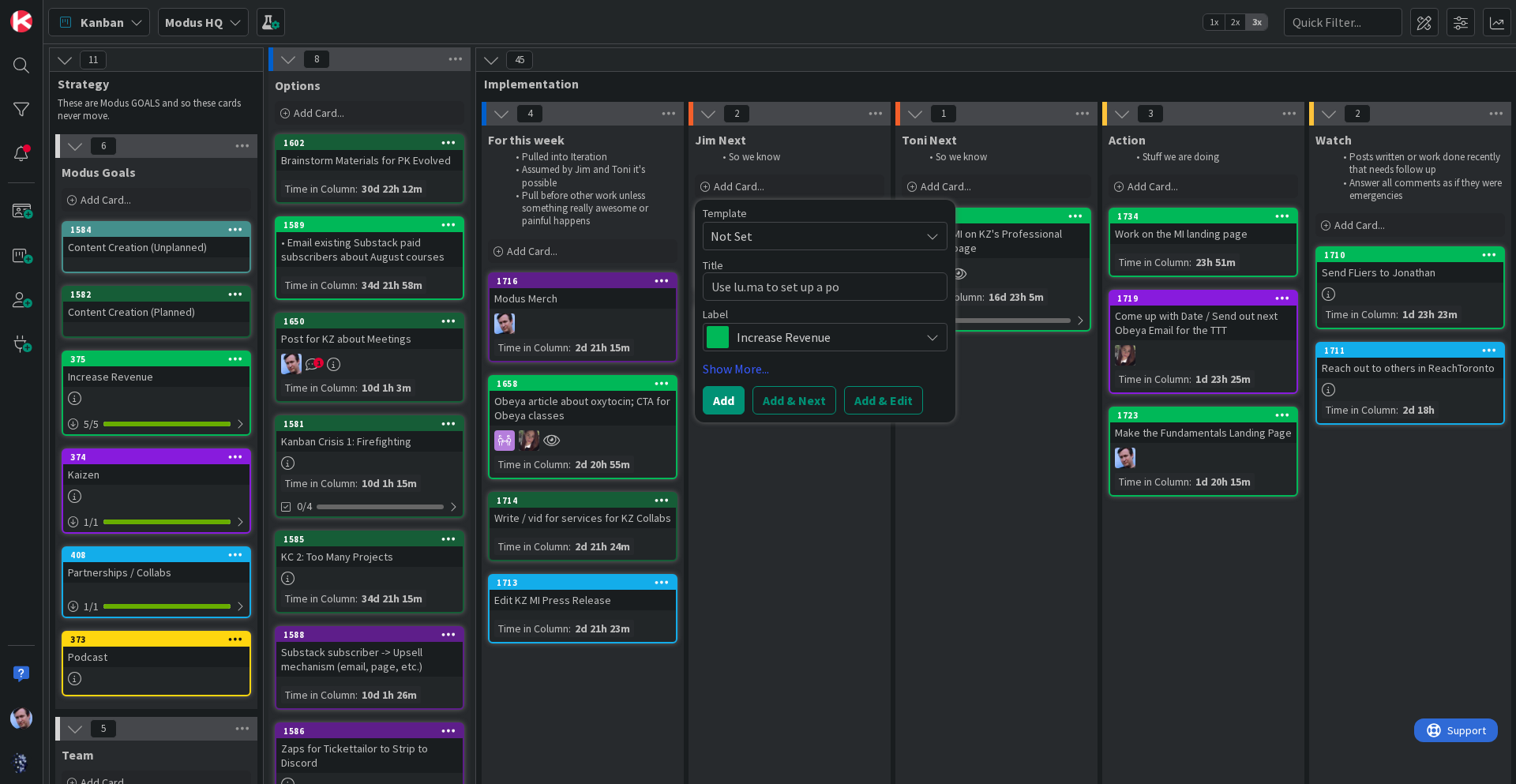type on "x" 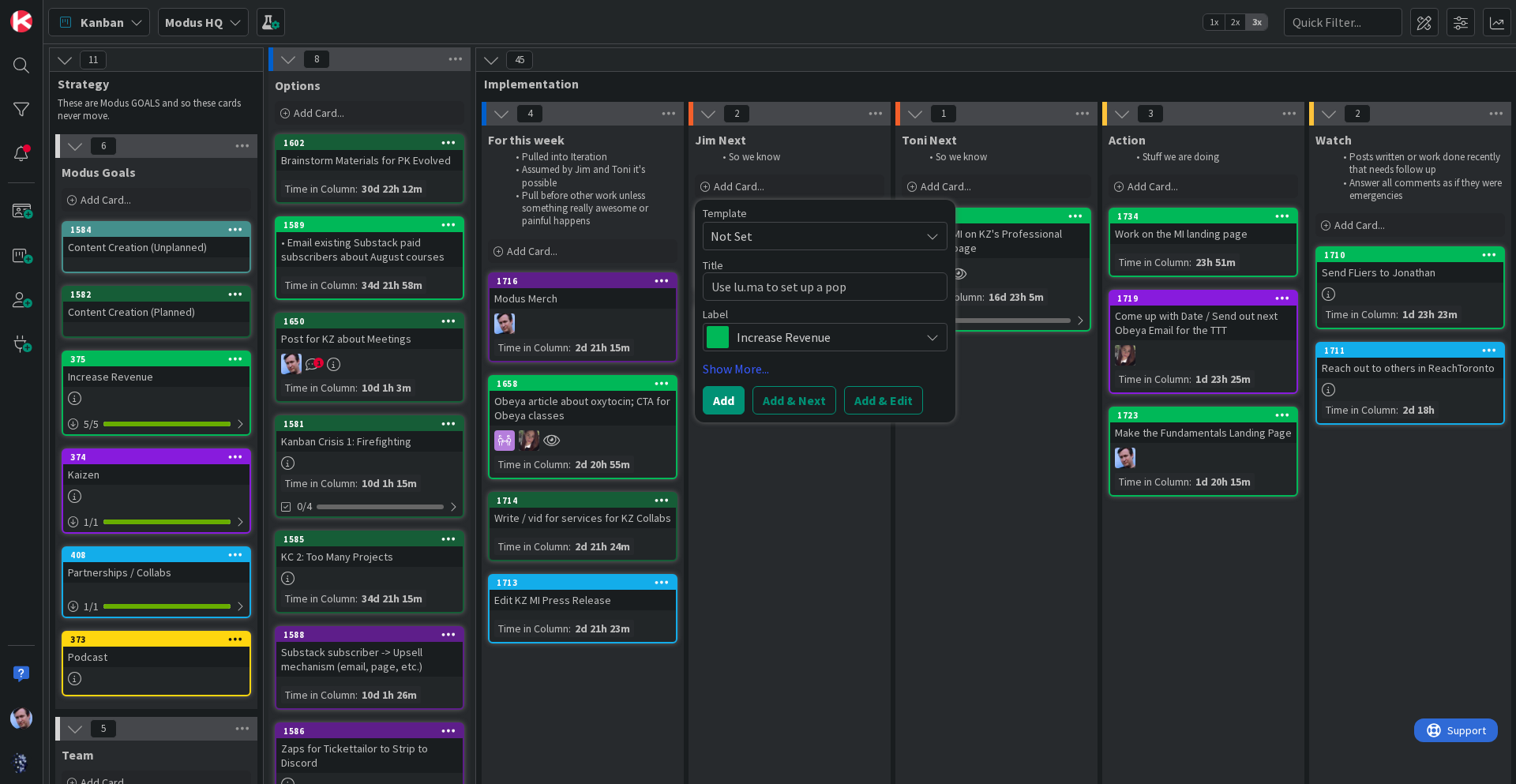 type on "x" 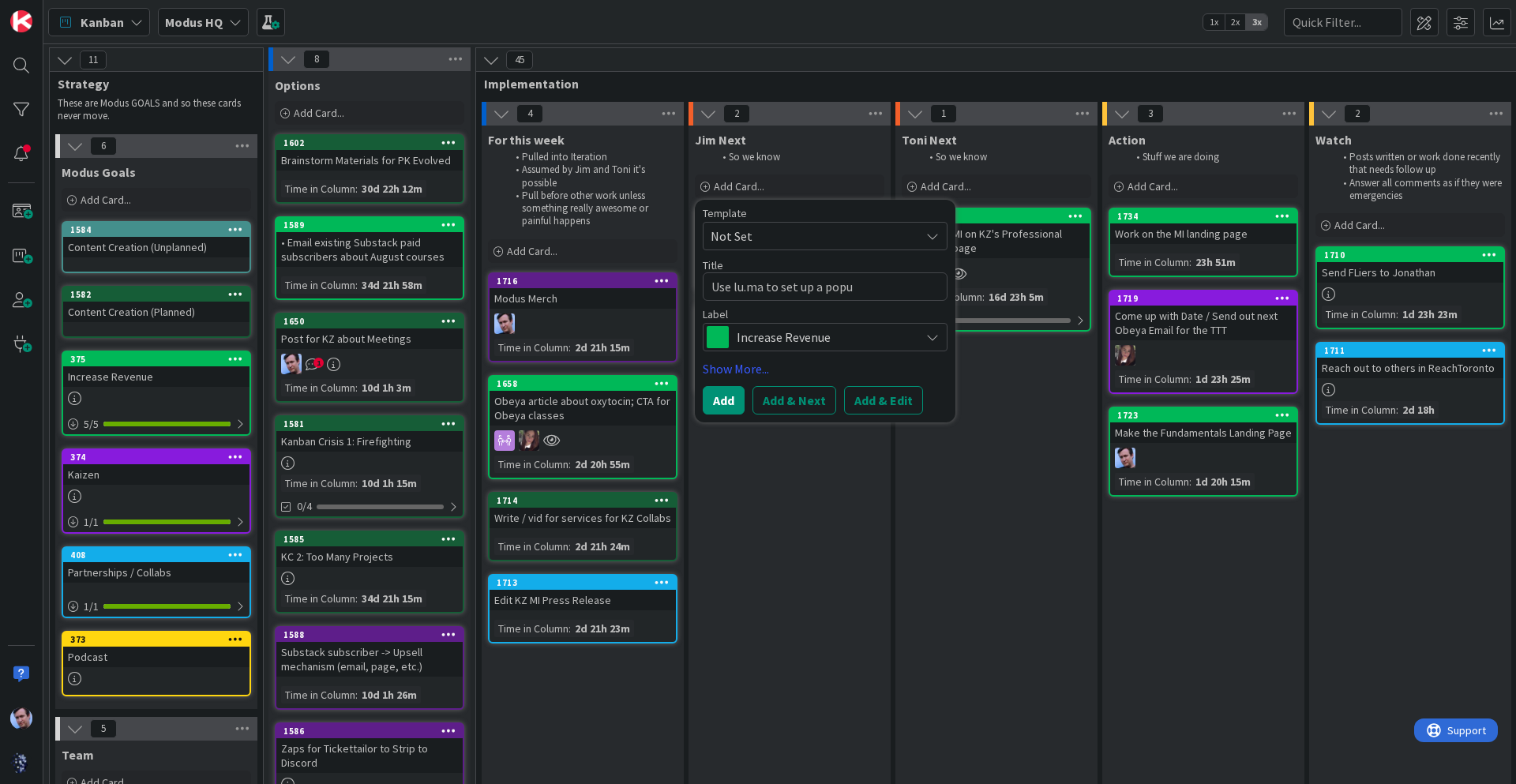 type on "x" 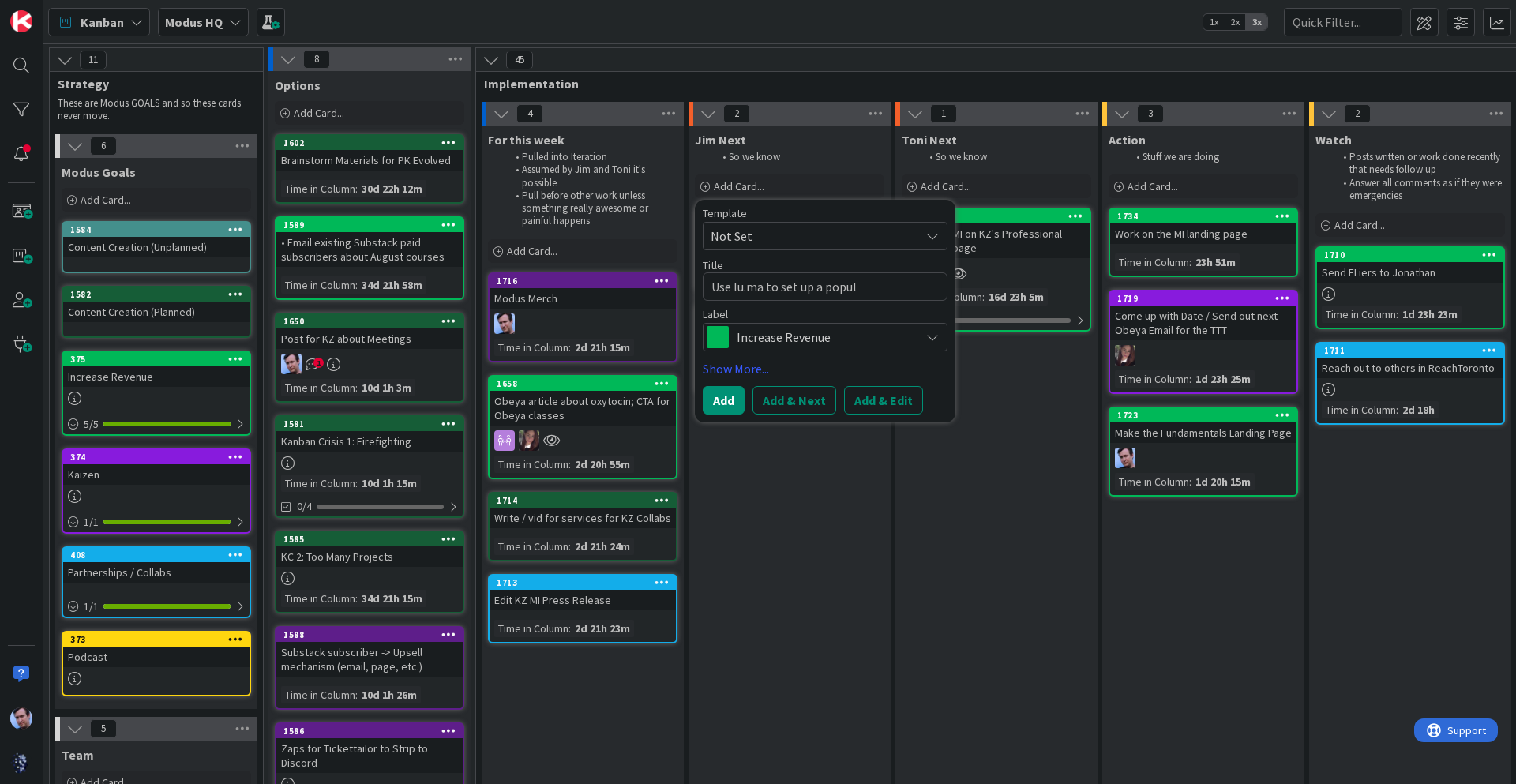 type on "x" 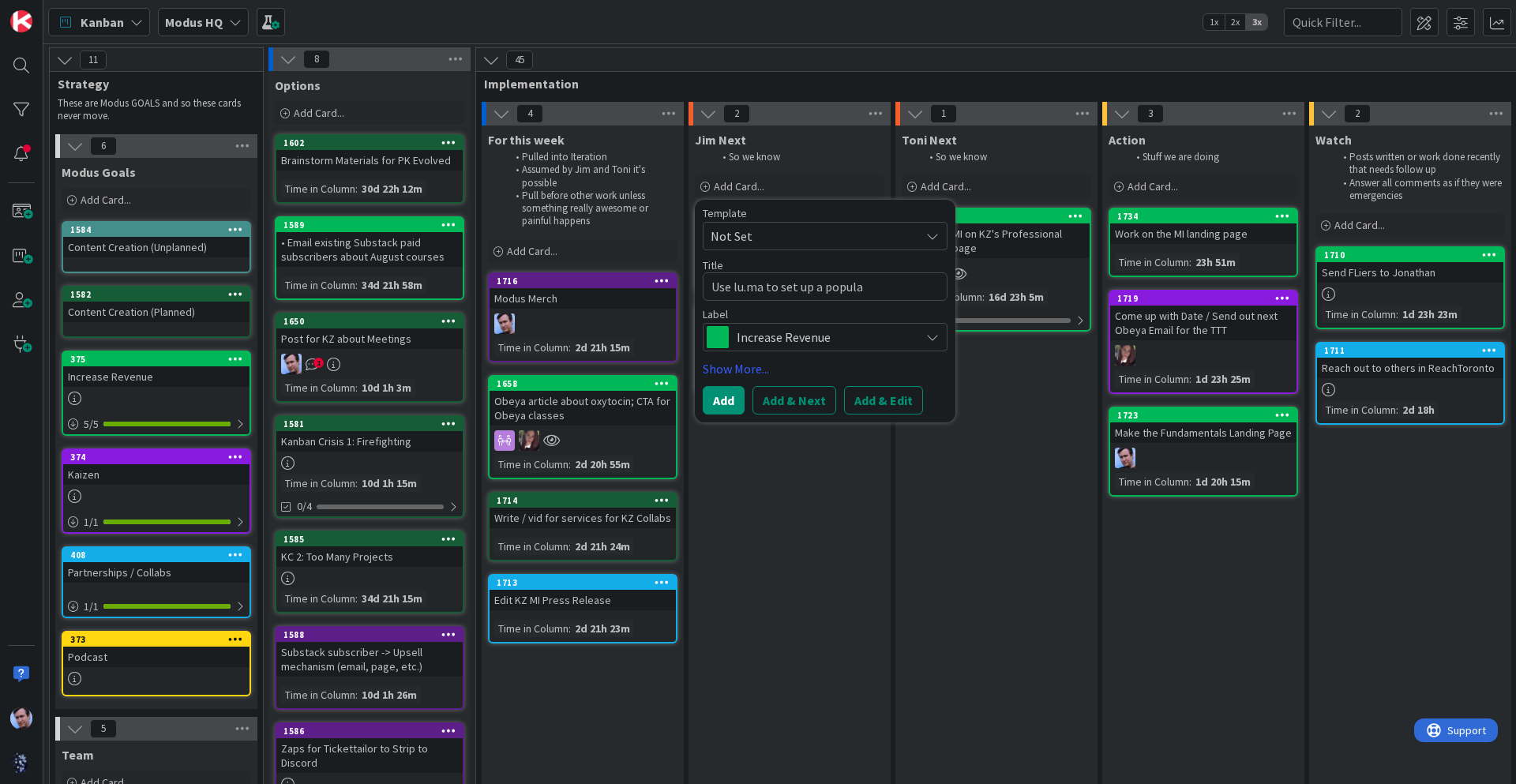 type on "x" 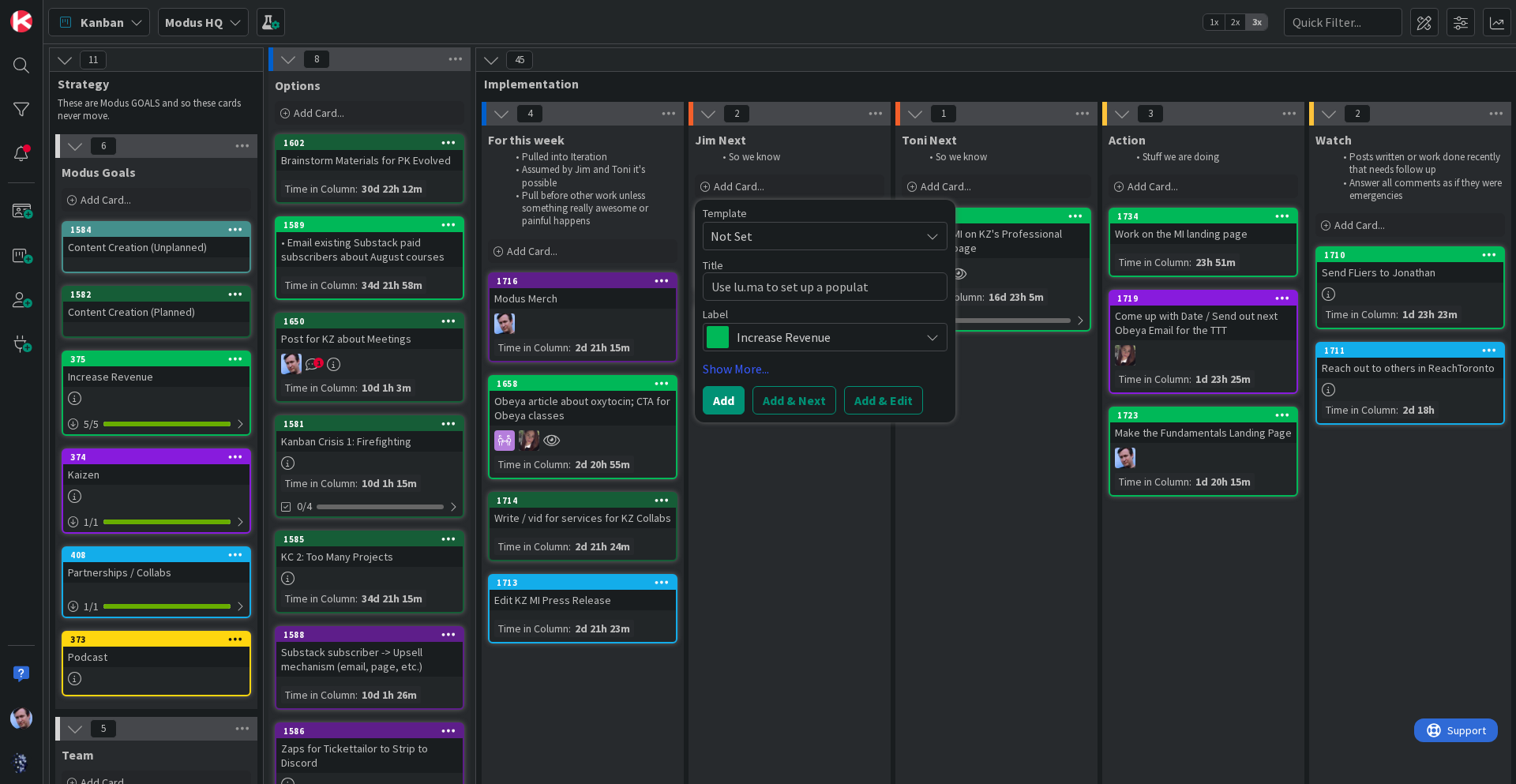 type on "x" 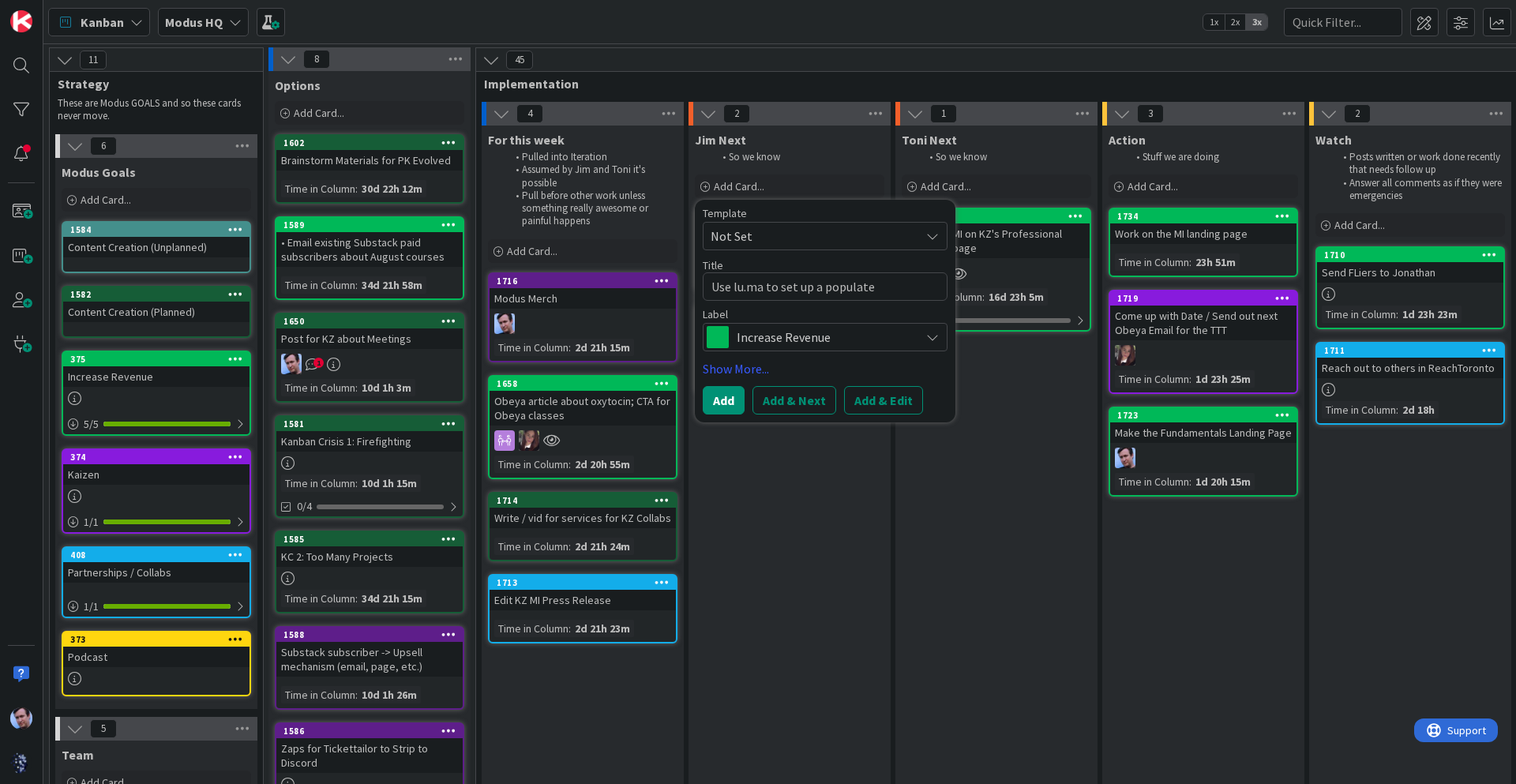 type on "x" 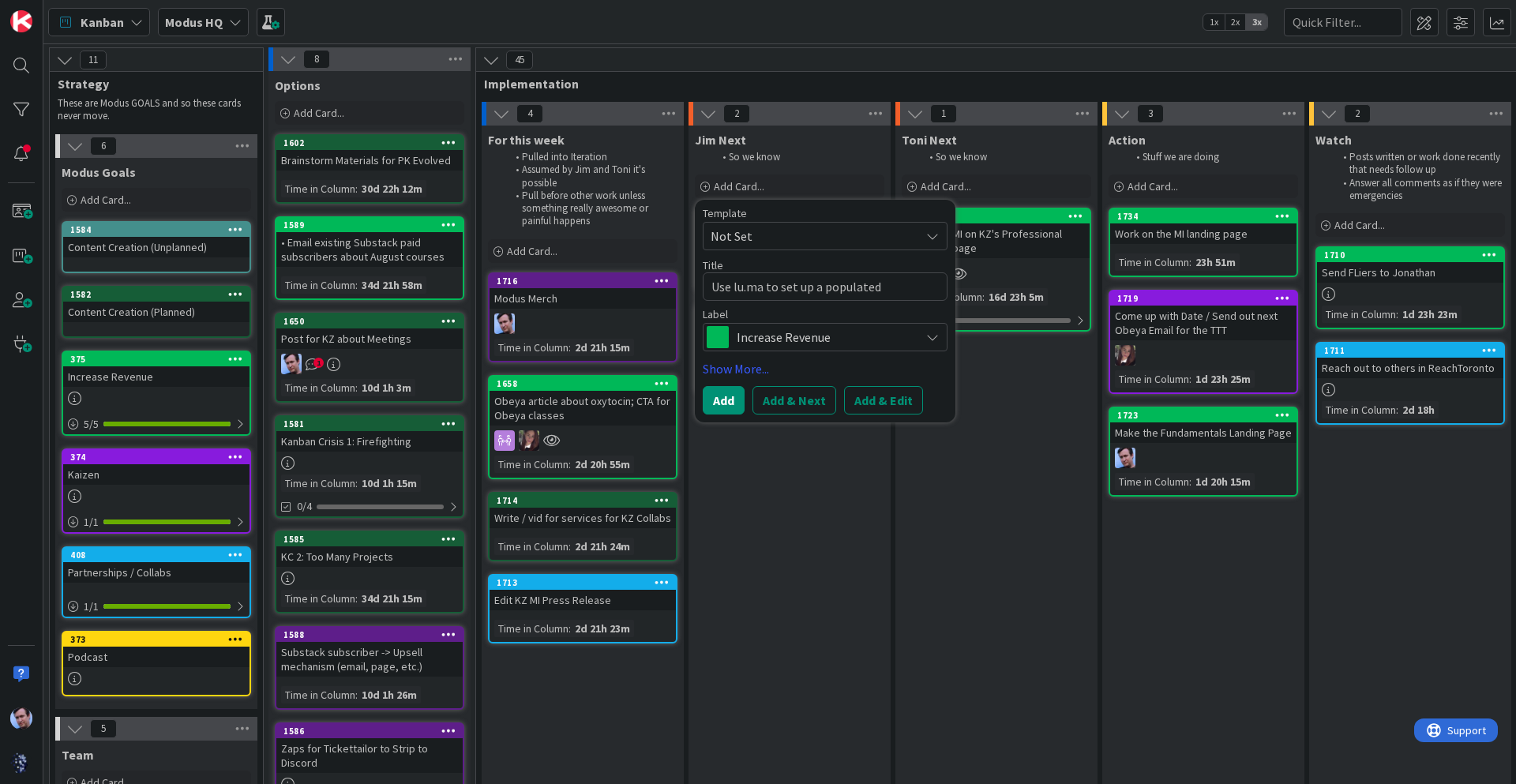 type on "x" 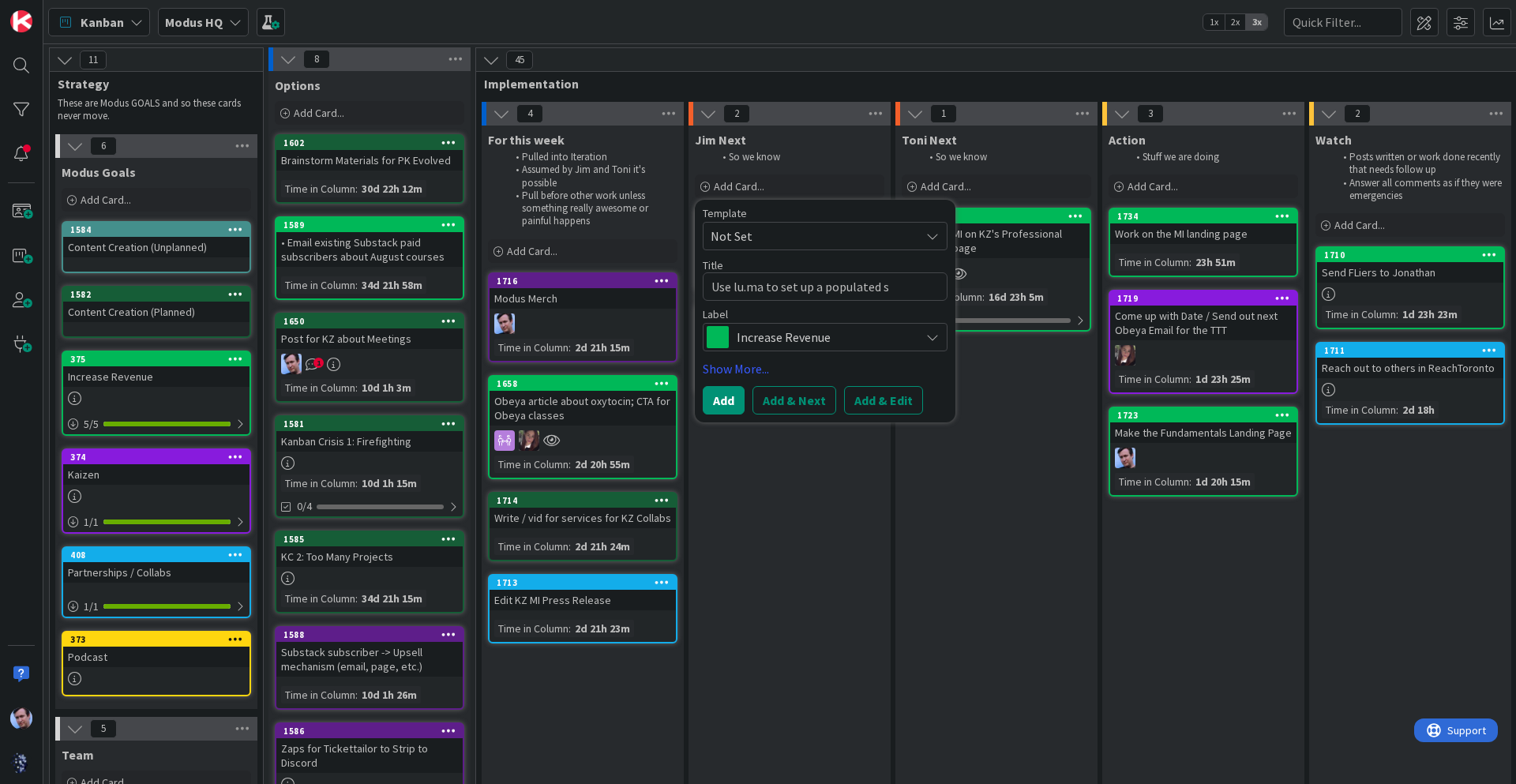type on "x" 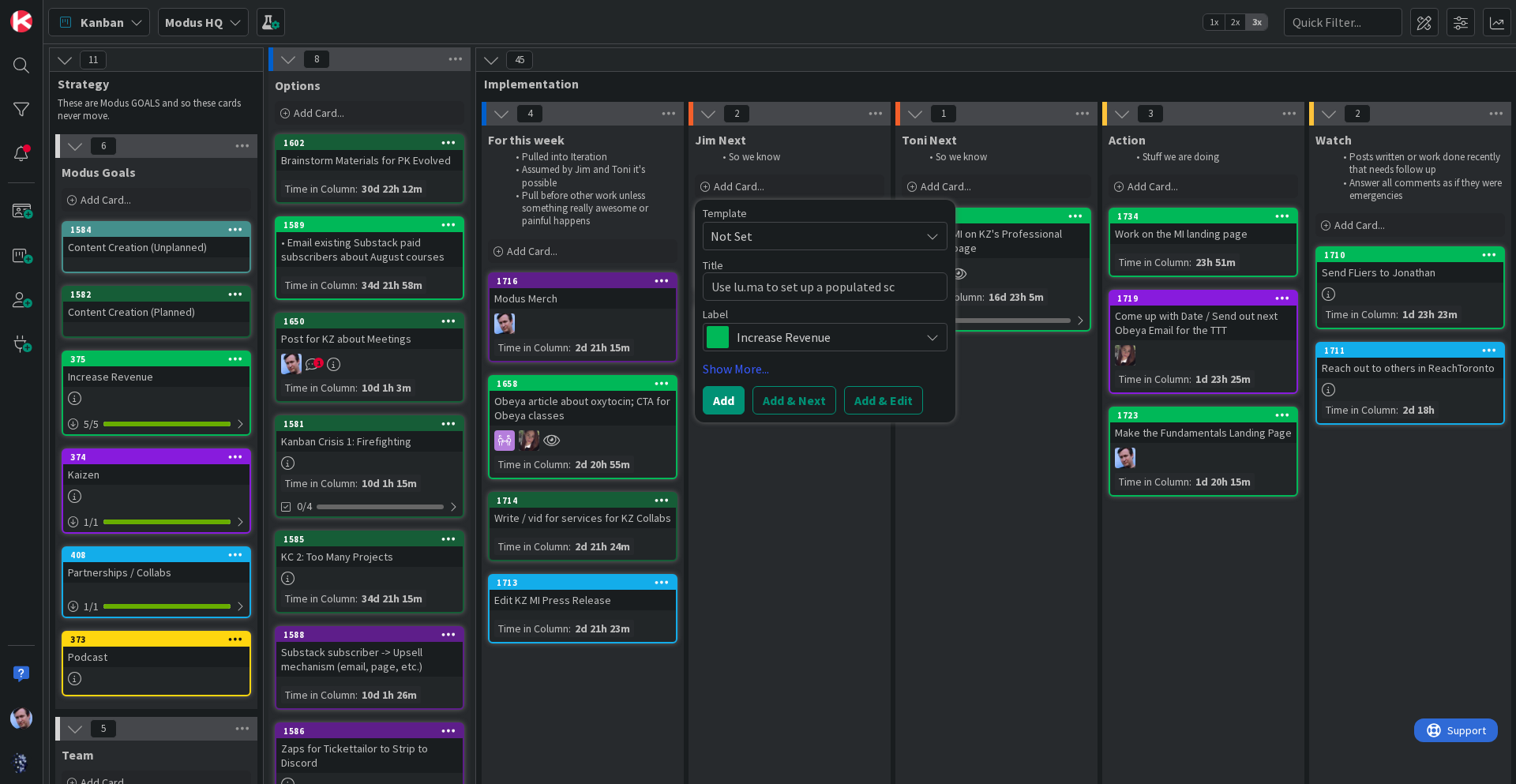 type on "x" 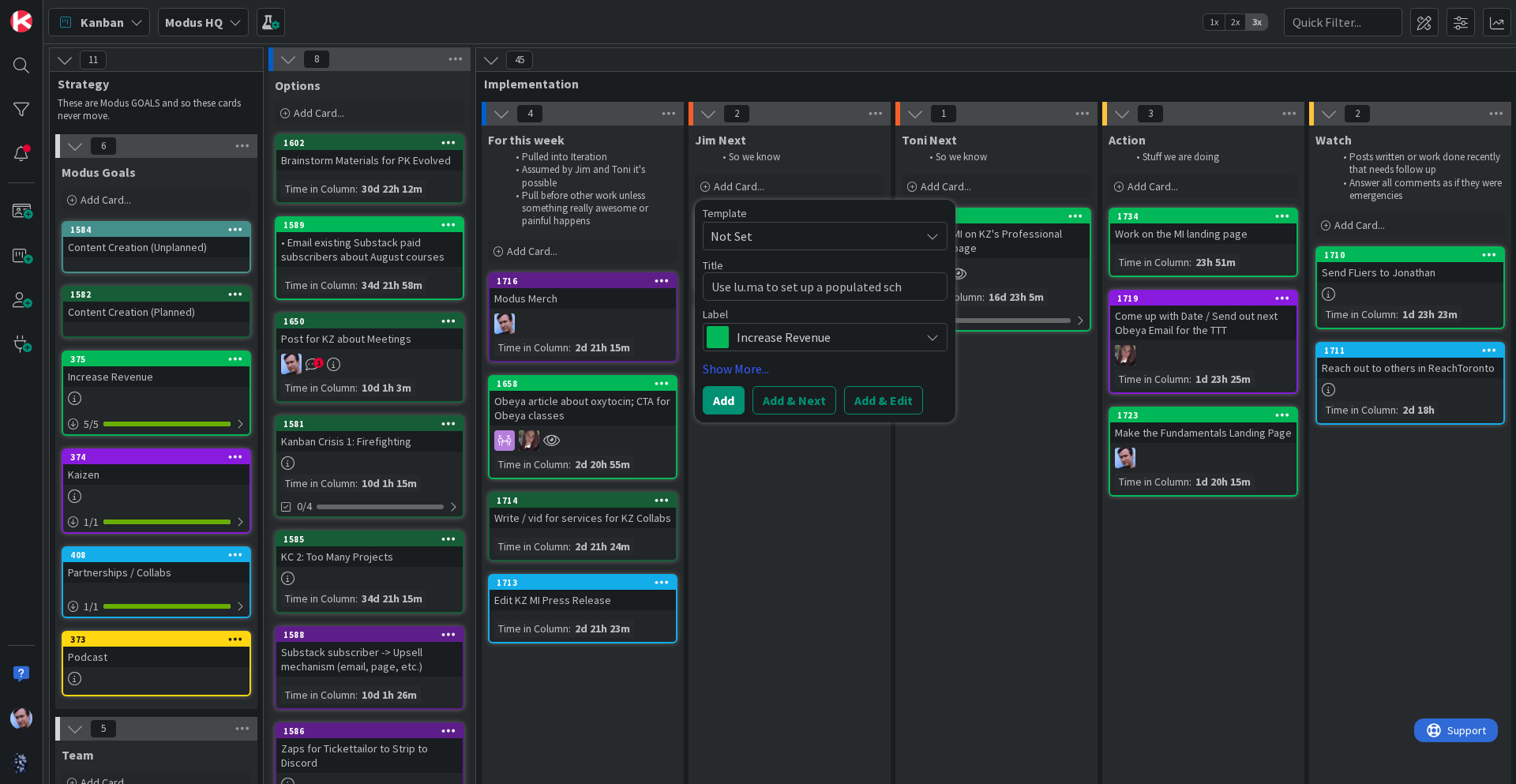 type on "x" 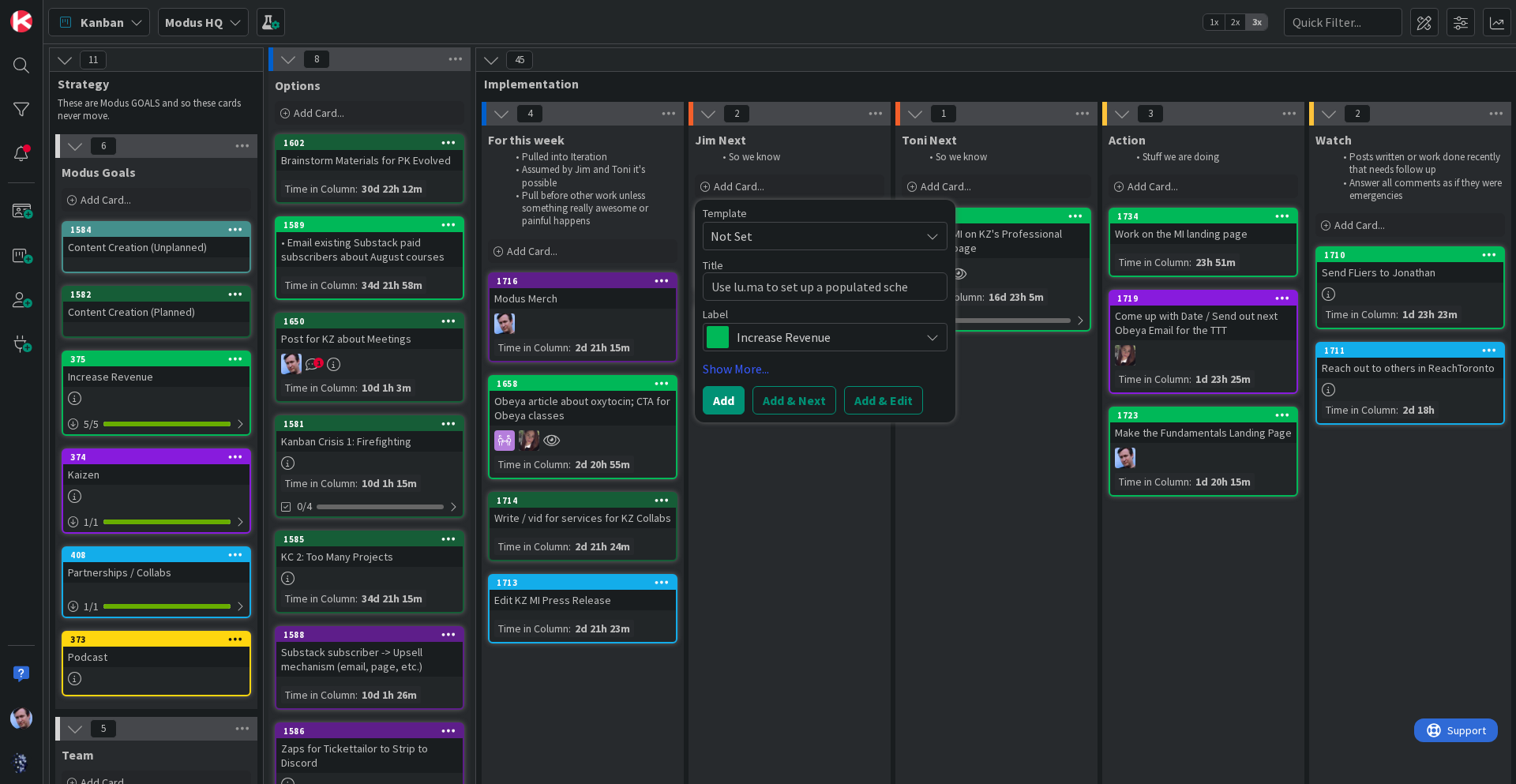 type on "x" 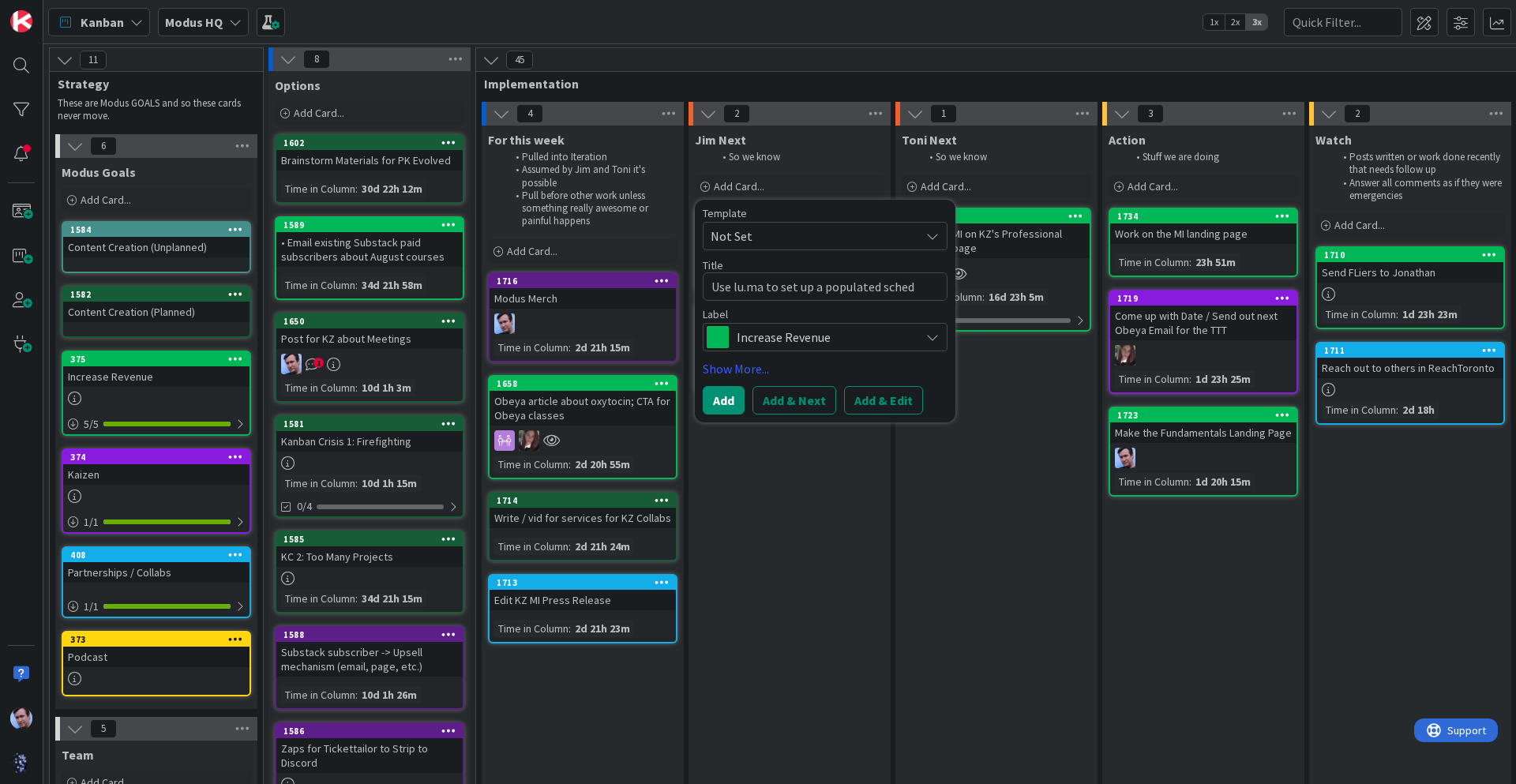 type on "x" 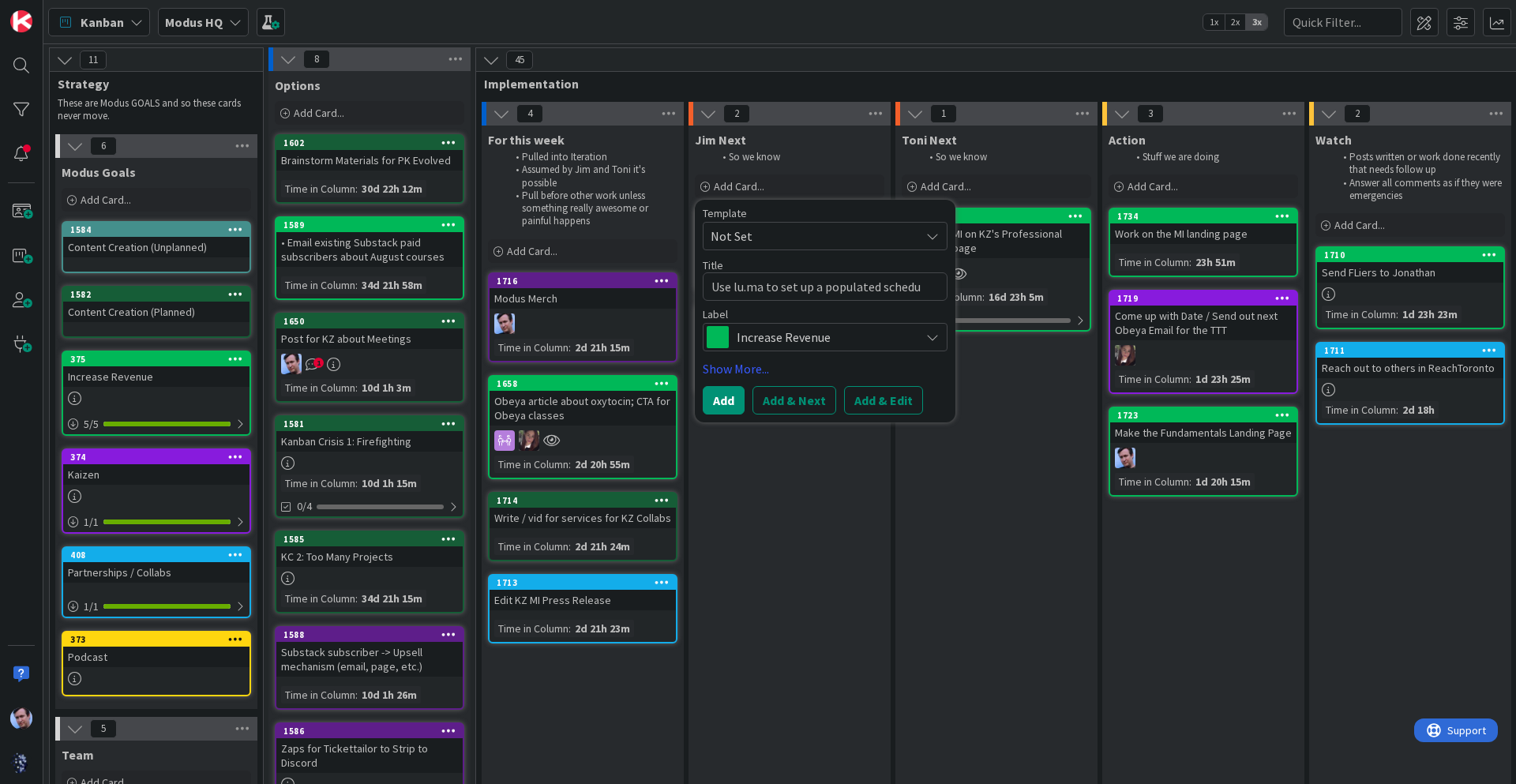 type on "x" 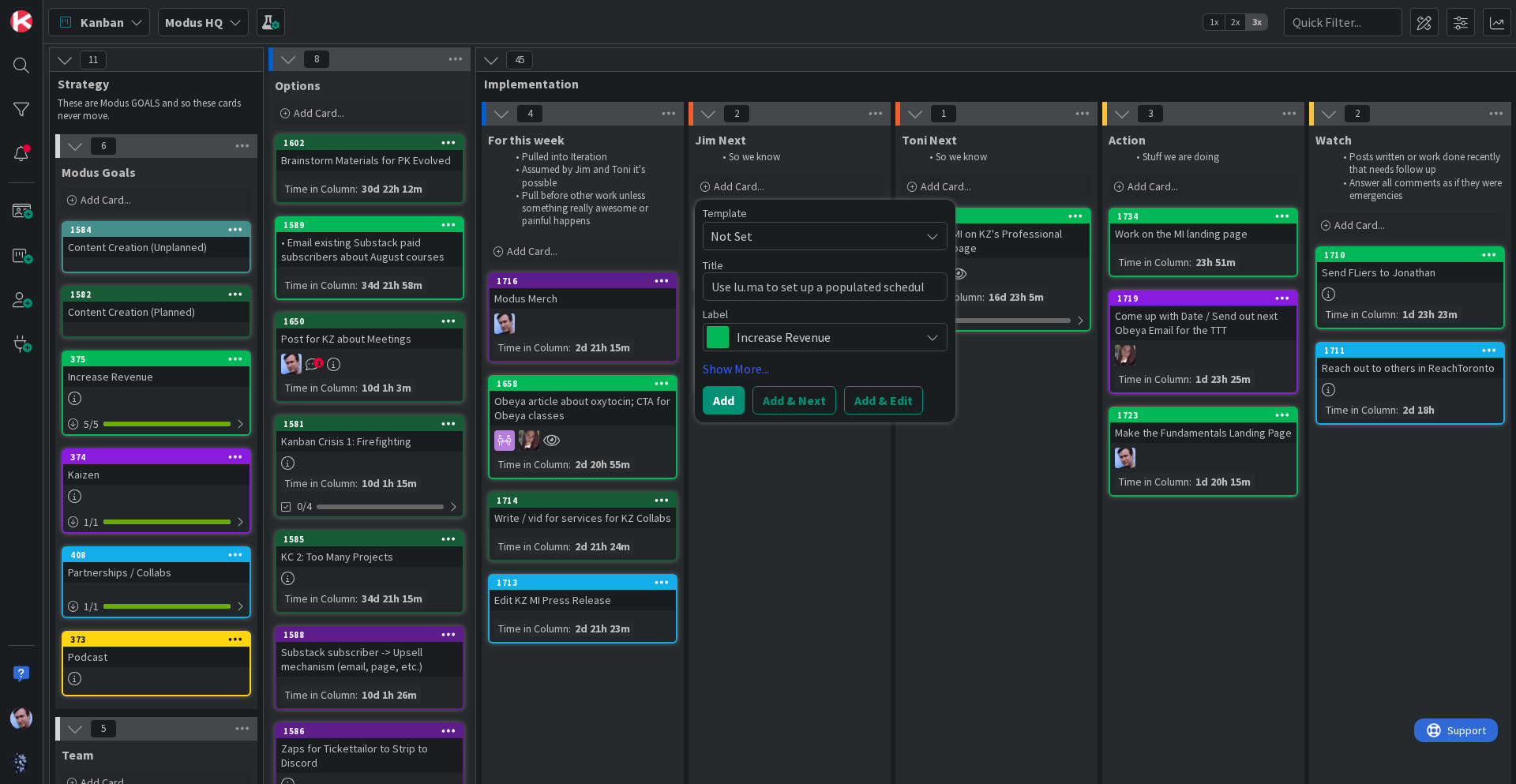 type on "Use lu.ma to set up a populated schedule" 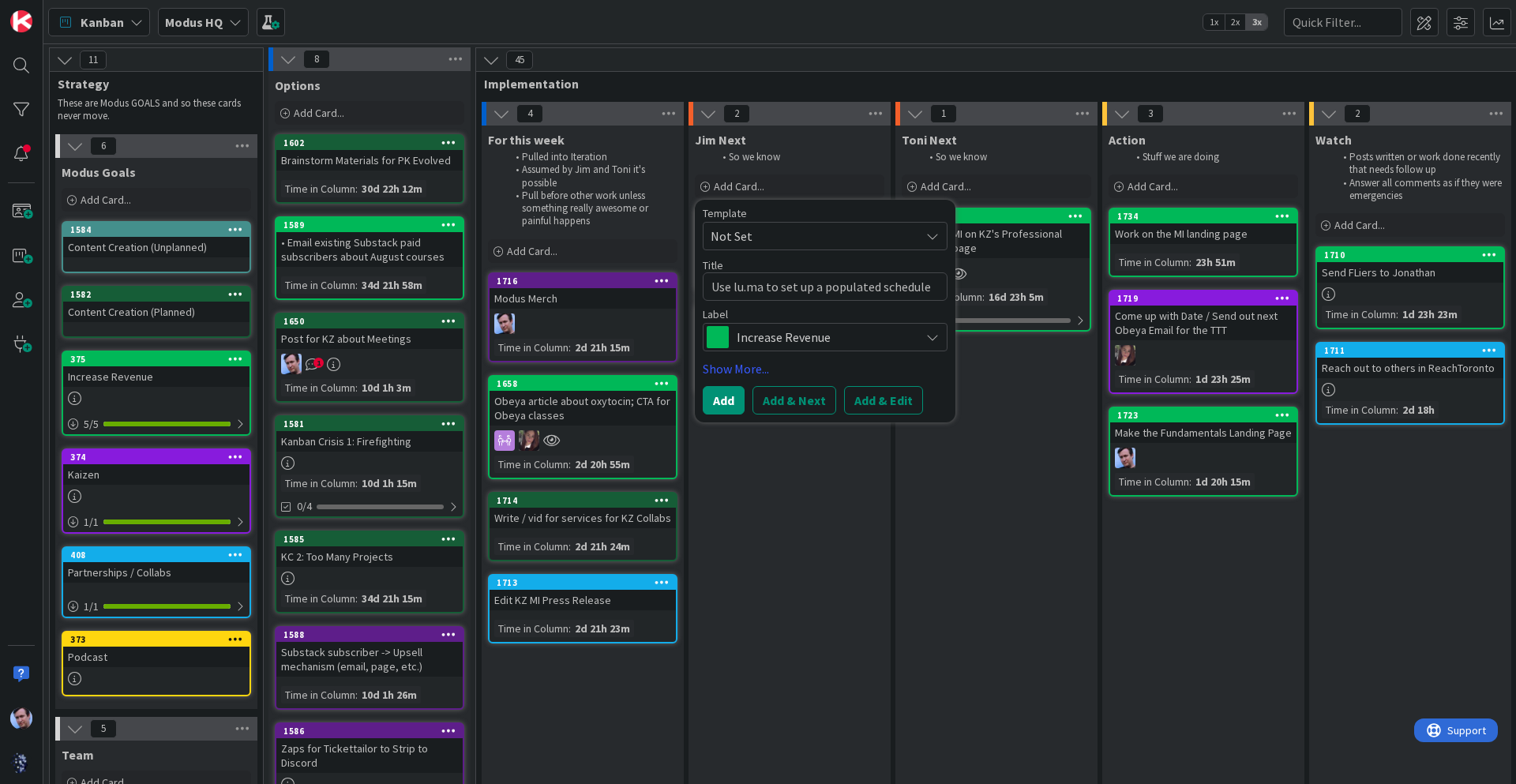 type on "x" 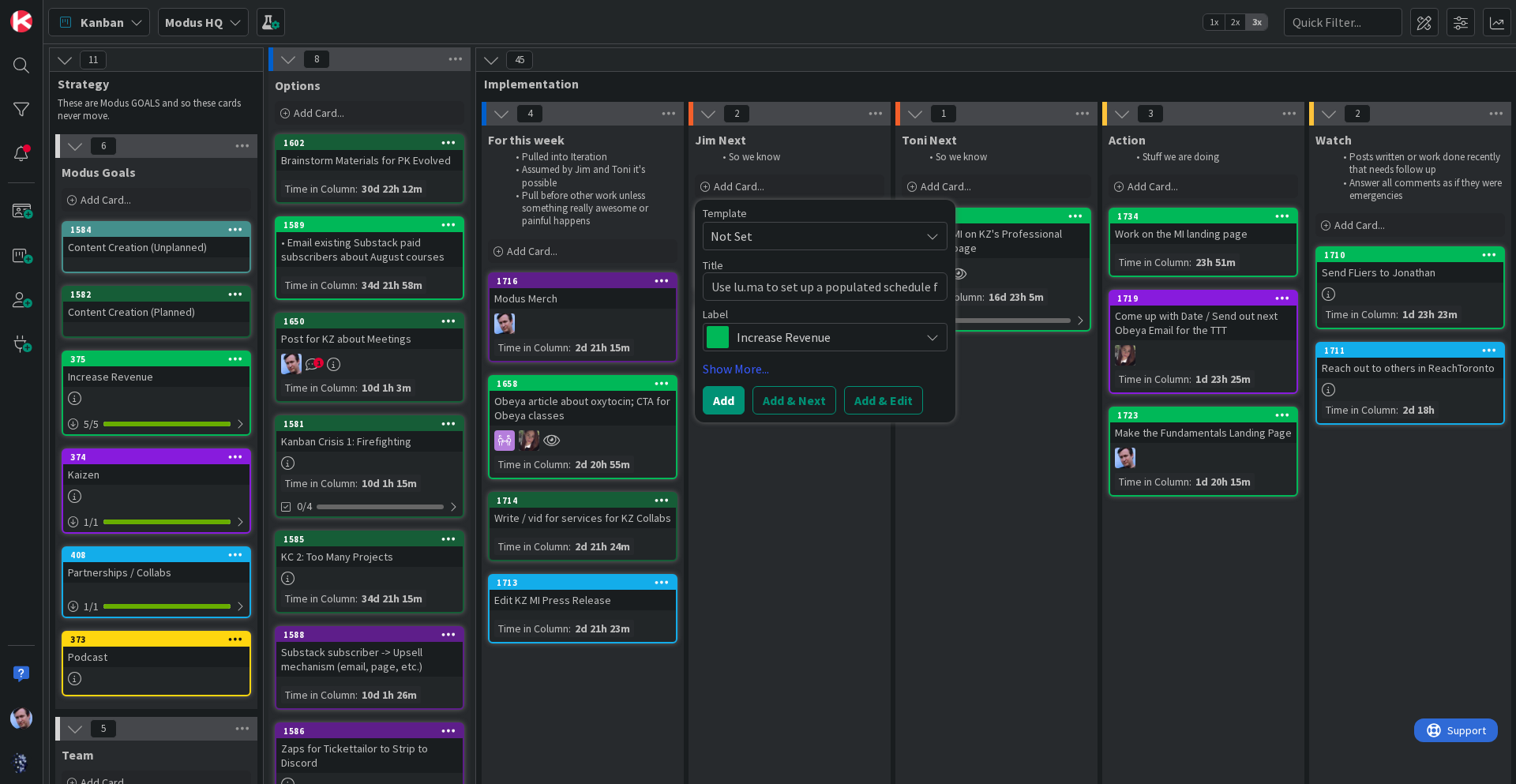 type on "x" 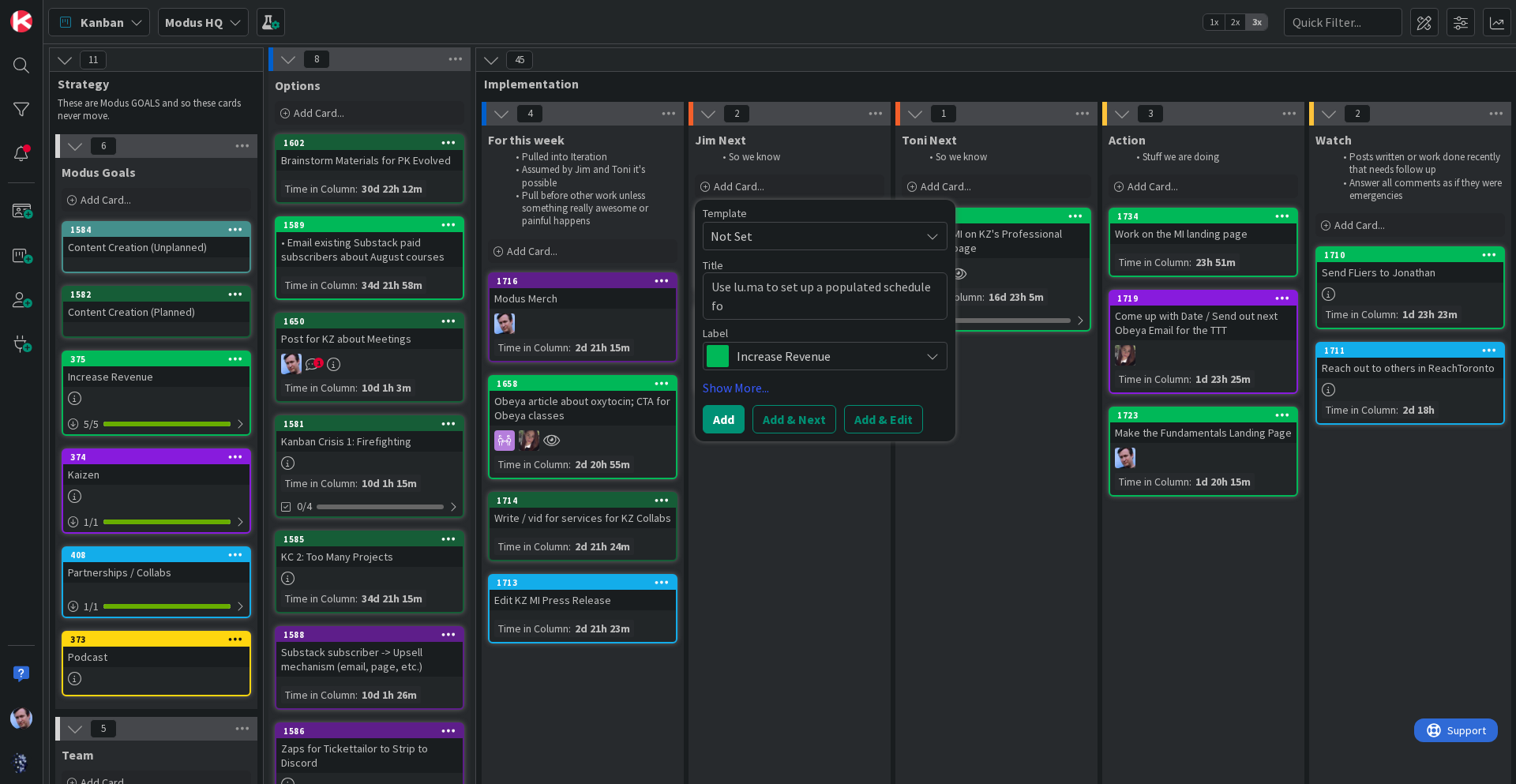 type on "x" 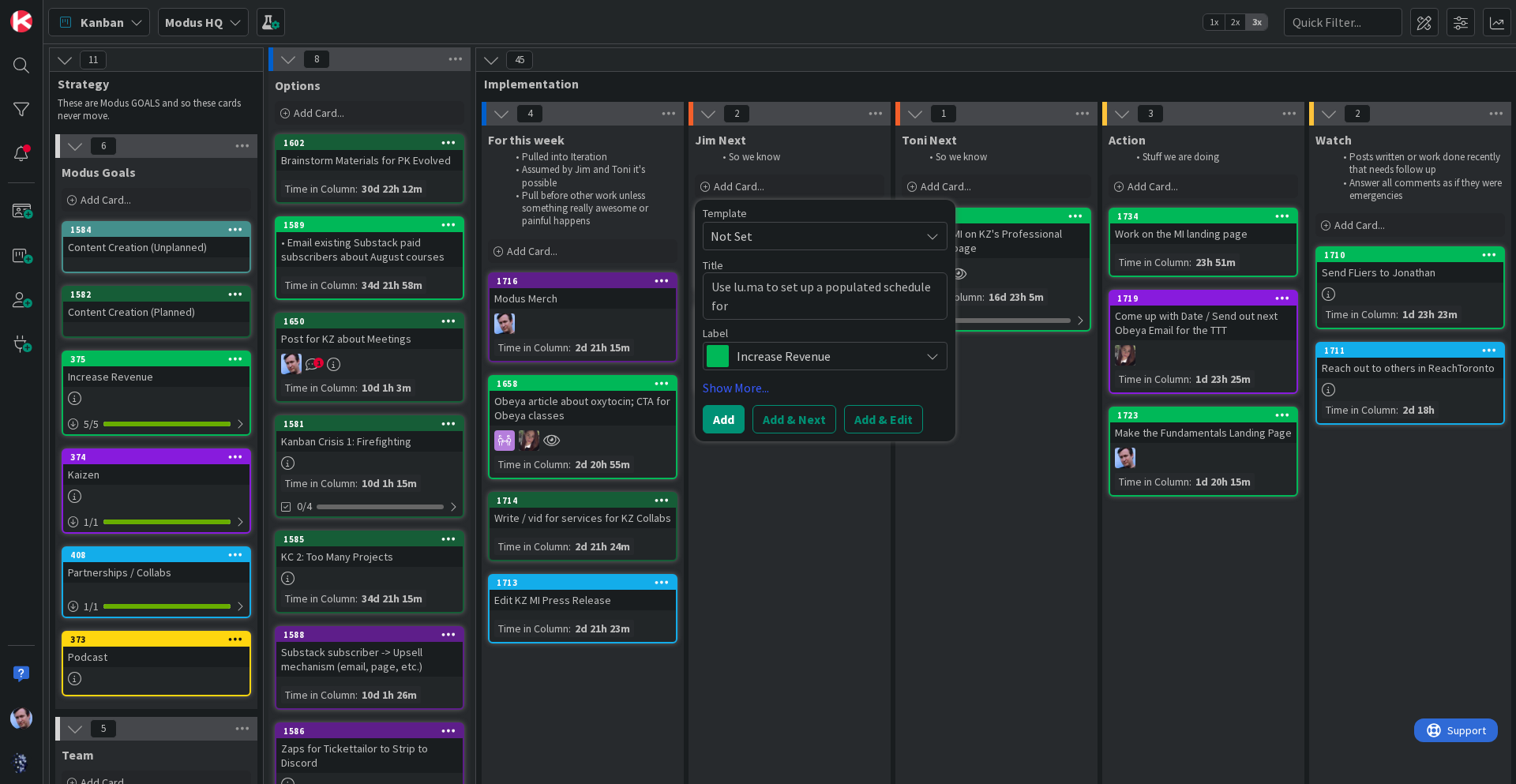 type on "x" 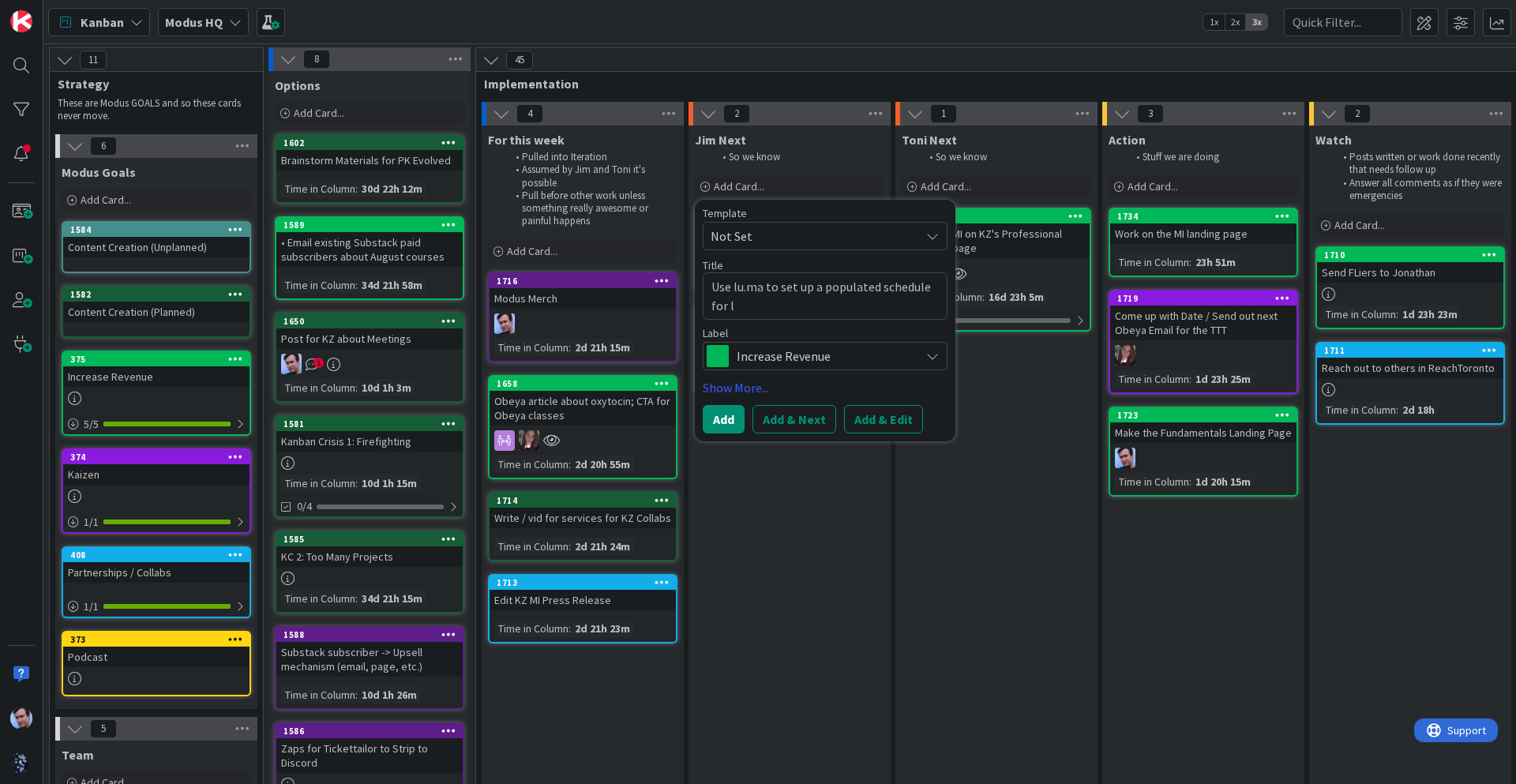 type on "Use lu.ma to set up a populated schedule for la" 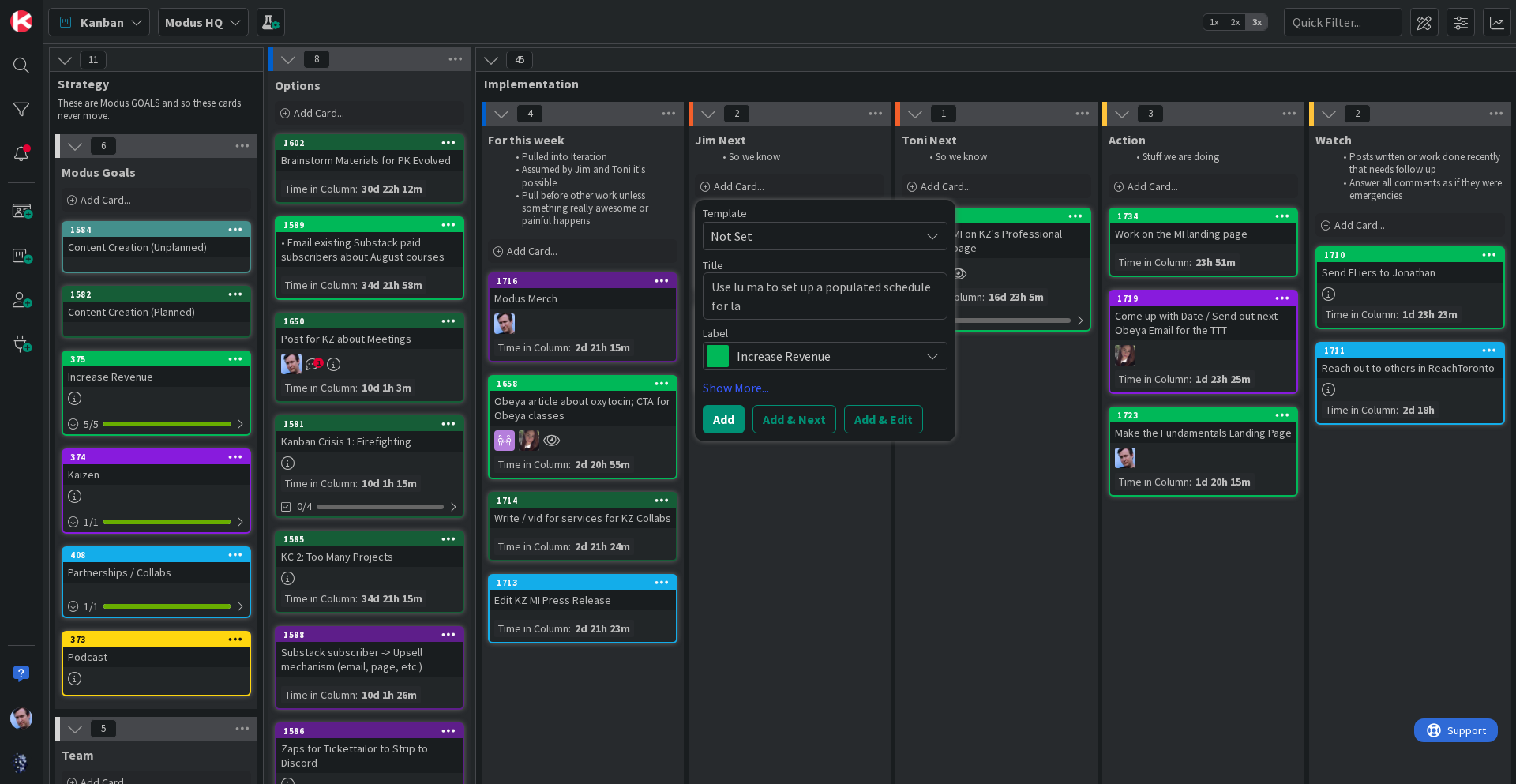 type on "x" 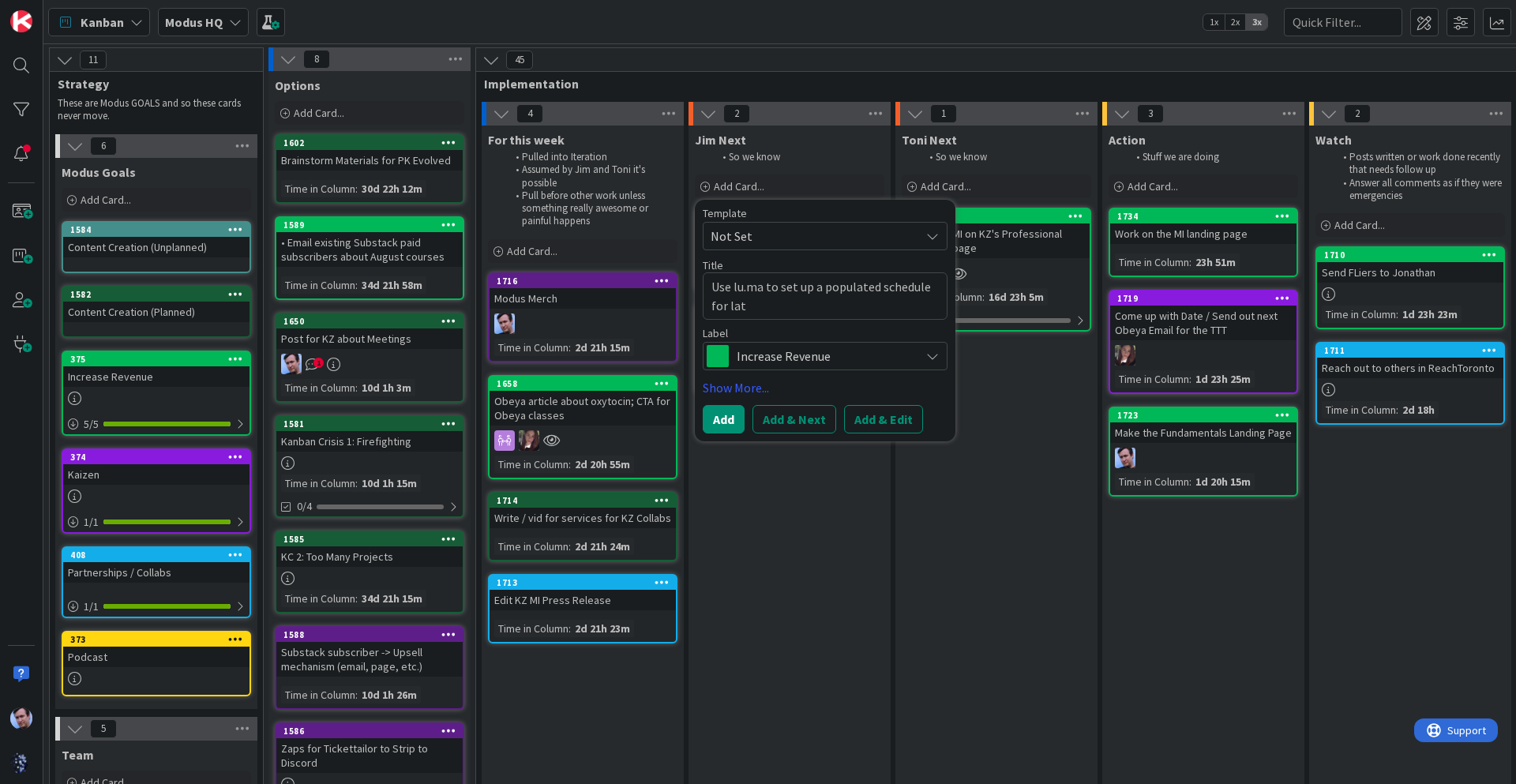 type on "x" 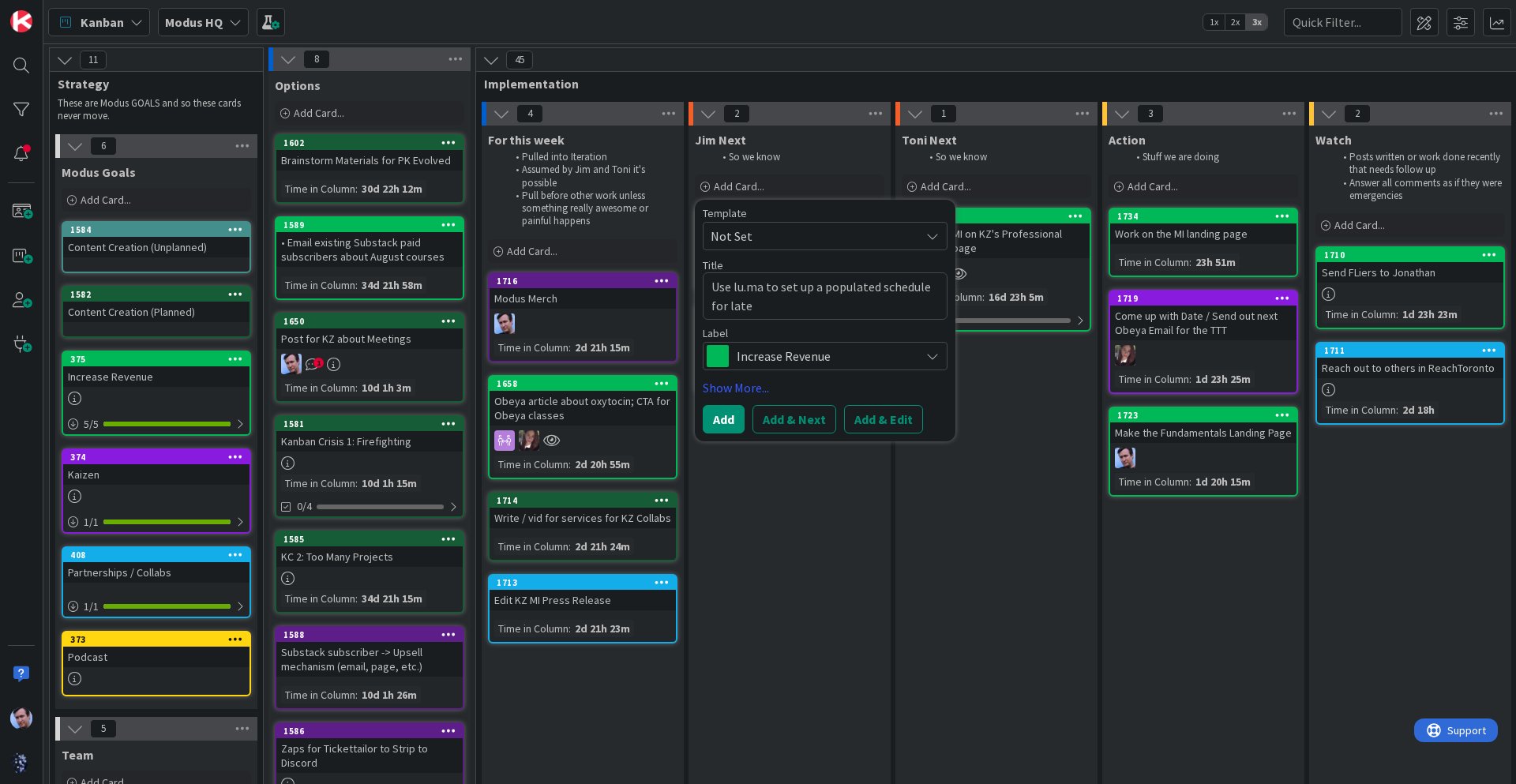 type on "Use lu.ma to set up a populated schedule for late" 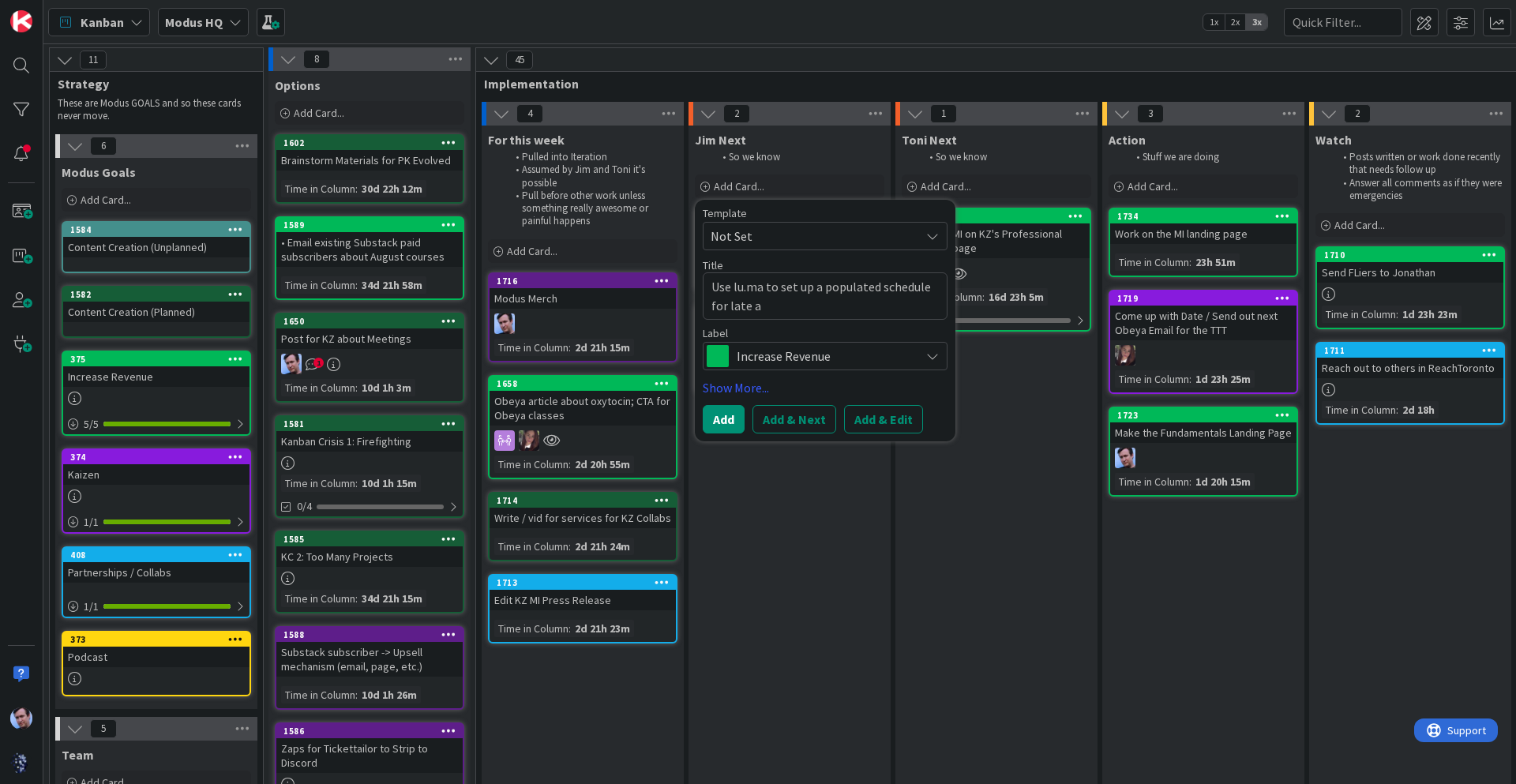 type on "x" 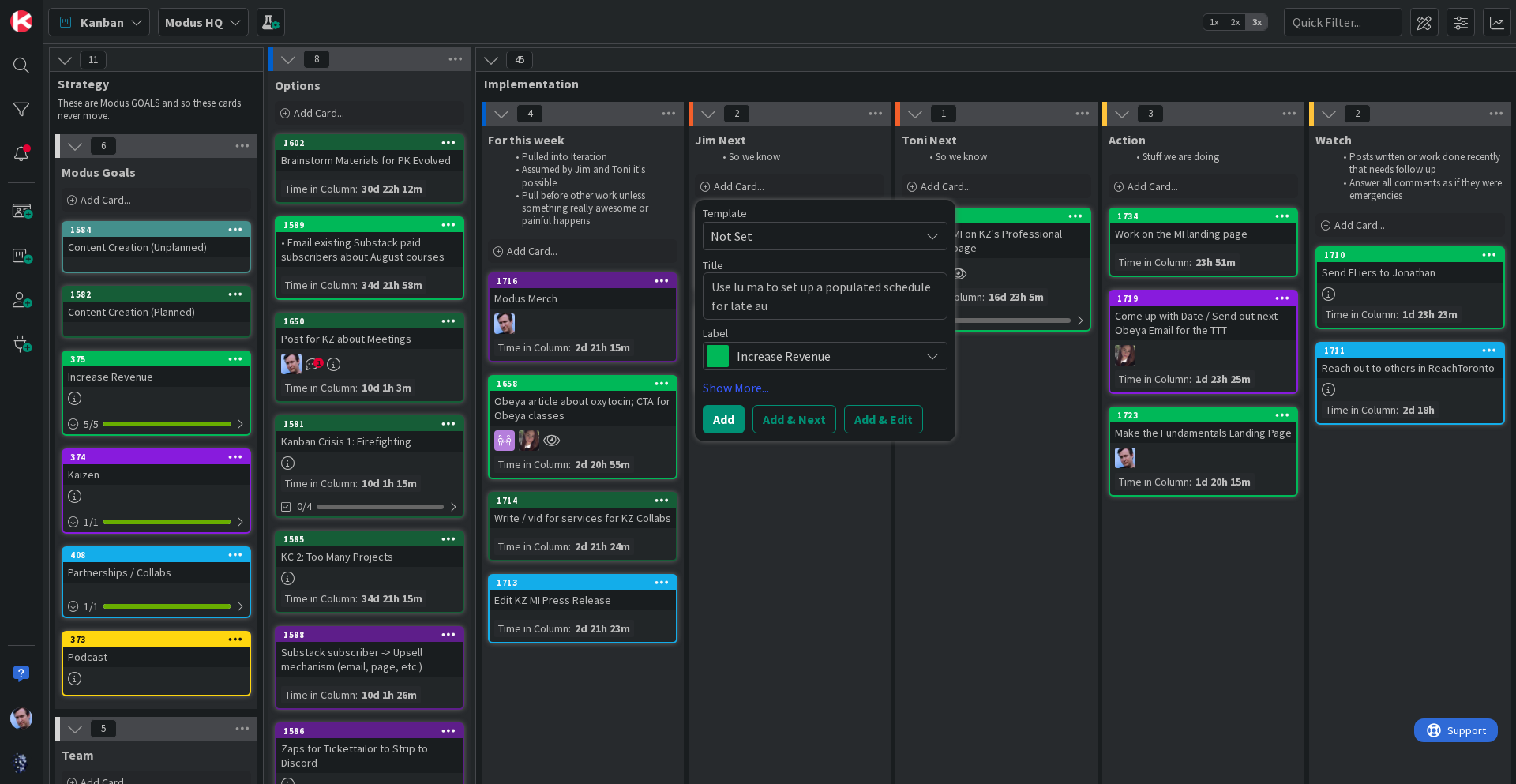 type on "x" 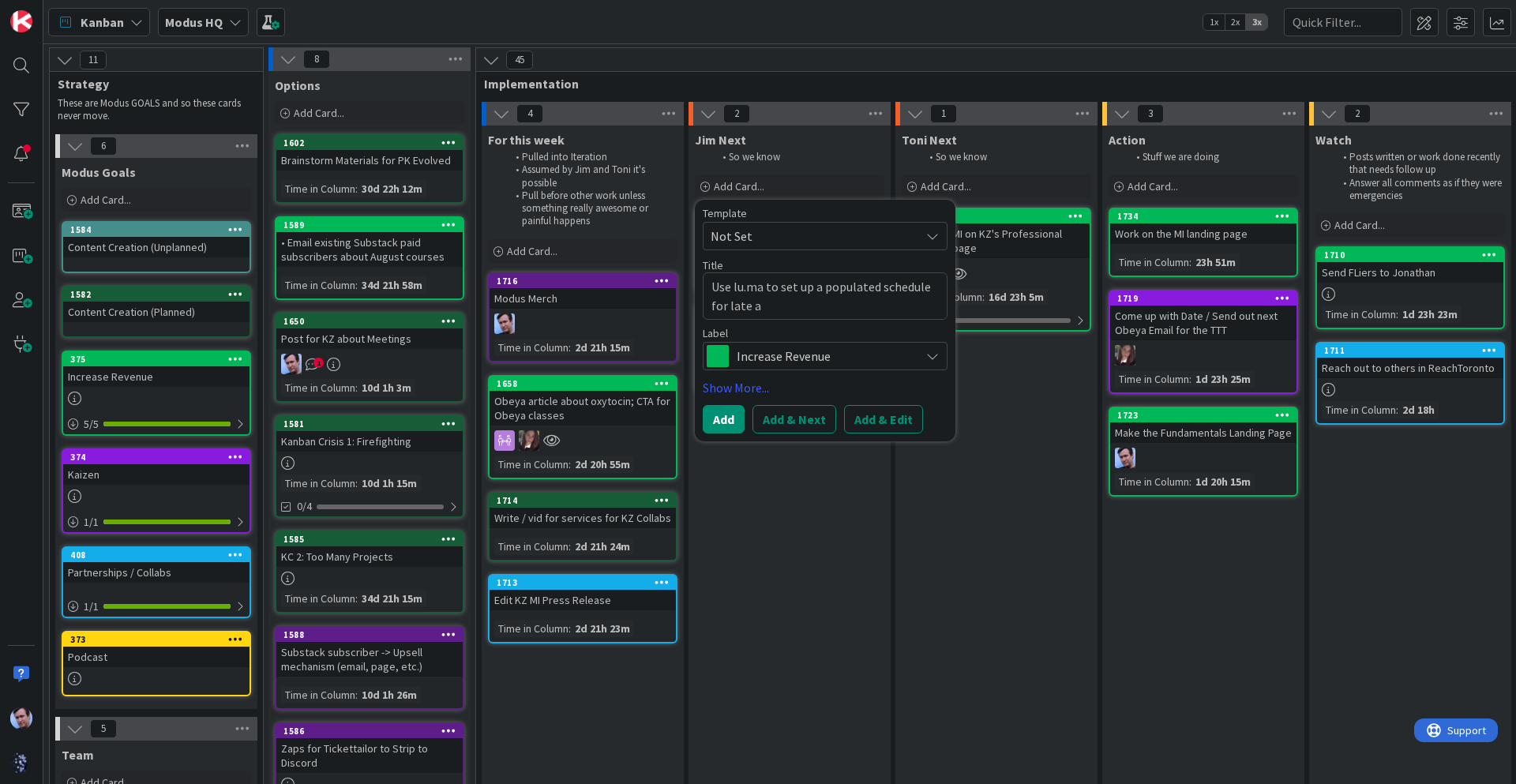 type on "x" 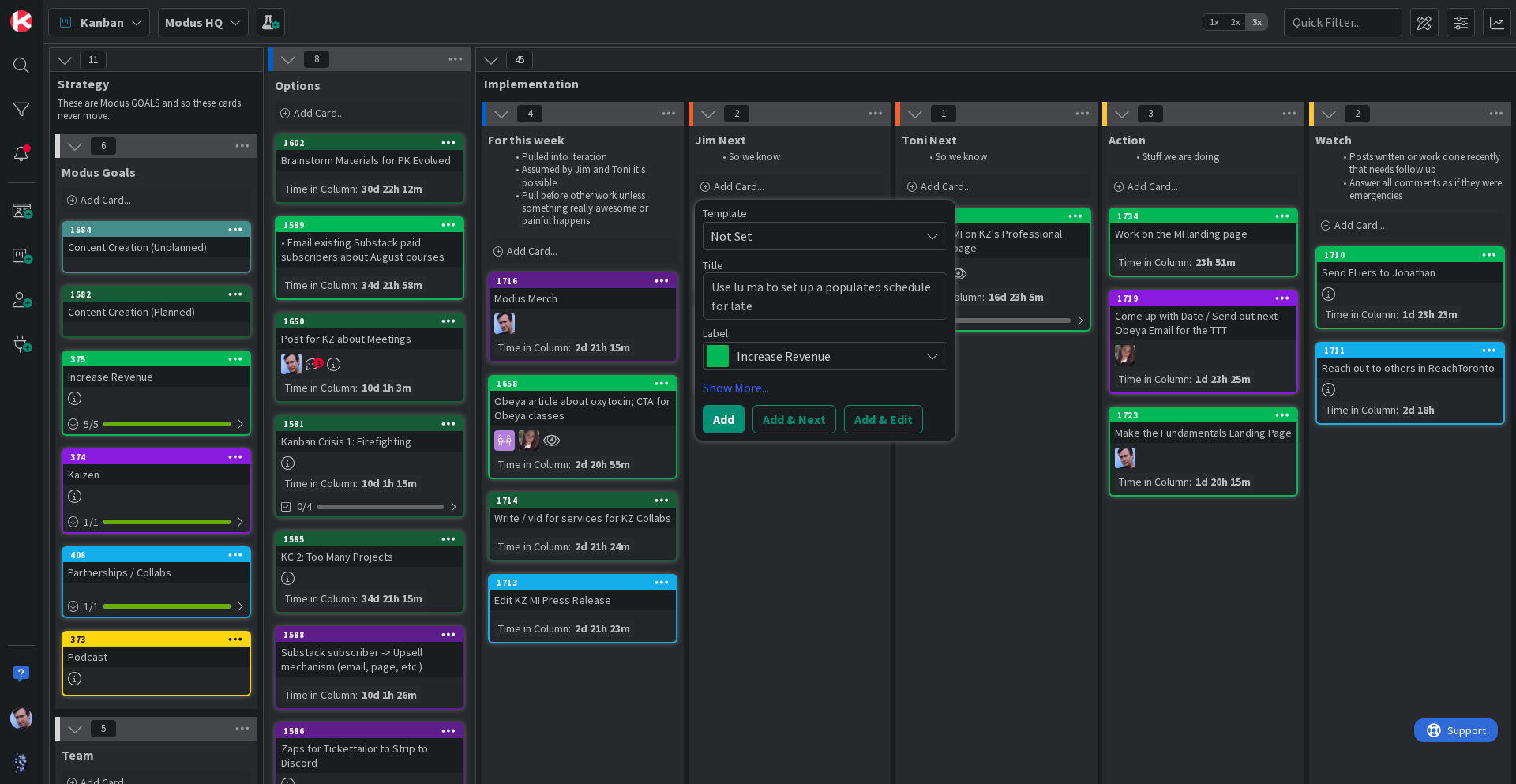 type on "x" 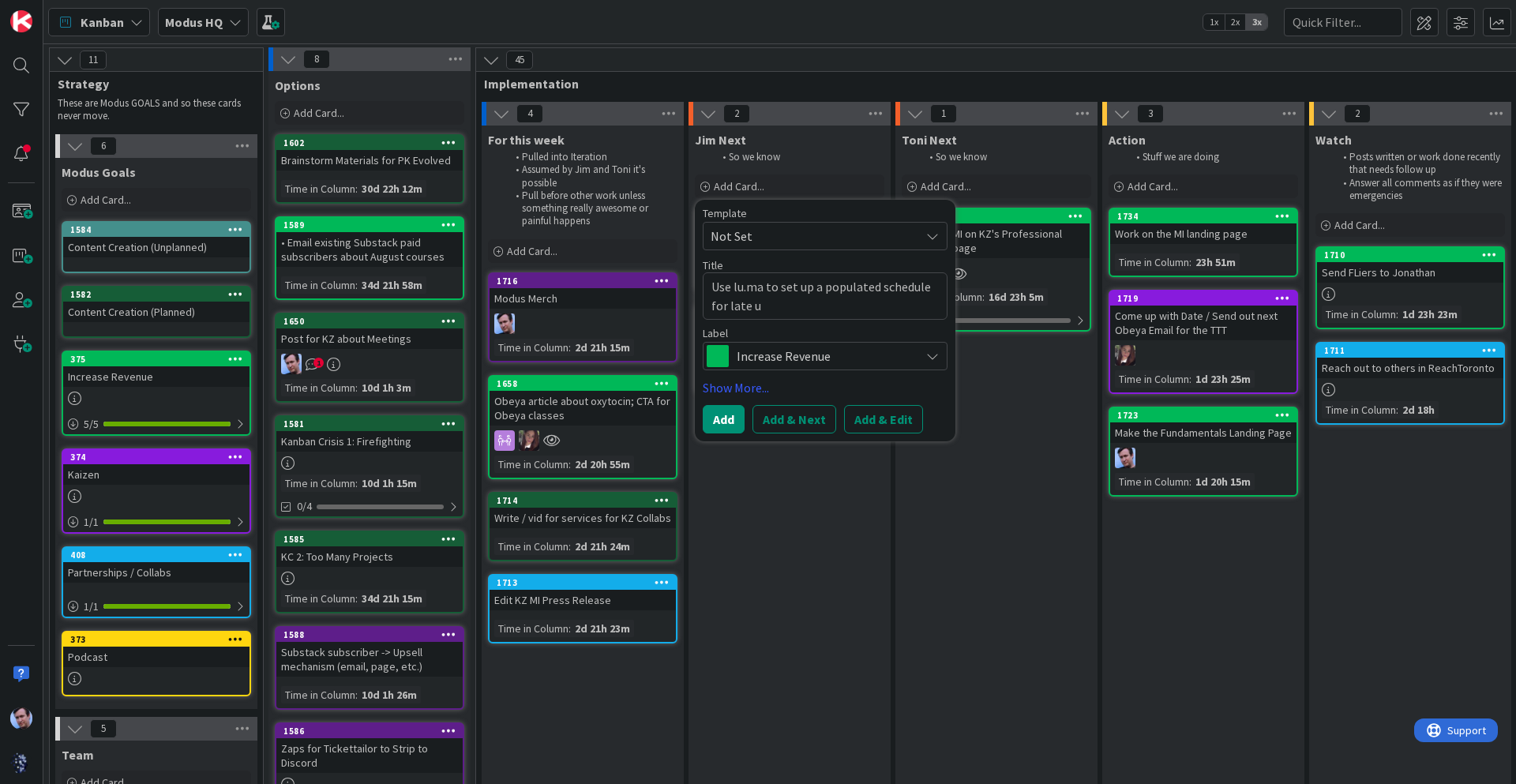 type on "x" 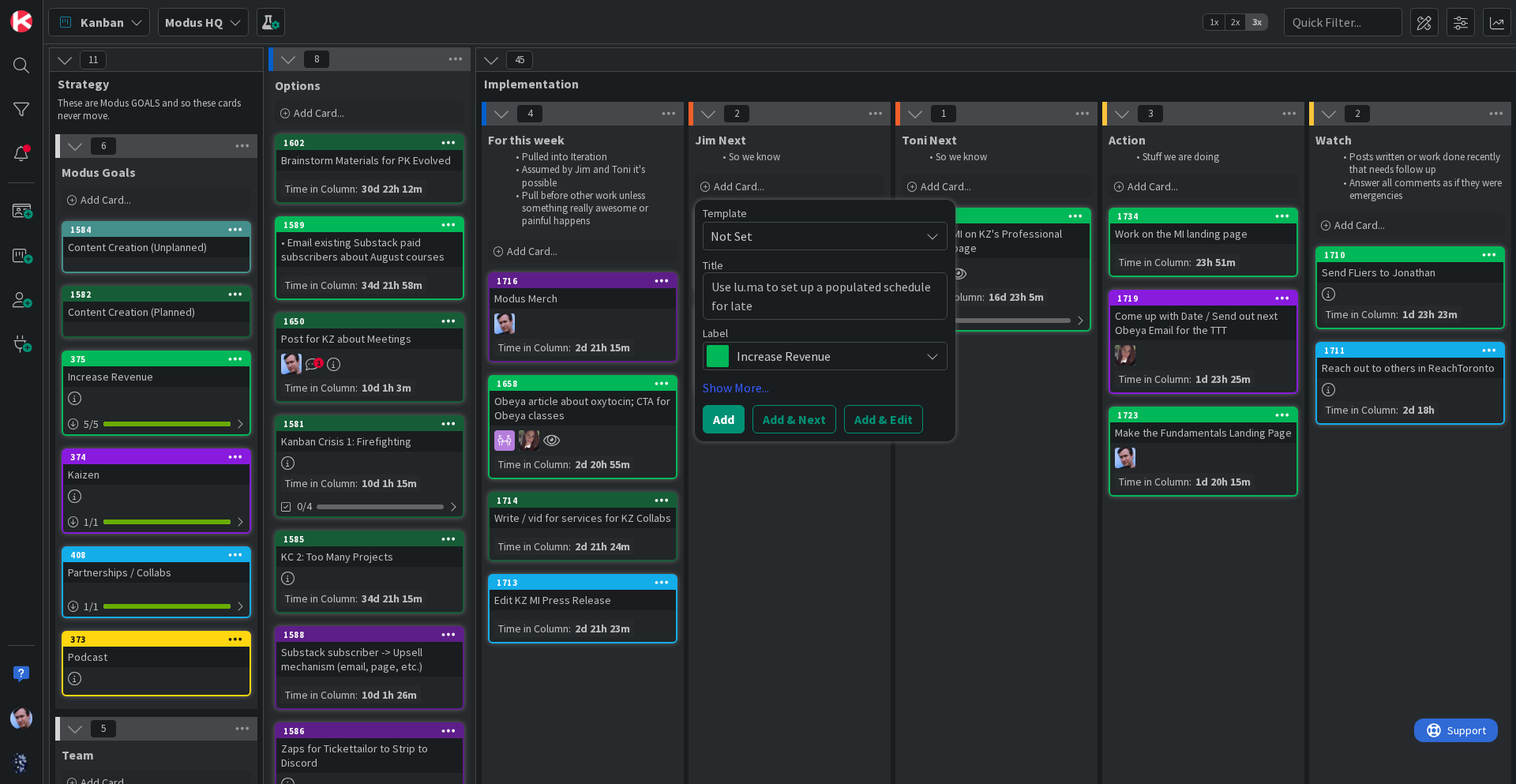 type on "x" 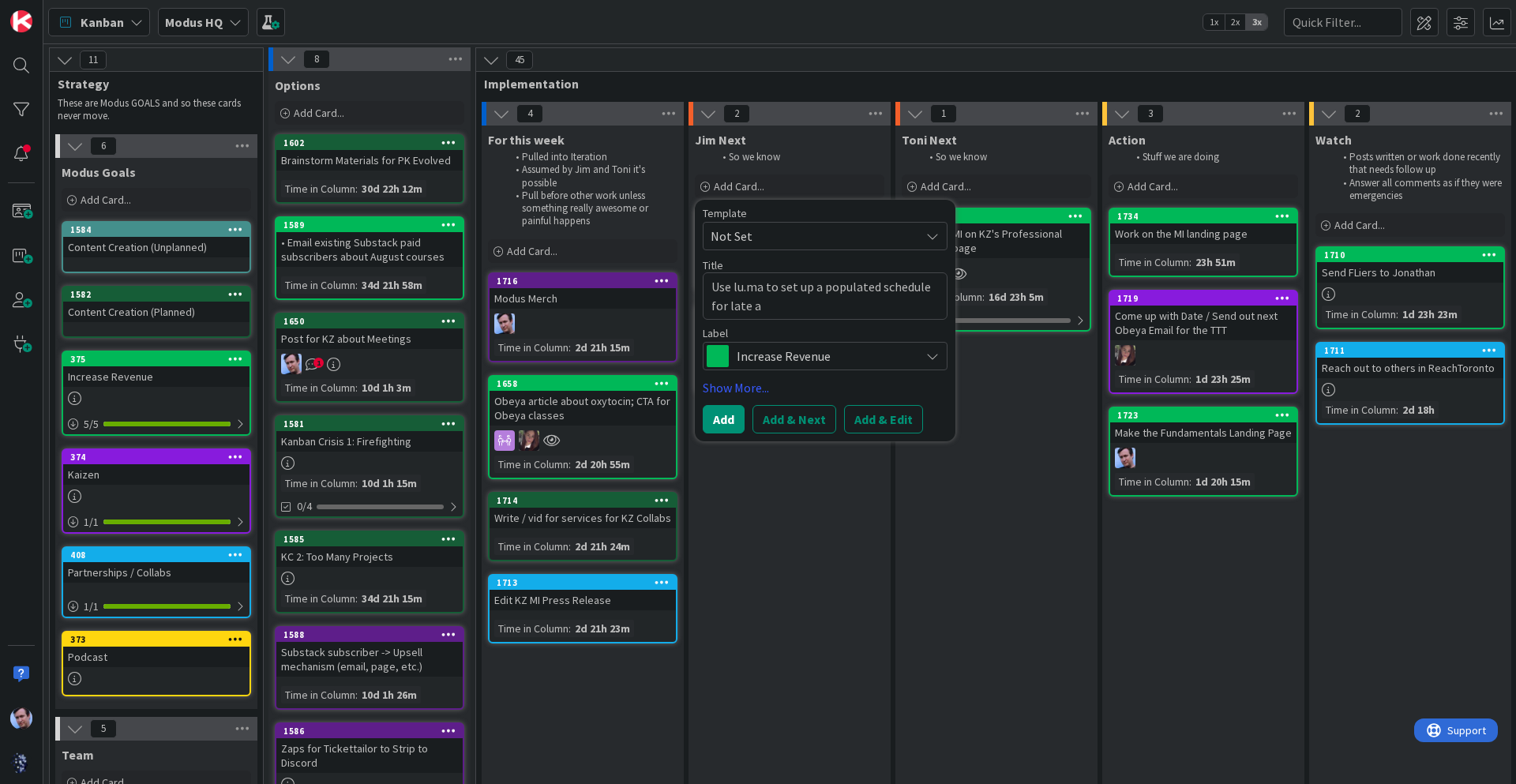 type on "x" 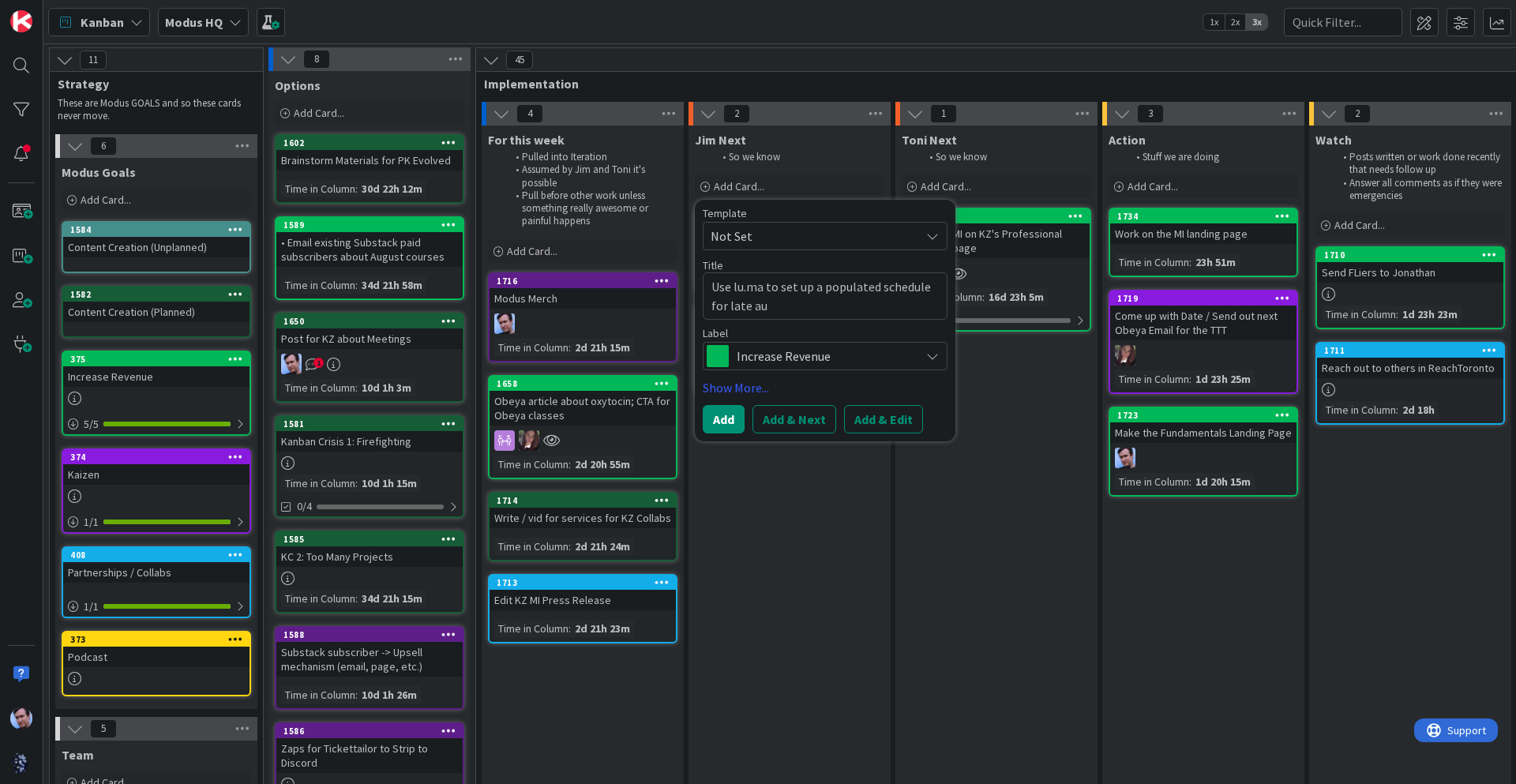 type on "x" 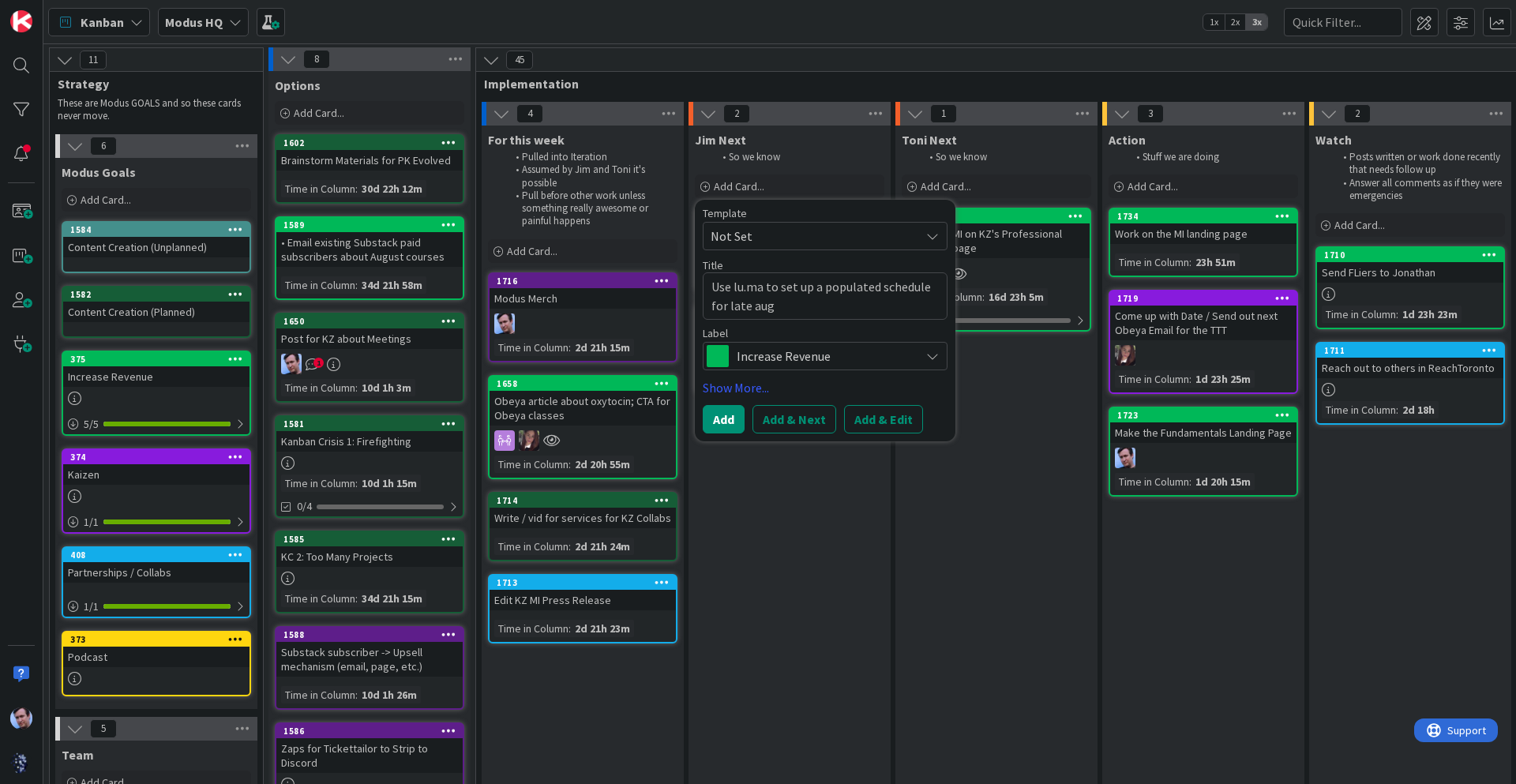 type on "x" 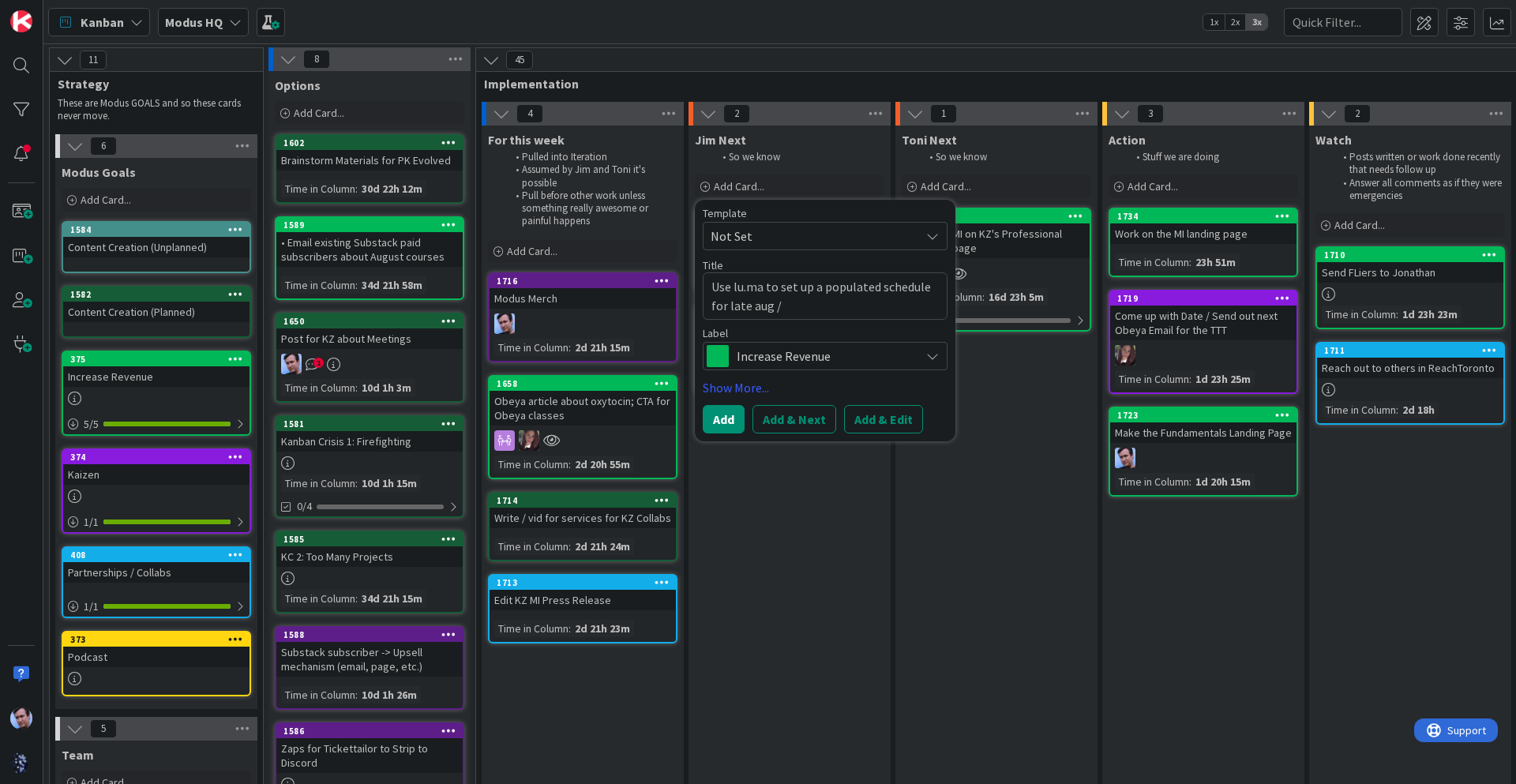 type on "x" 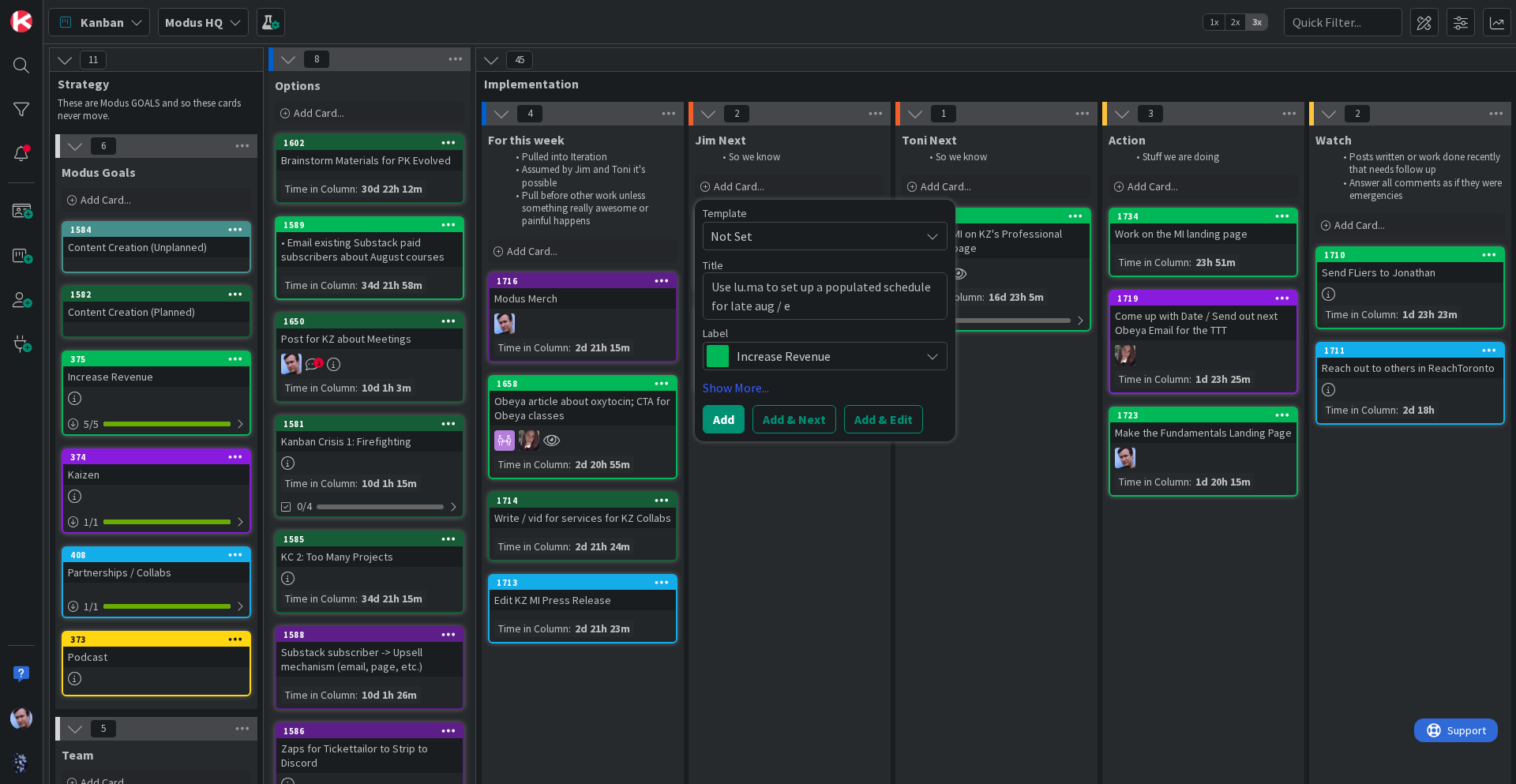 type on "x" 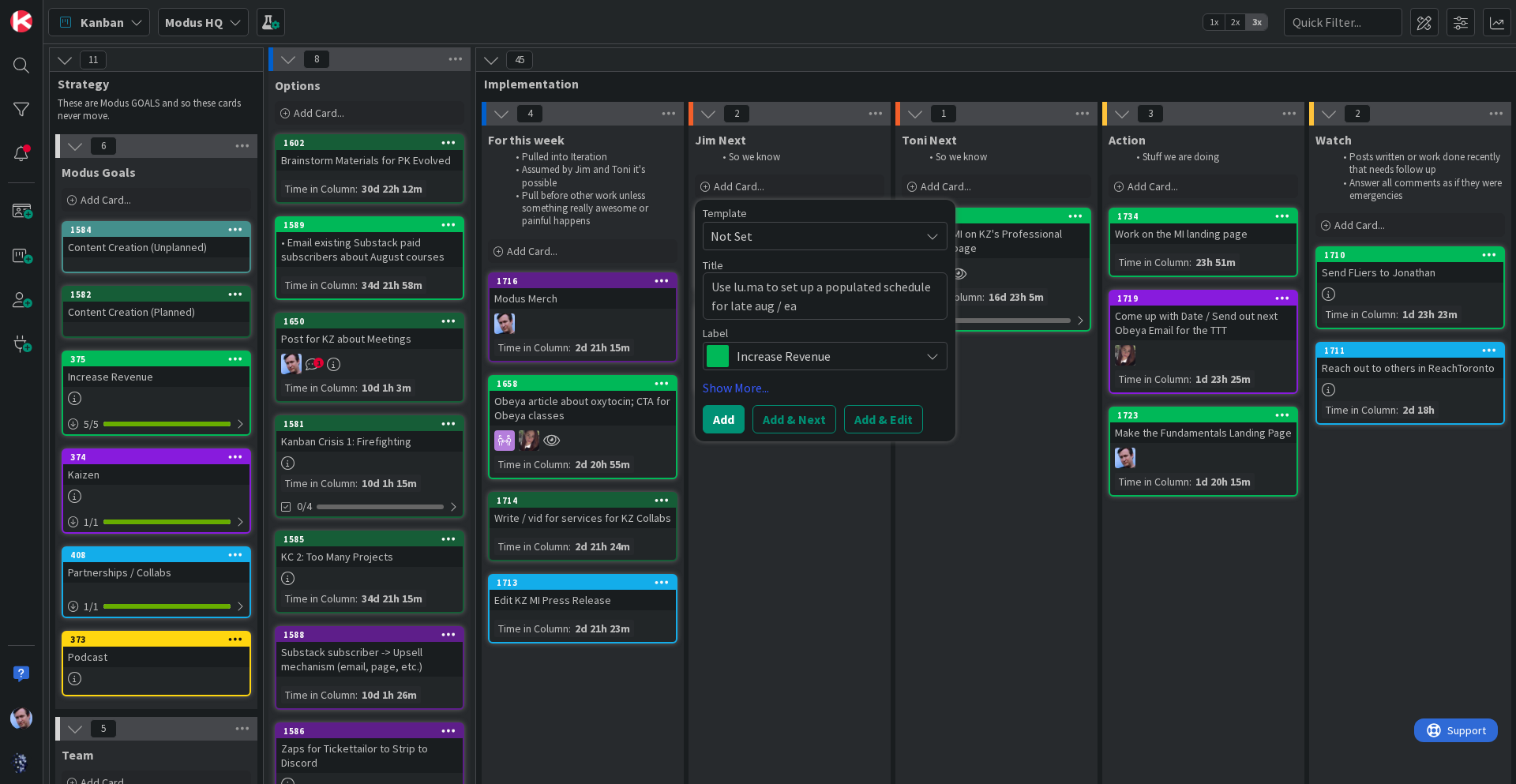 type on "x" 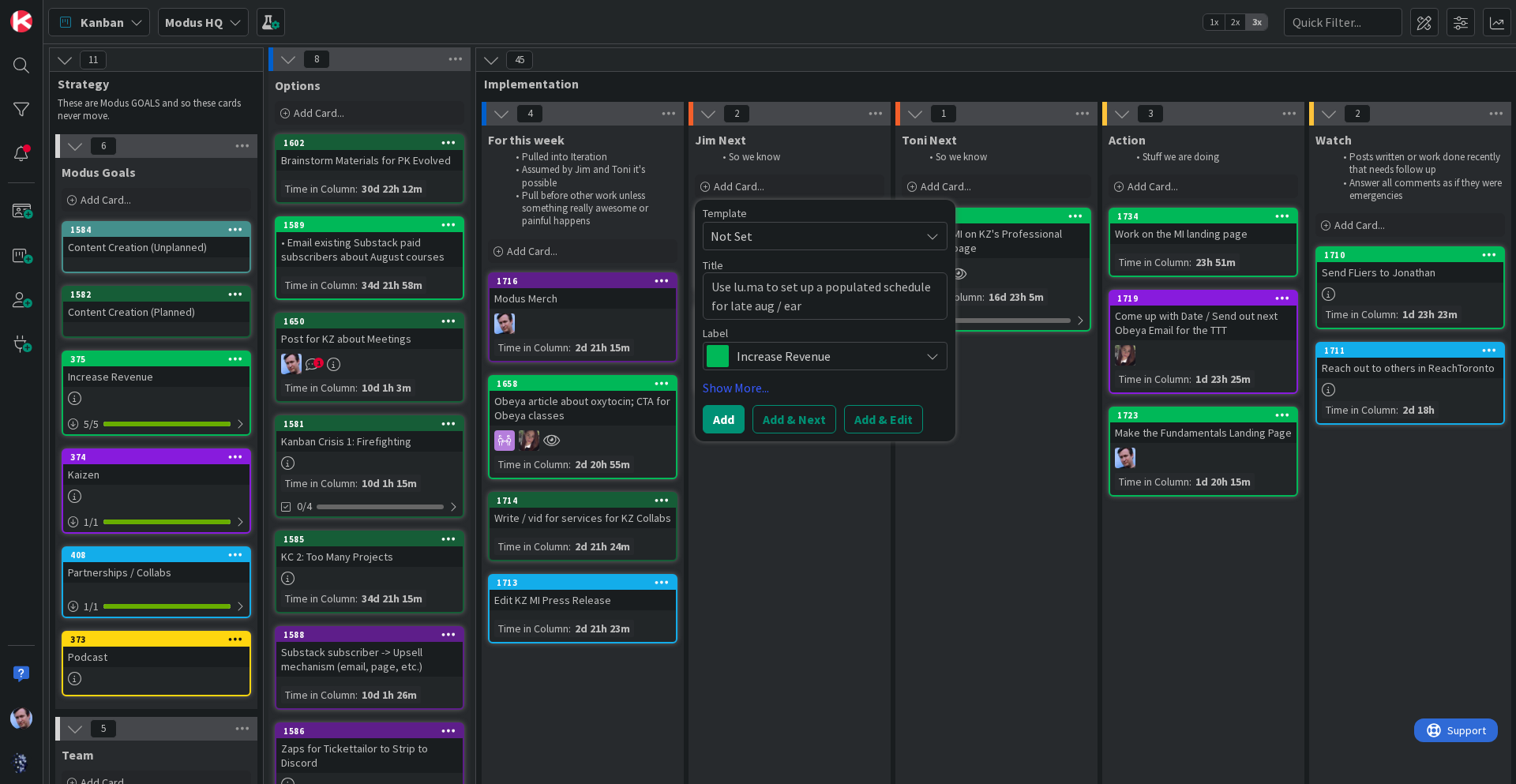 type on "x" 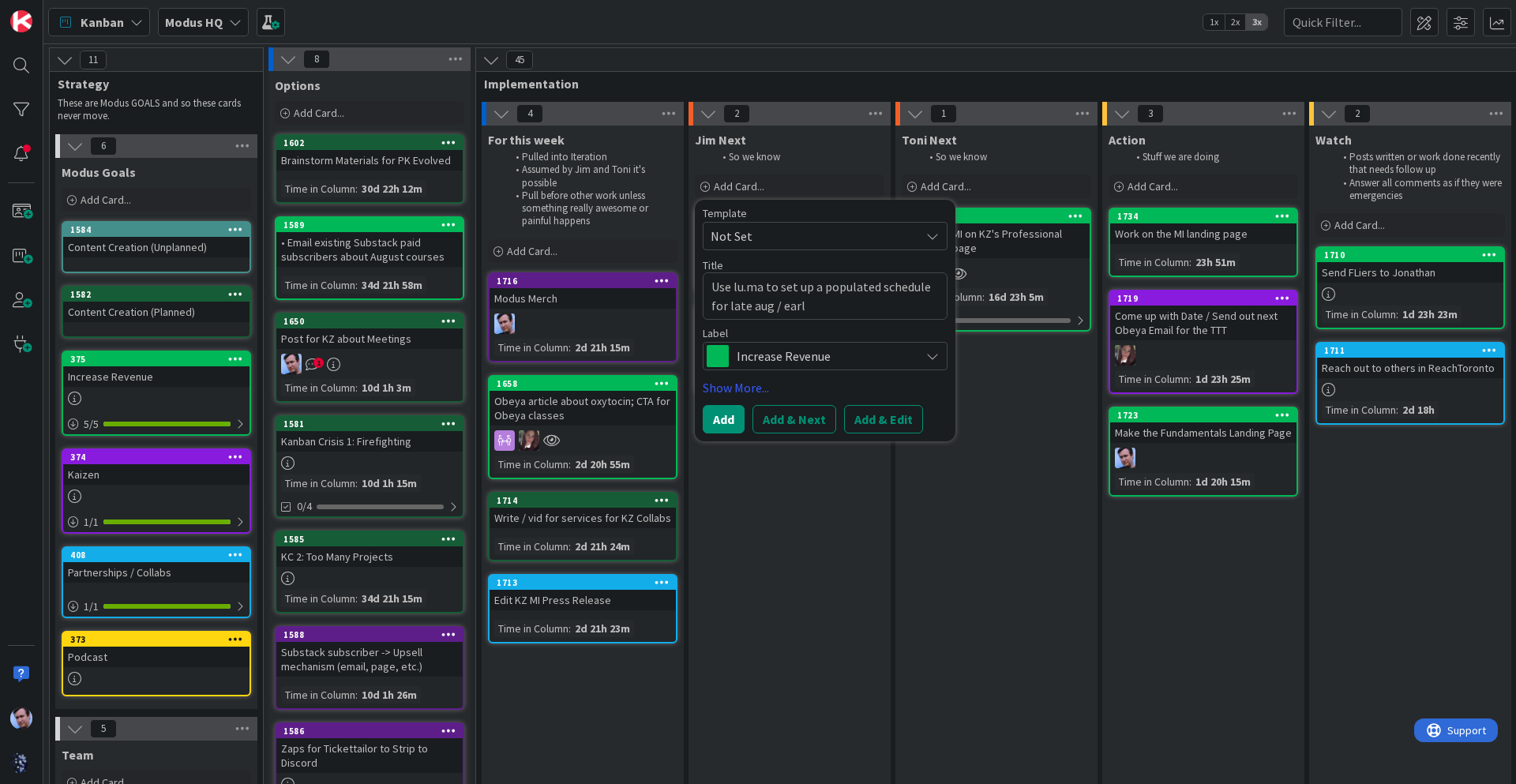 type on "x" 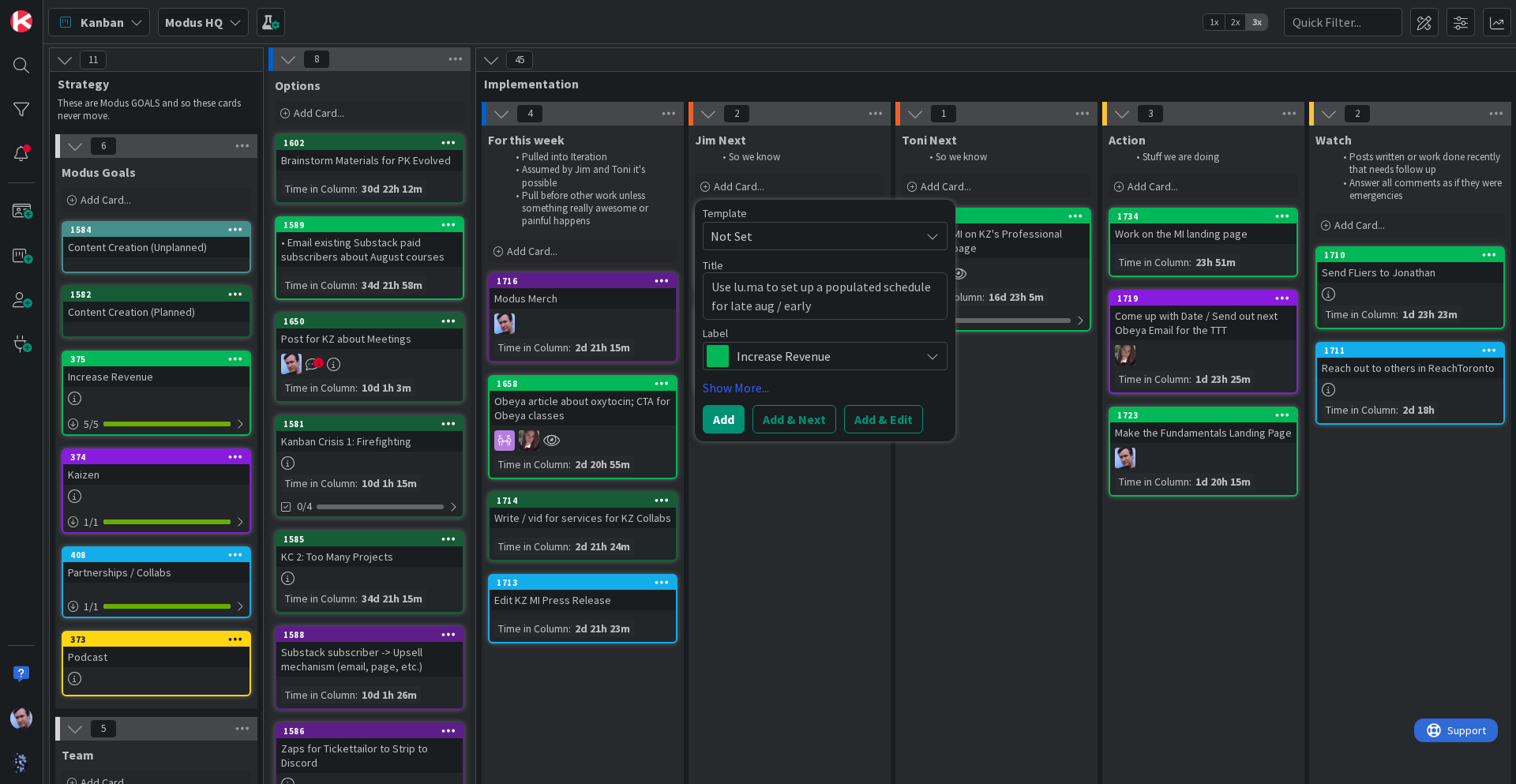 type on "x" 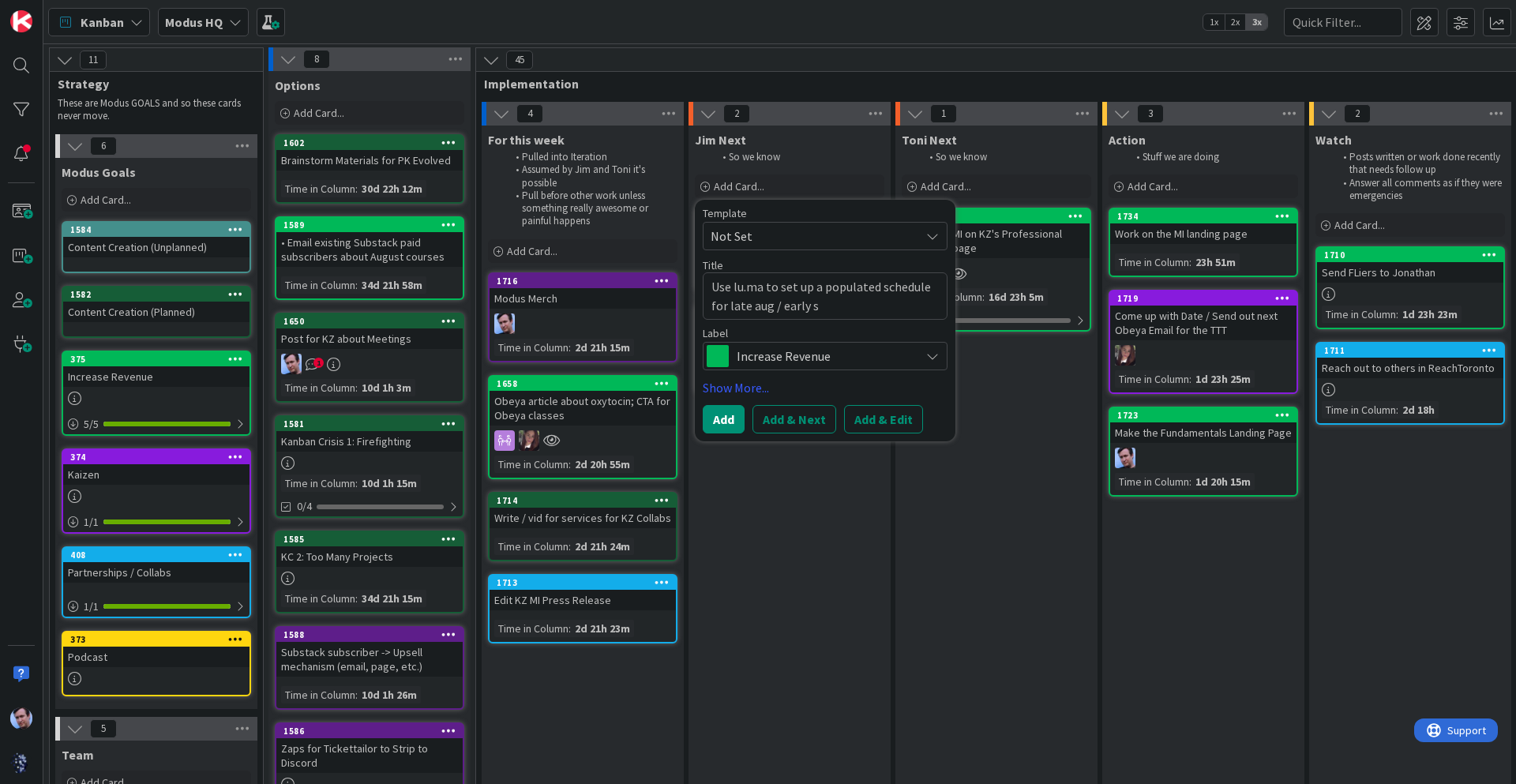 type on "x" 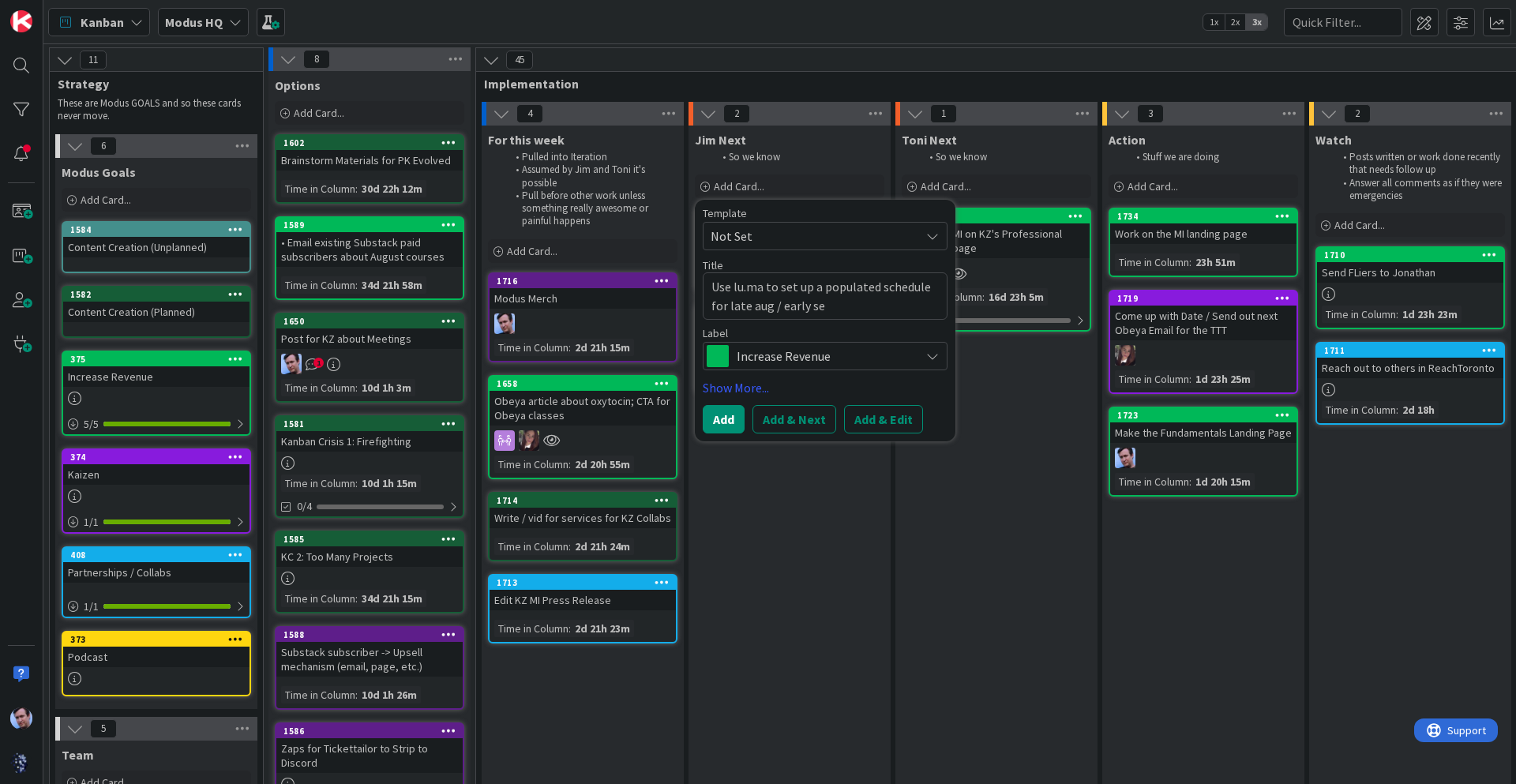 type on "x" 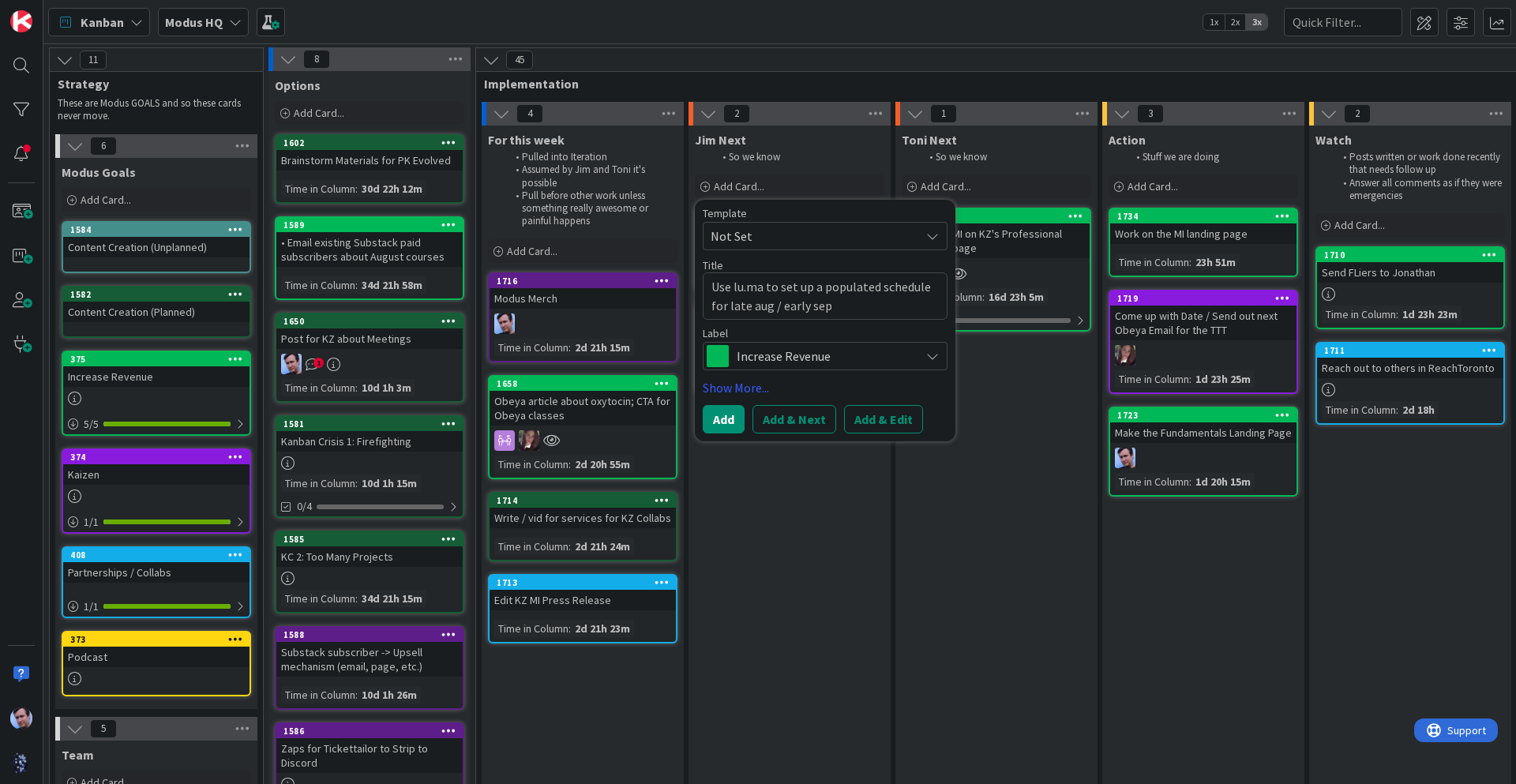 type on "x" 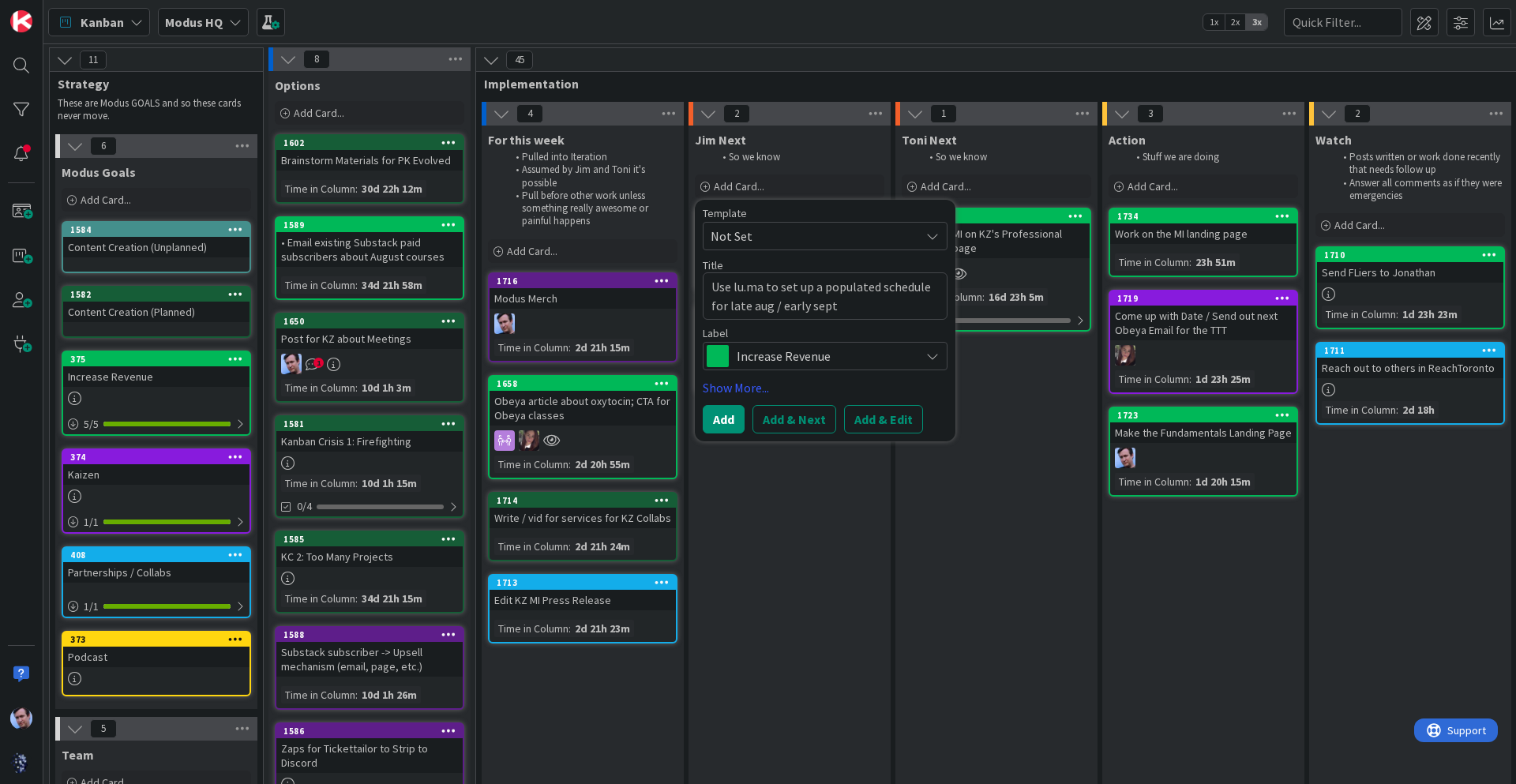 type on "x" 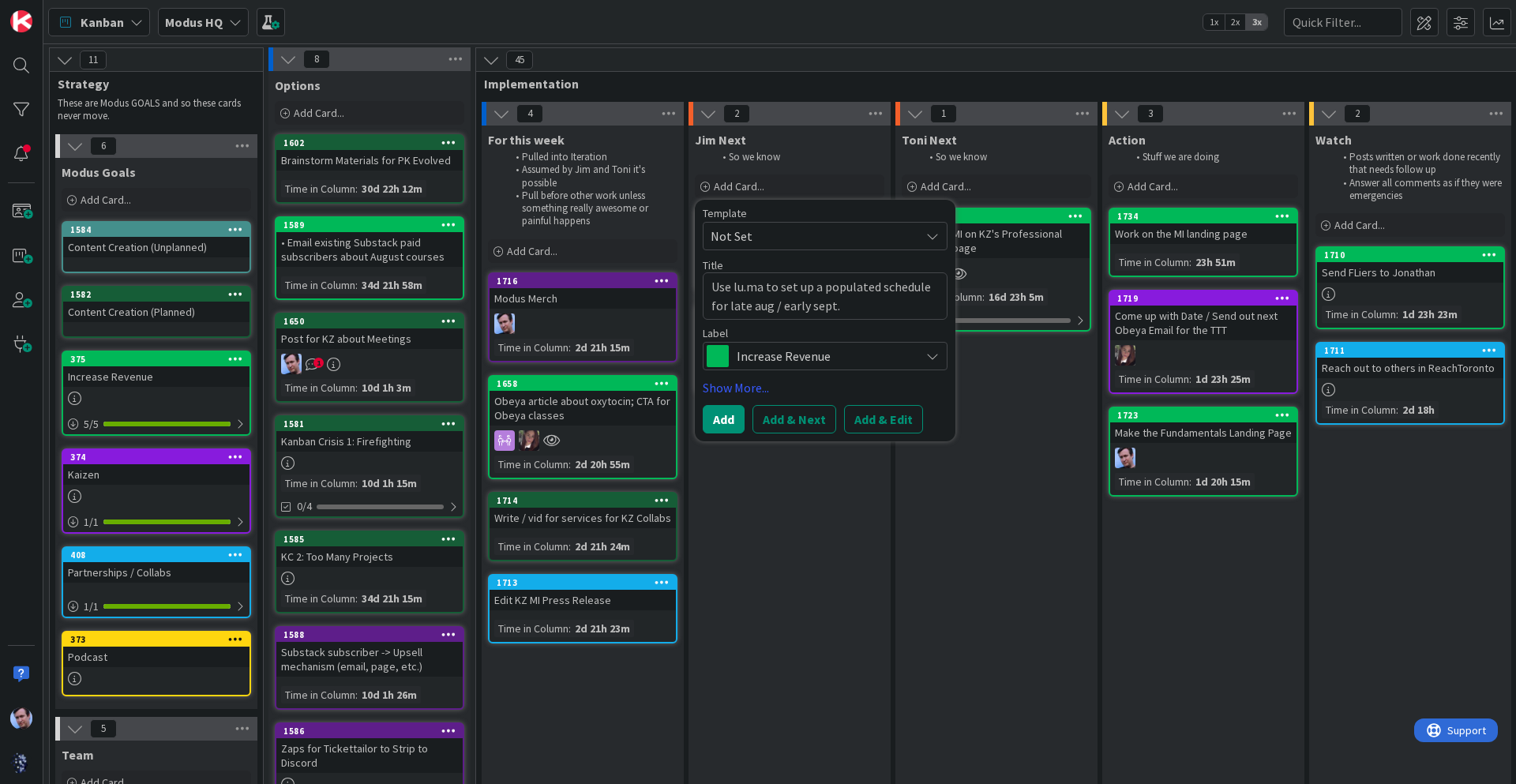 type on "x" 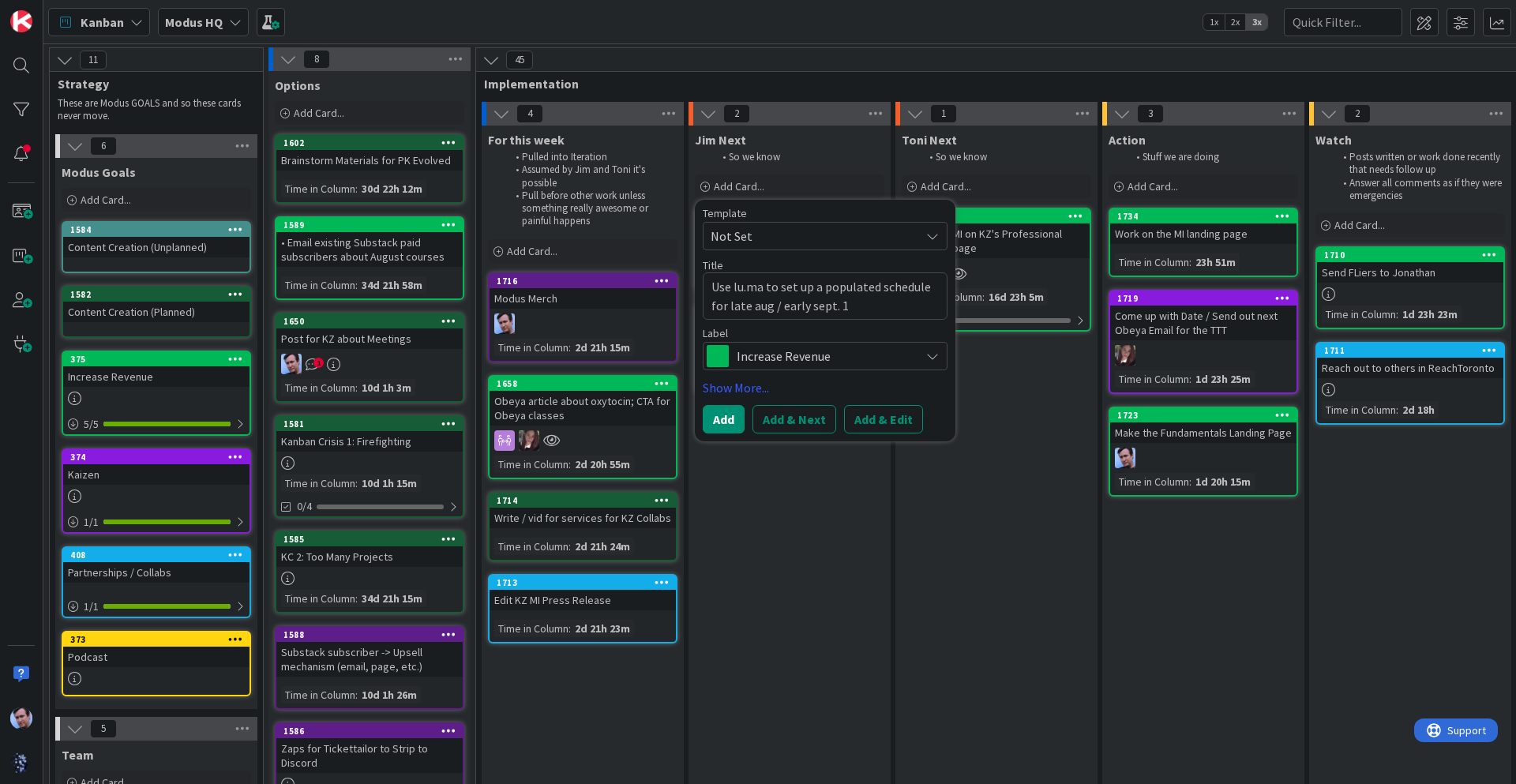 type on "x" 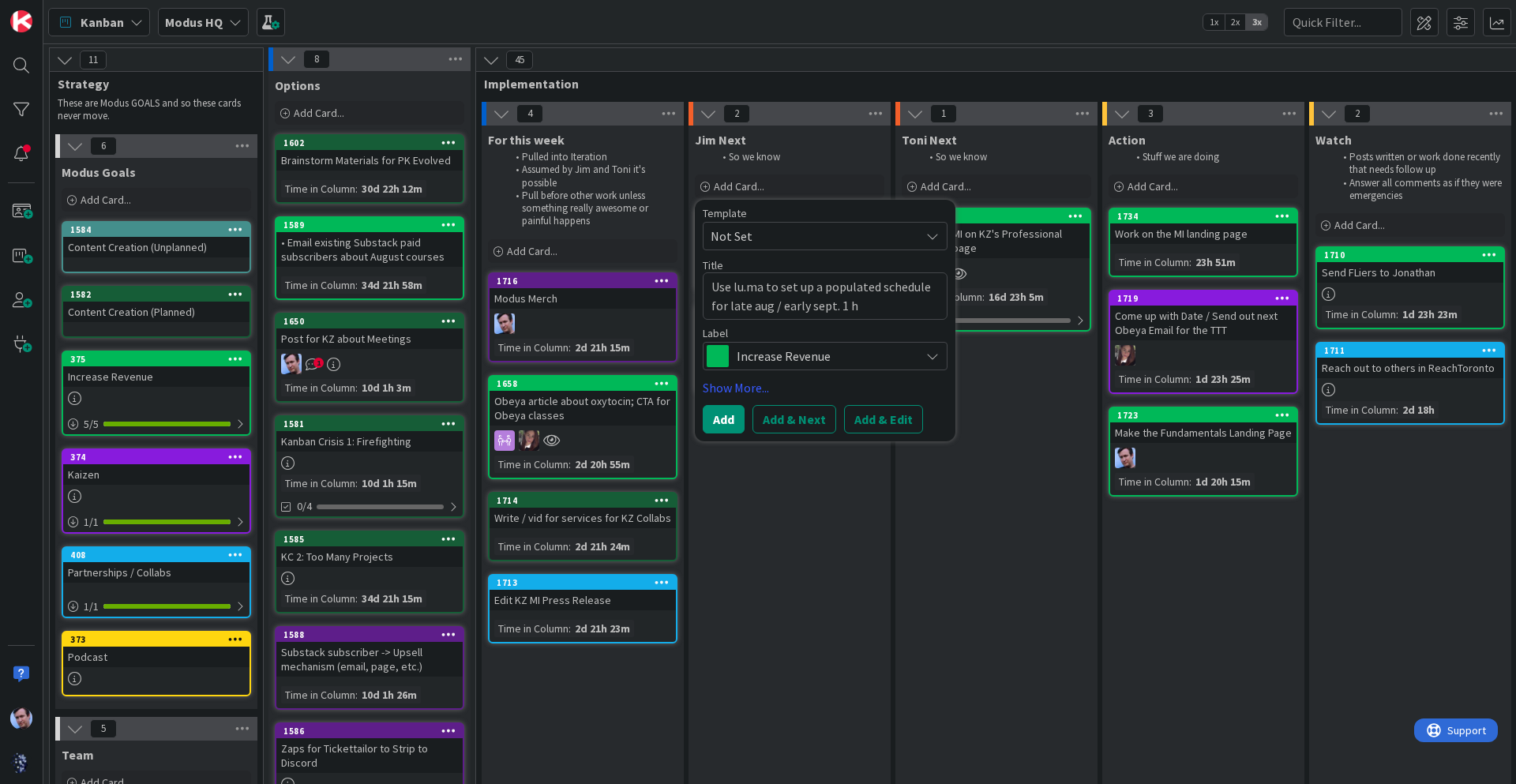 type on "x" 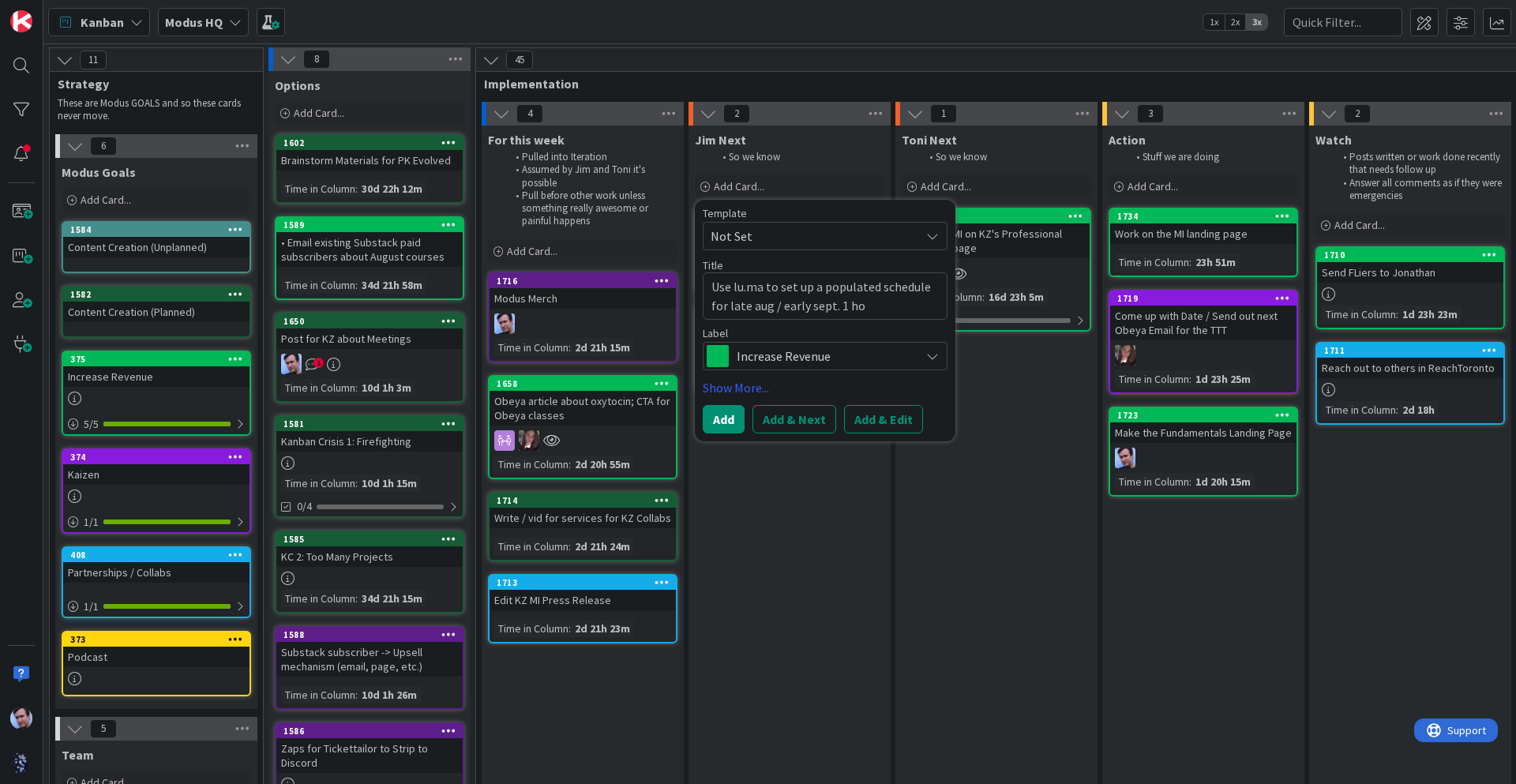 type on "x" 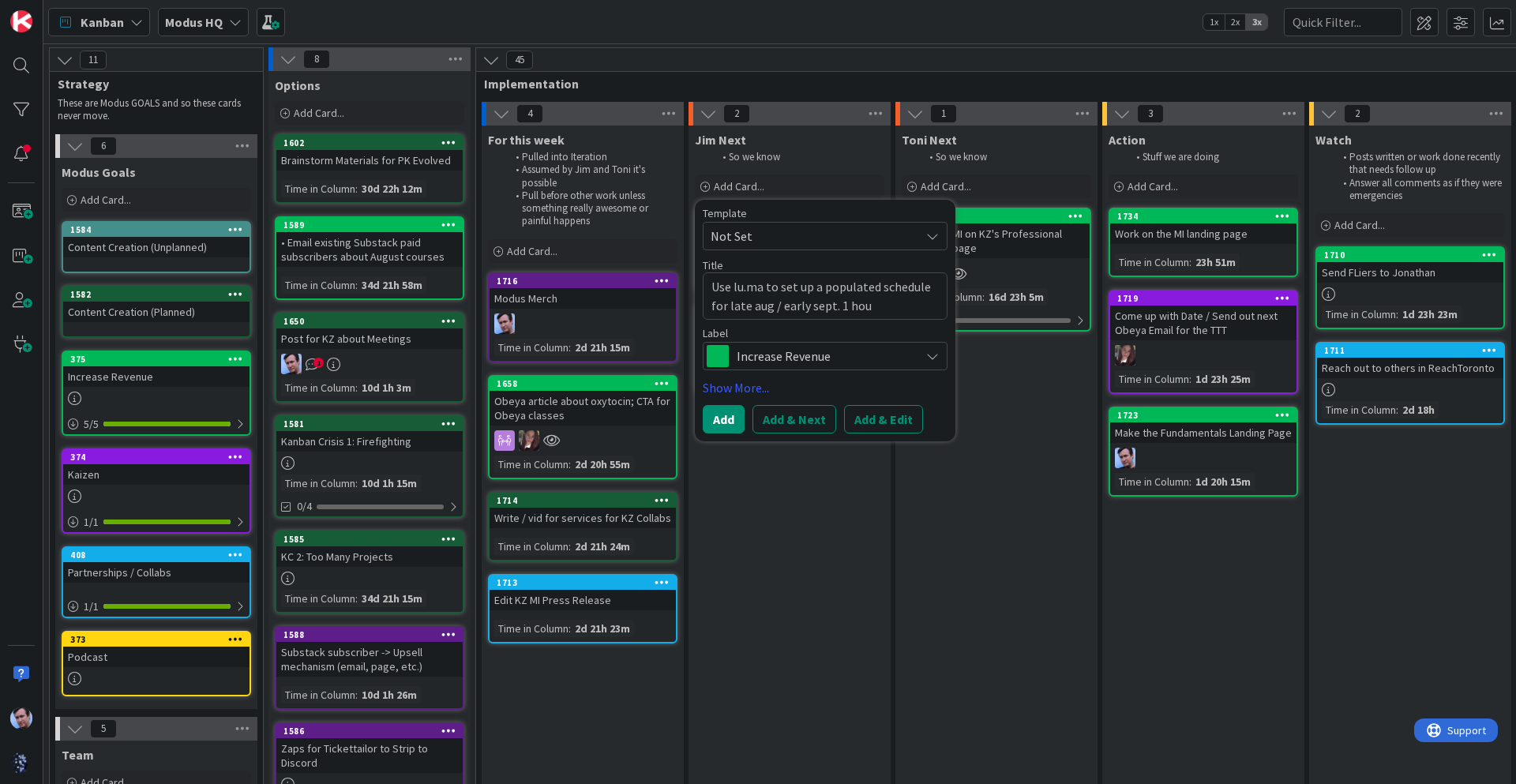 type on "x" 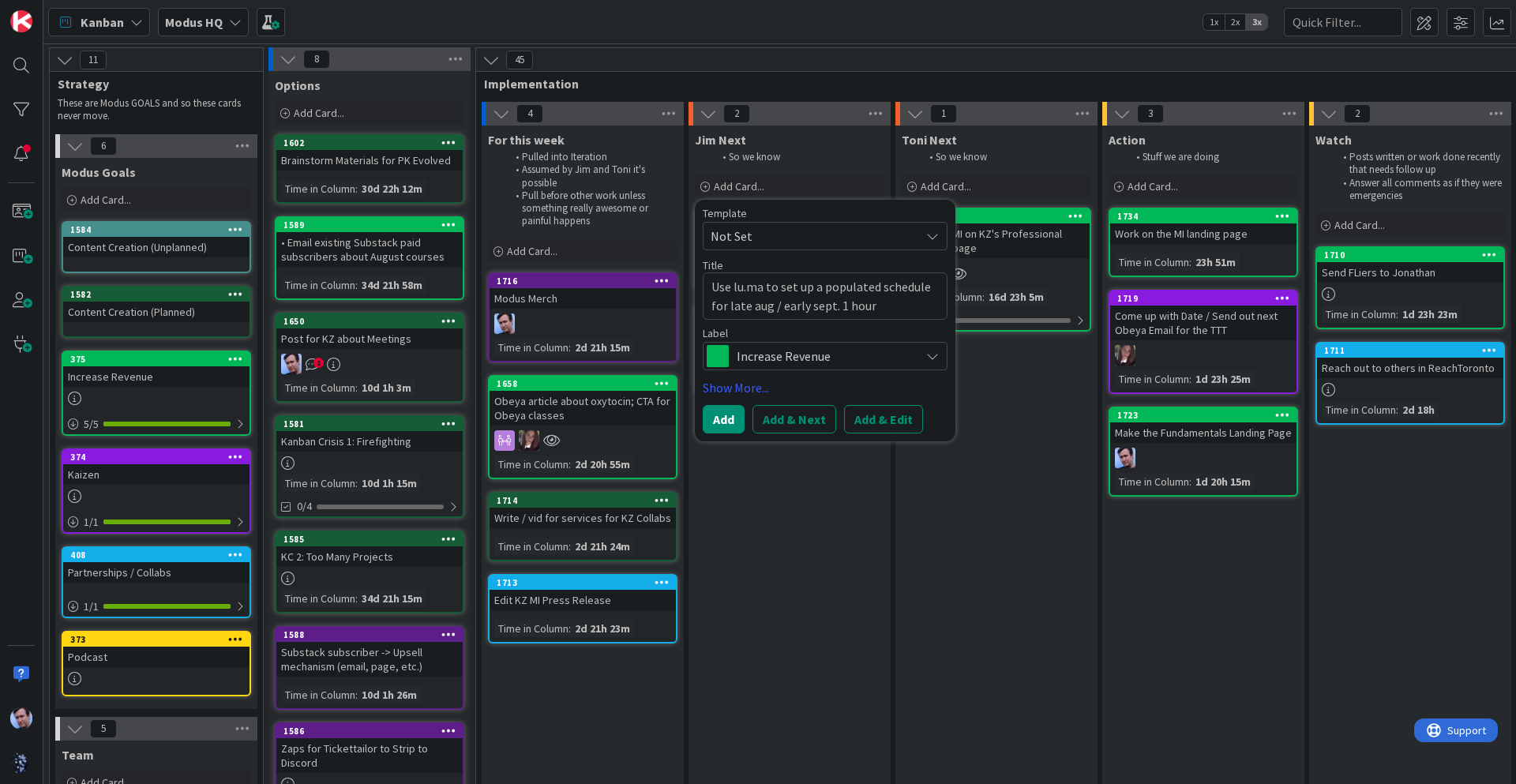 type on "x" 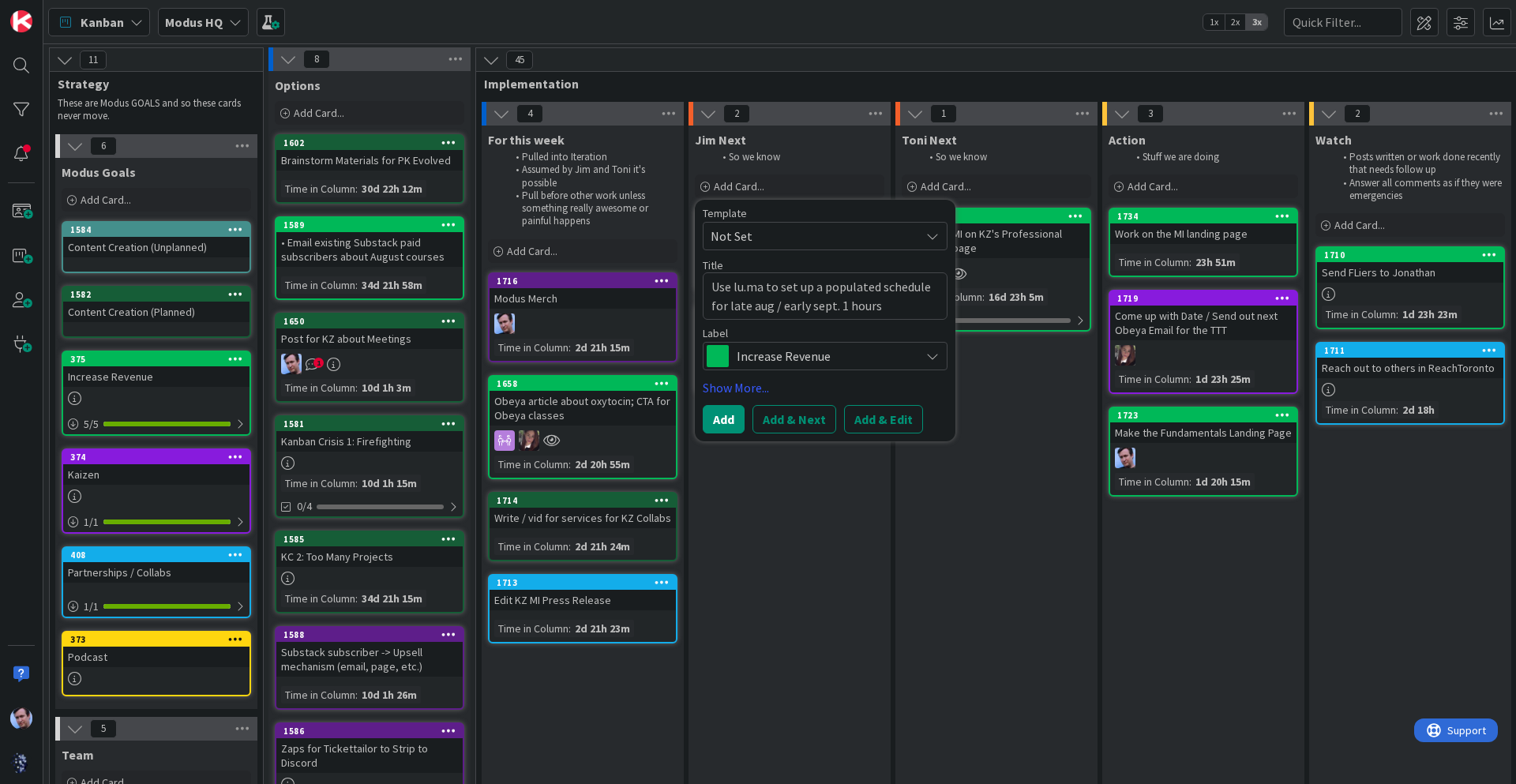 type on "x" 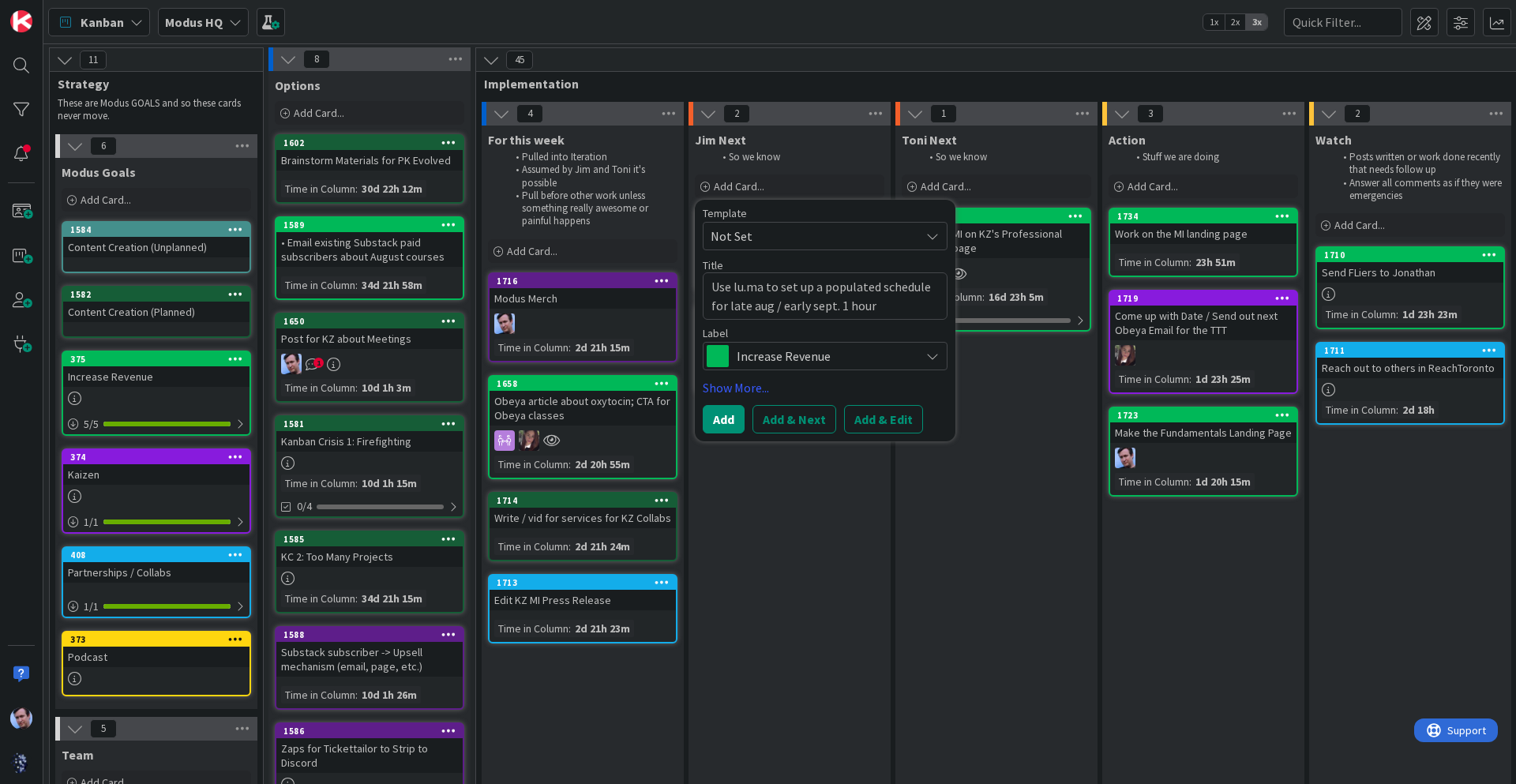 type on "x" 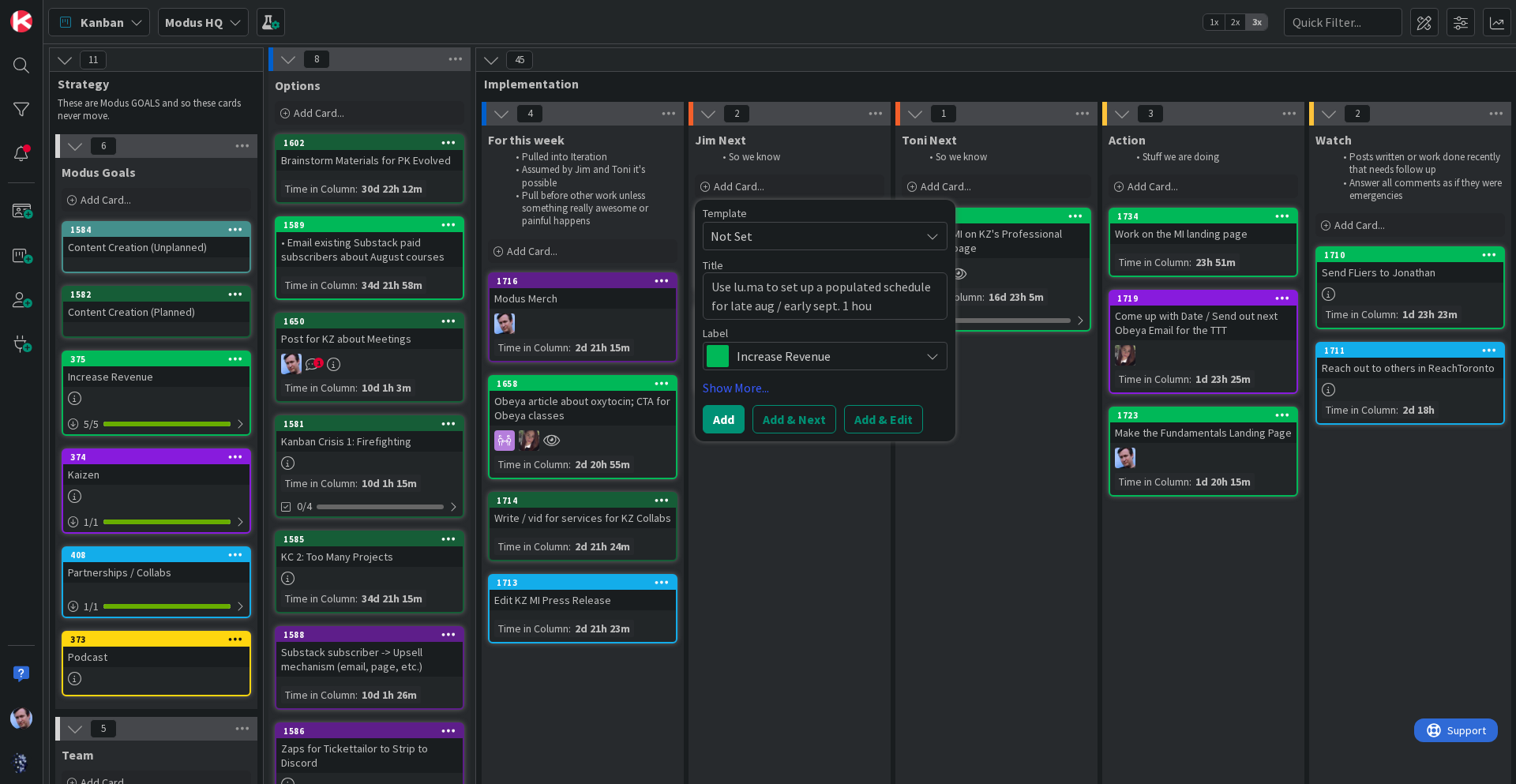 type on "x" 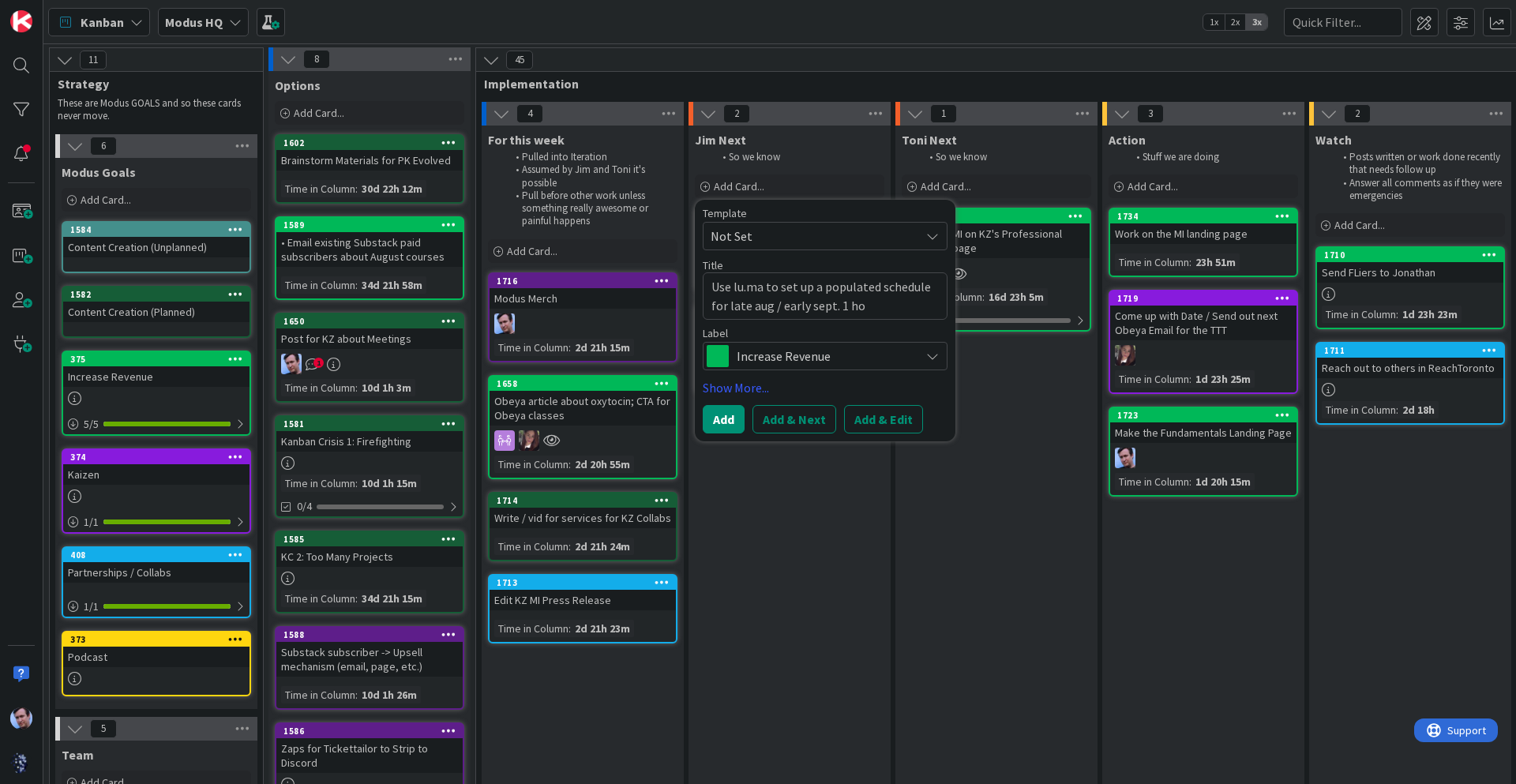 type on "x" 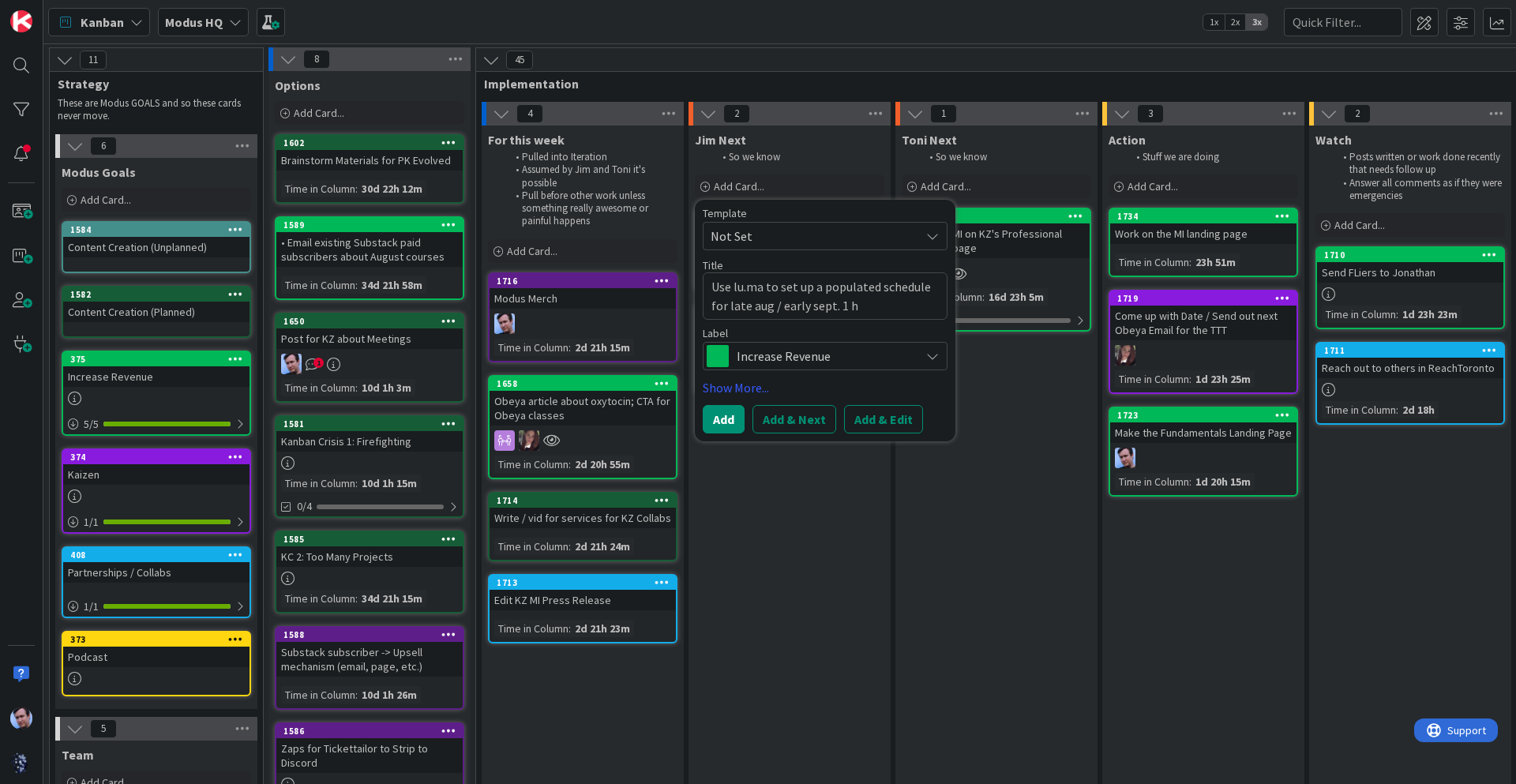type on "x" 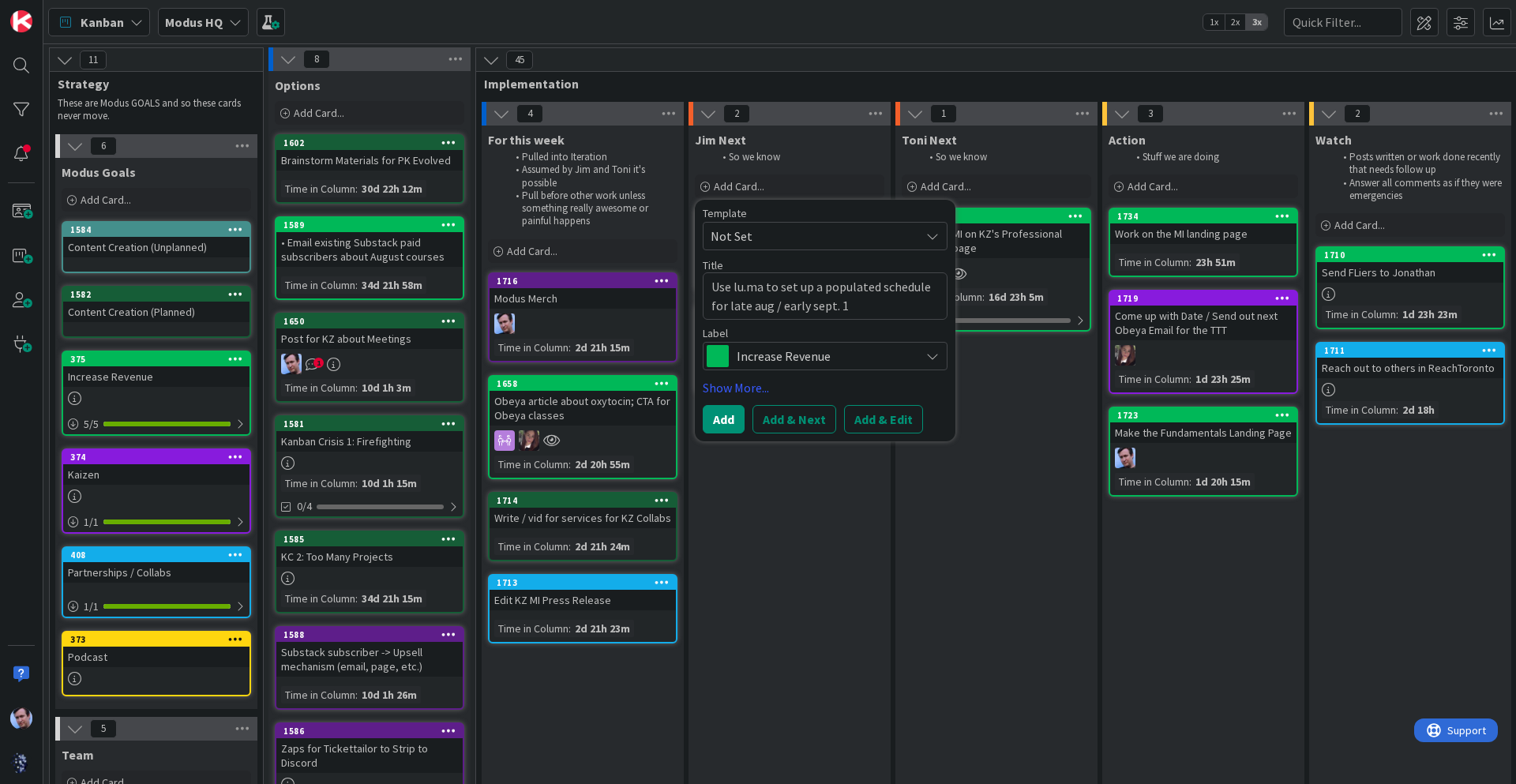 type on "x" 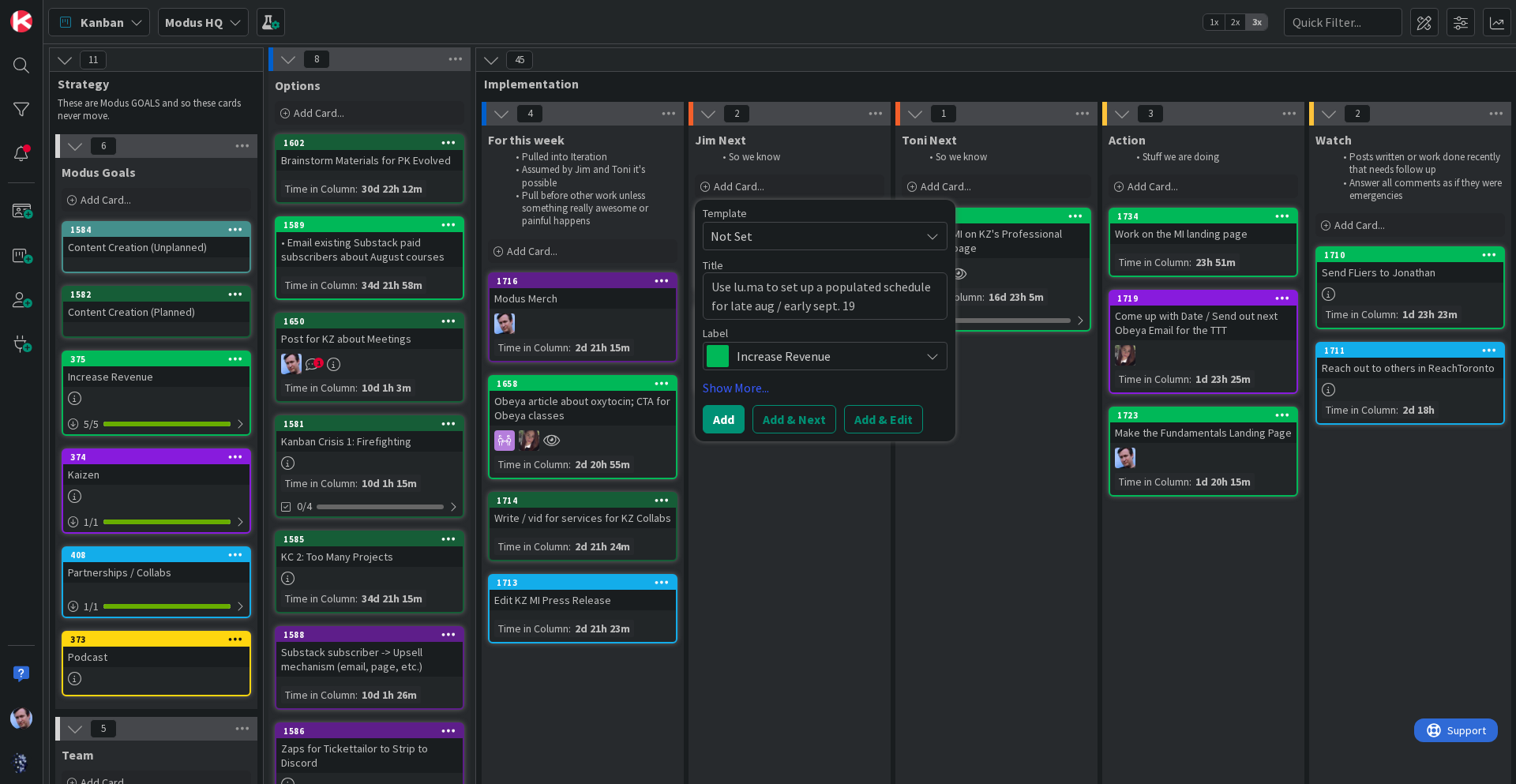 type on "x" 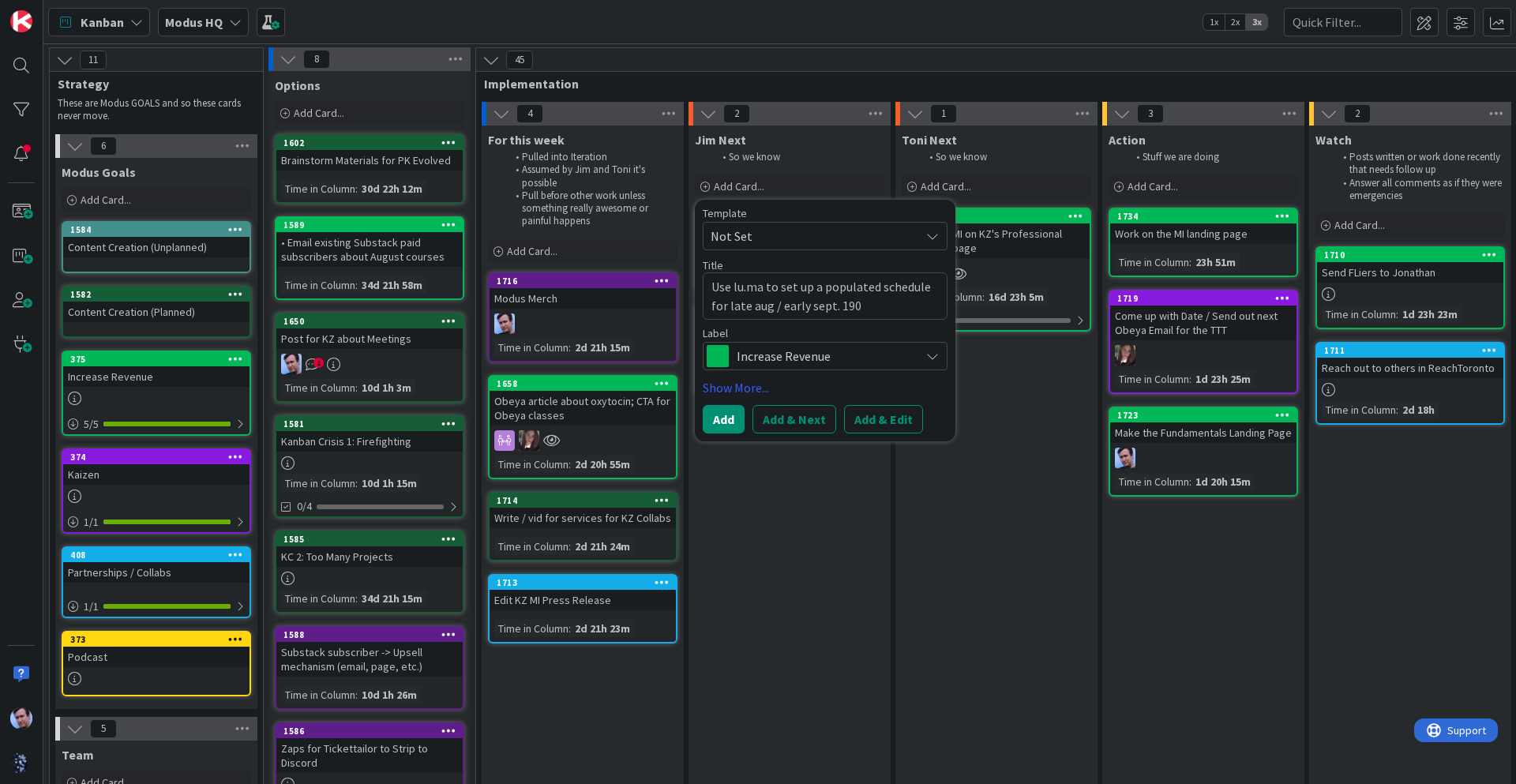 type on "x" 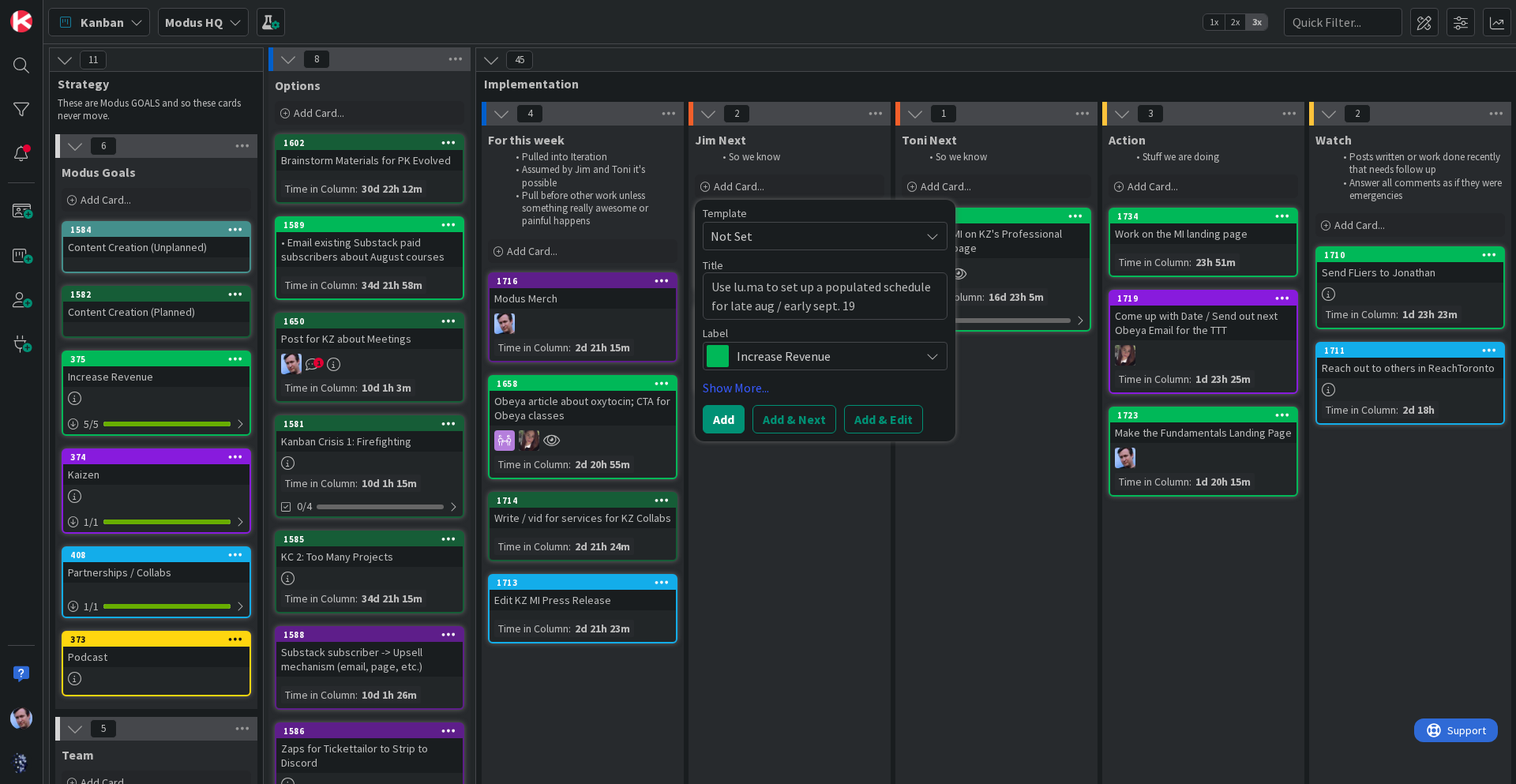 type on "x" 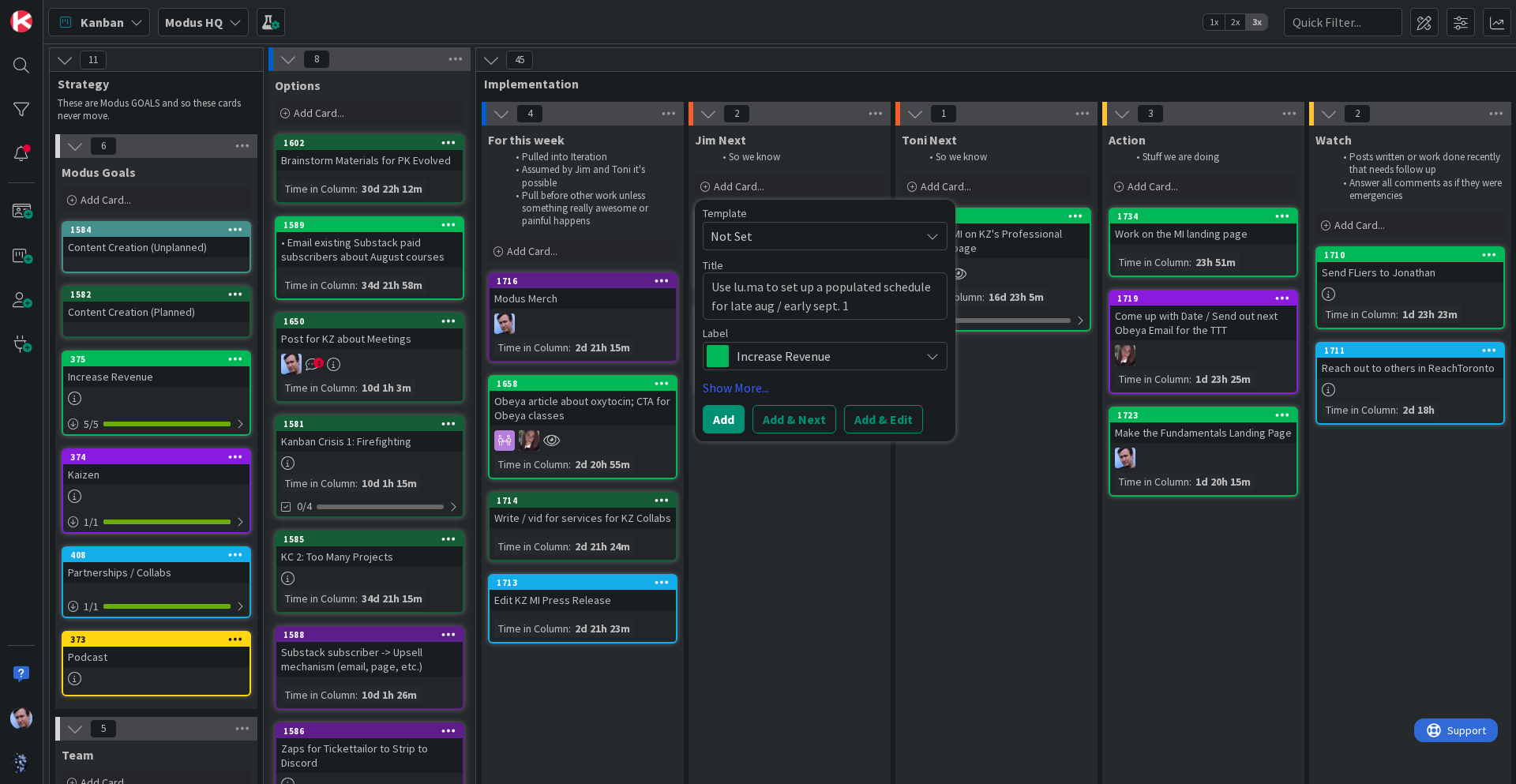 type on "x" 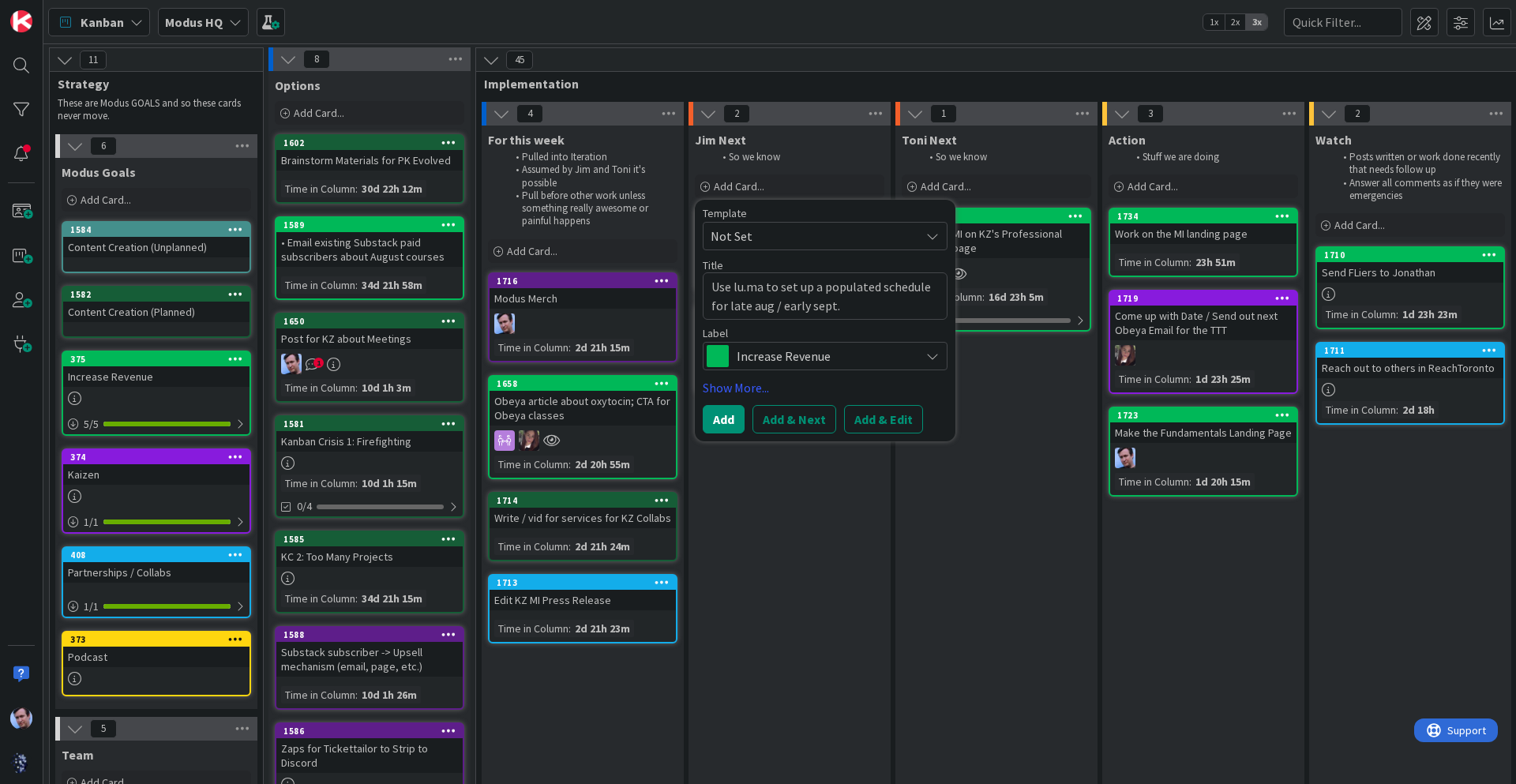 type on "x" 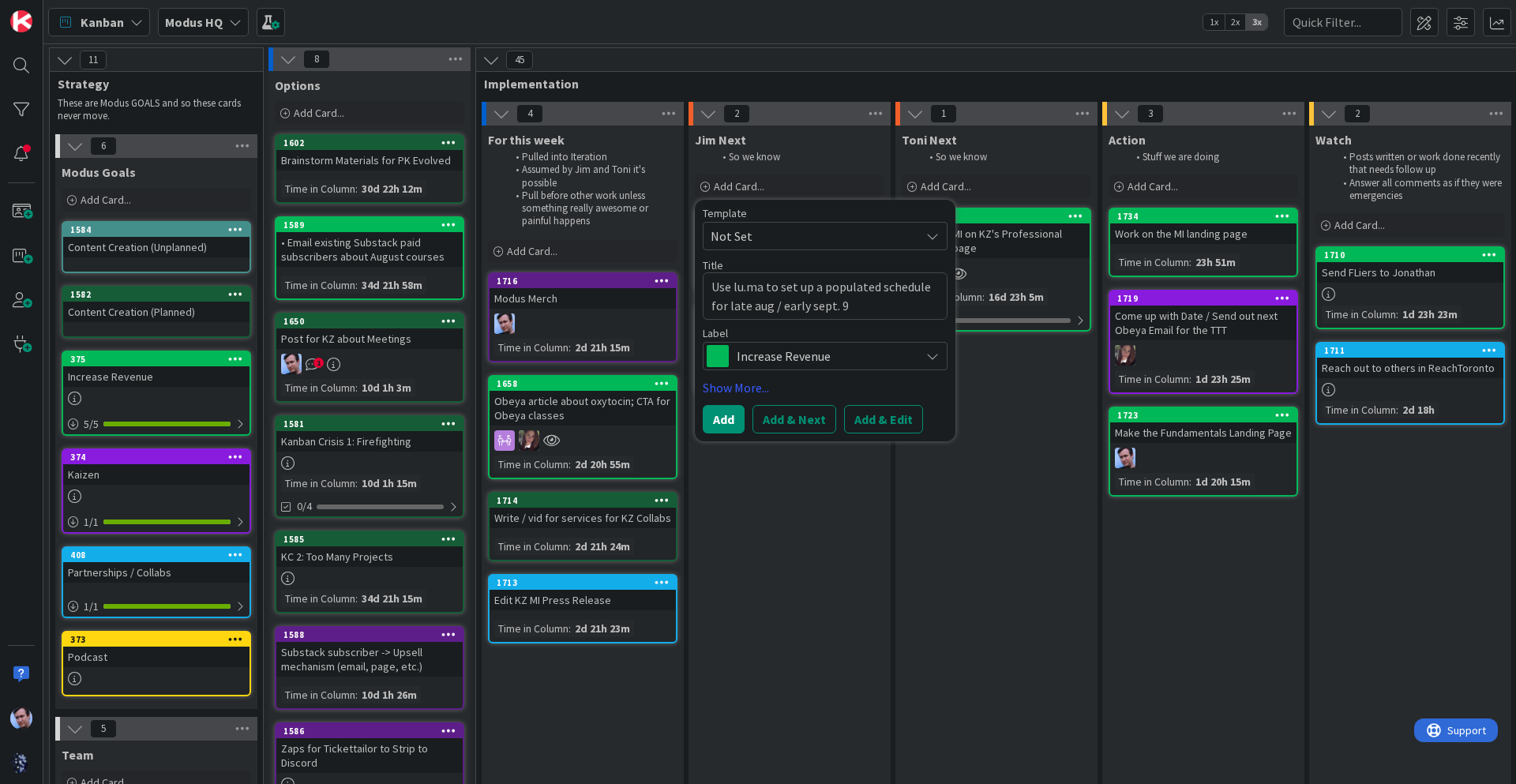 type on "x" 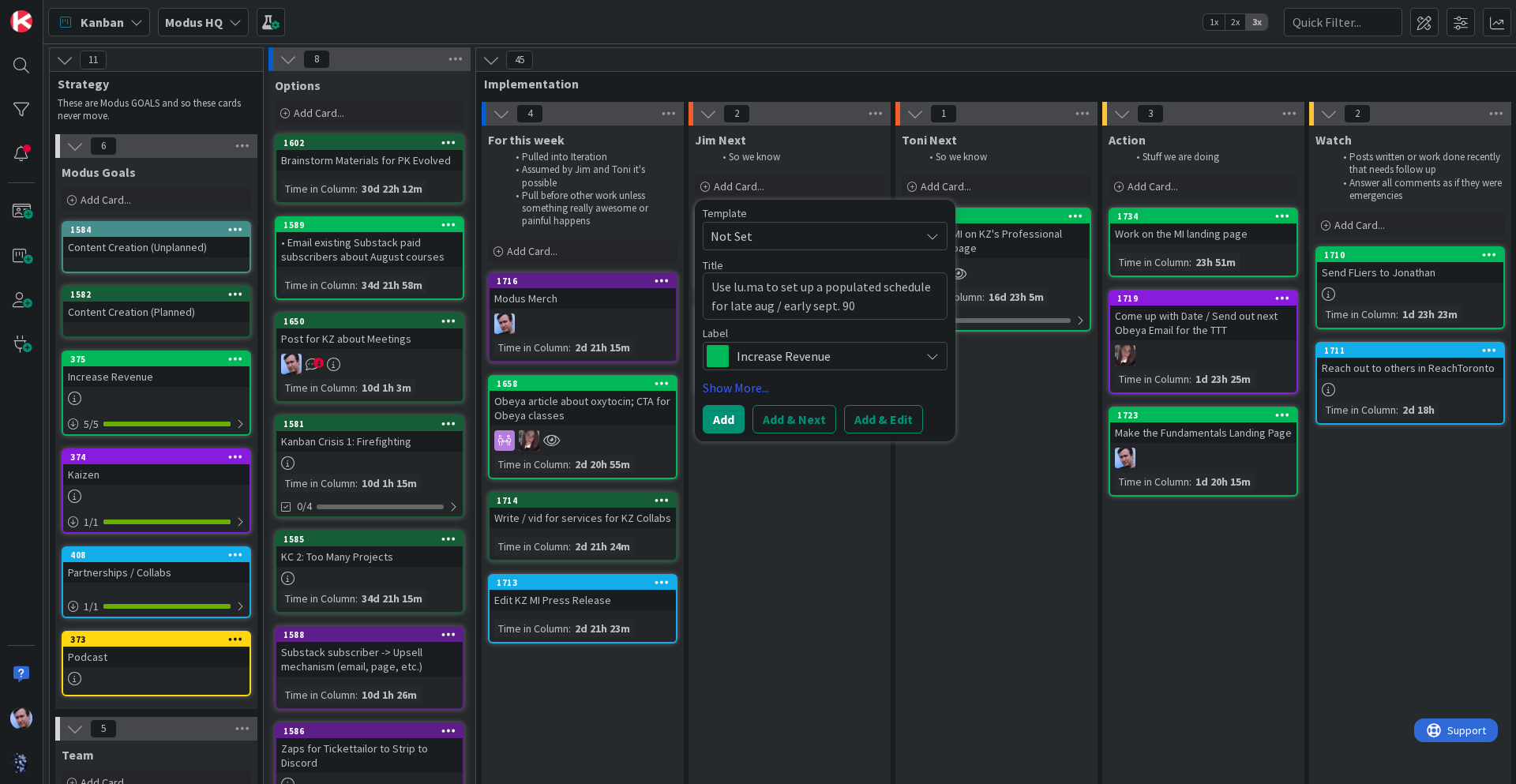 type on "x" 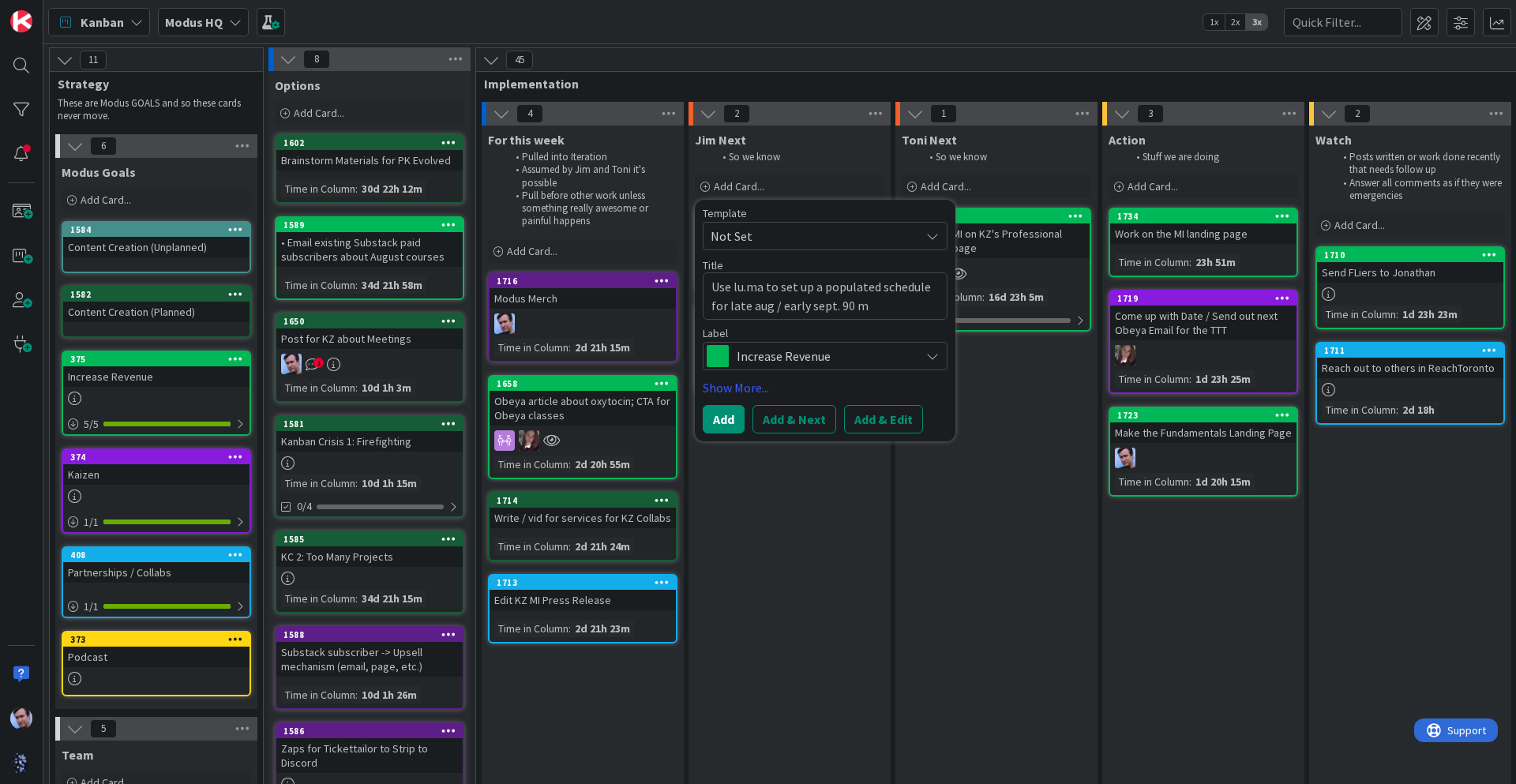 type on "Use lu.ma to set up a populated schedule for late aug / early sept. 90 mi" 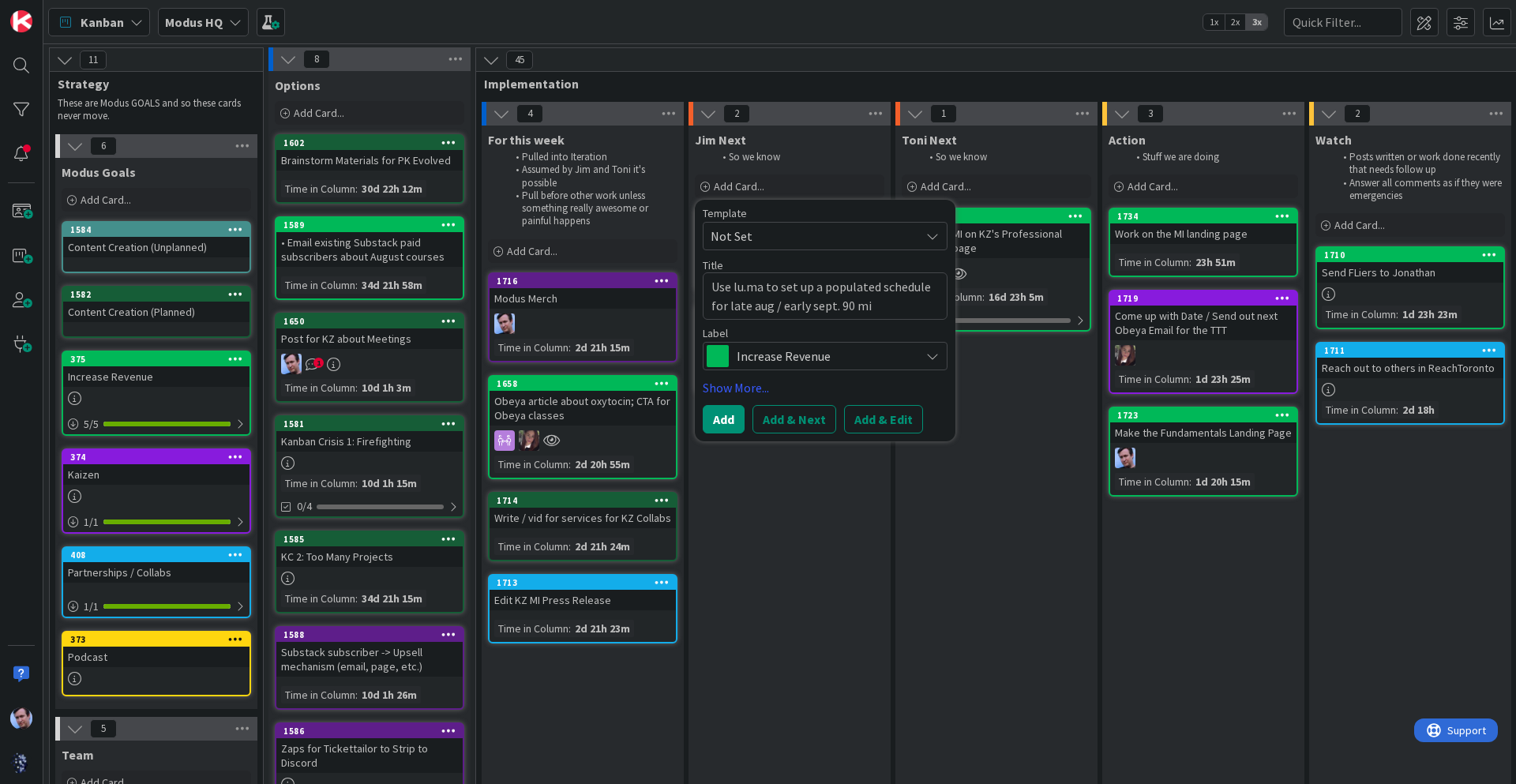 type on "x" 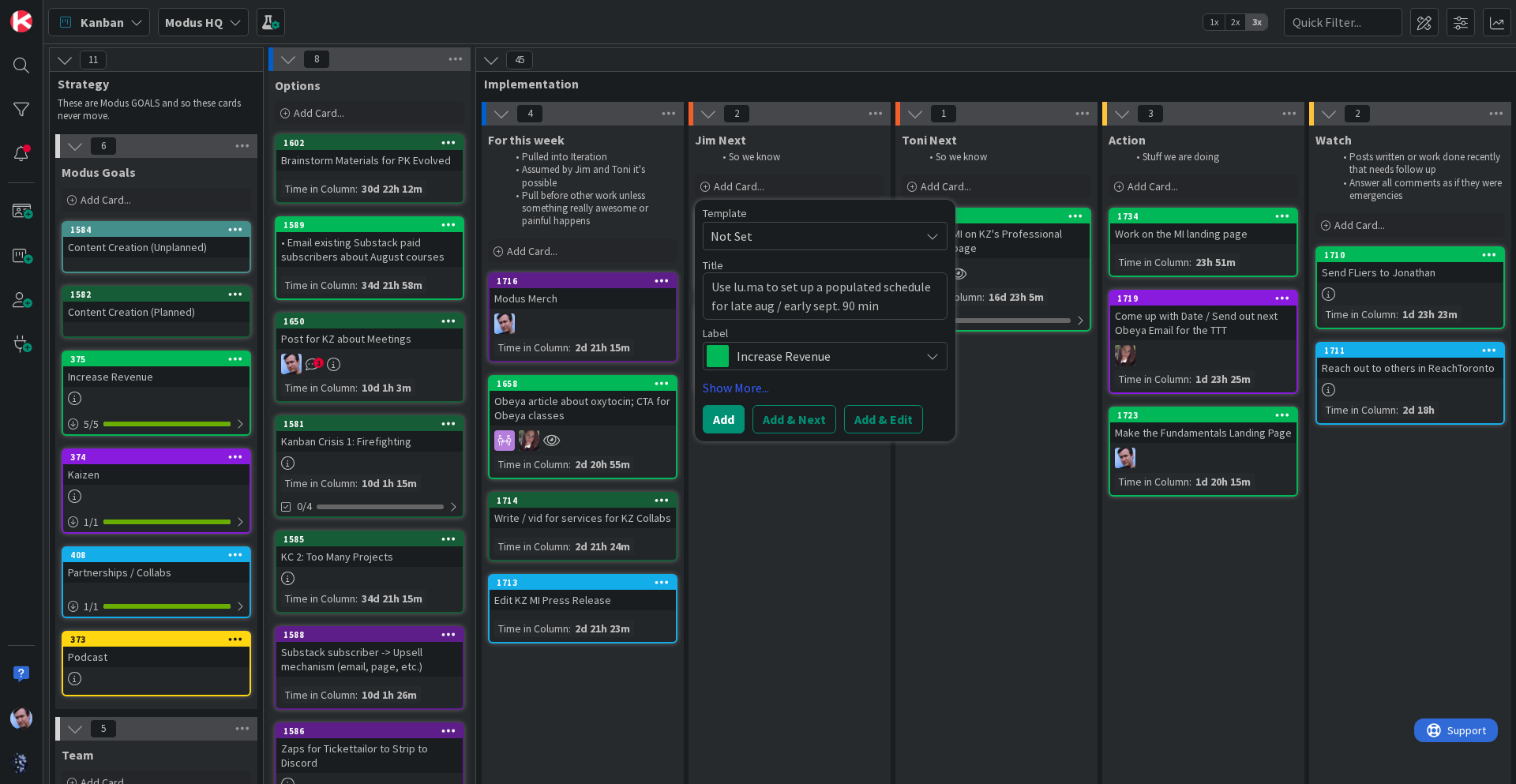 type on "x" 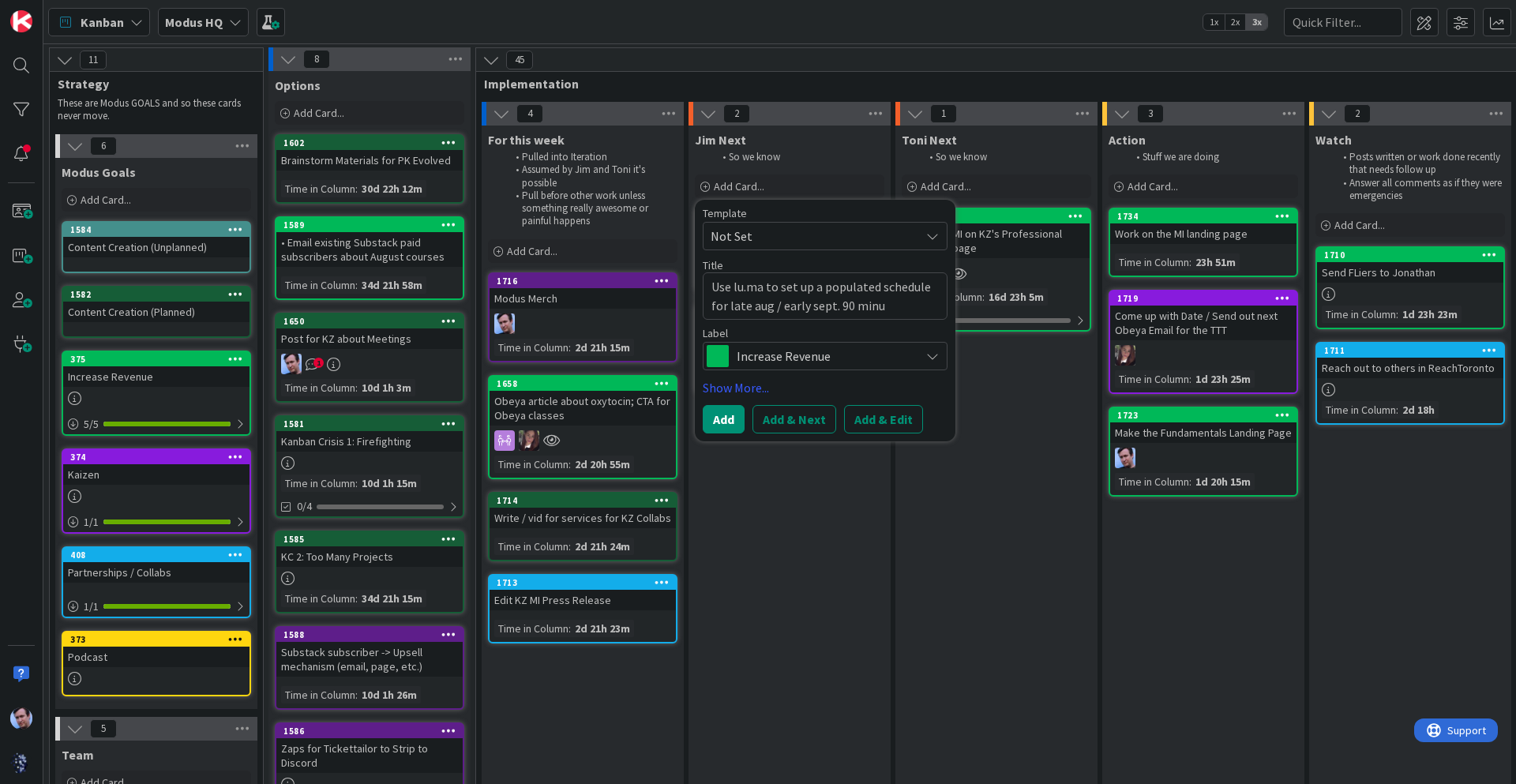 type on "x" 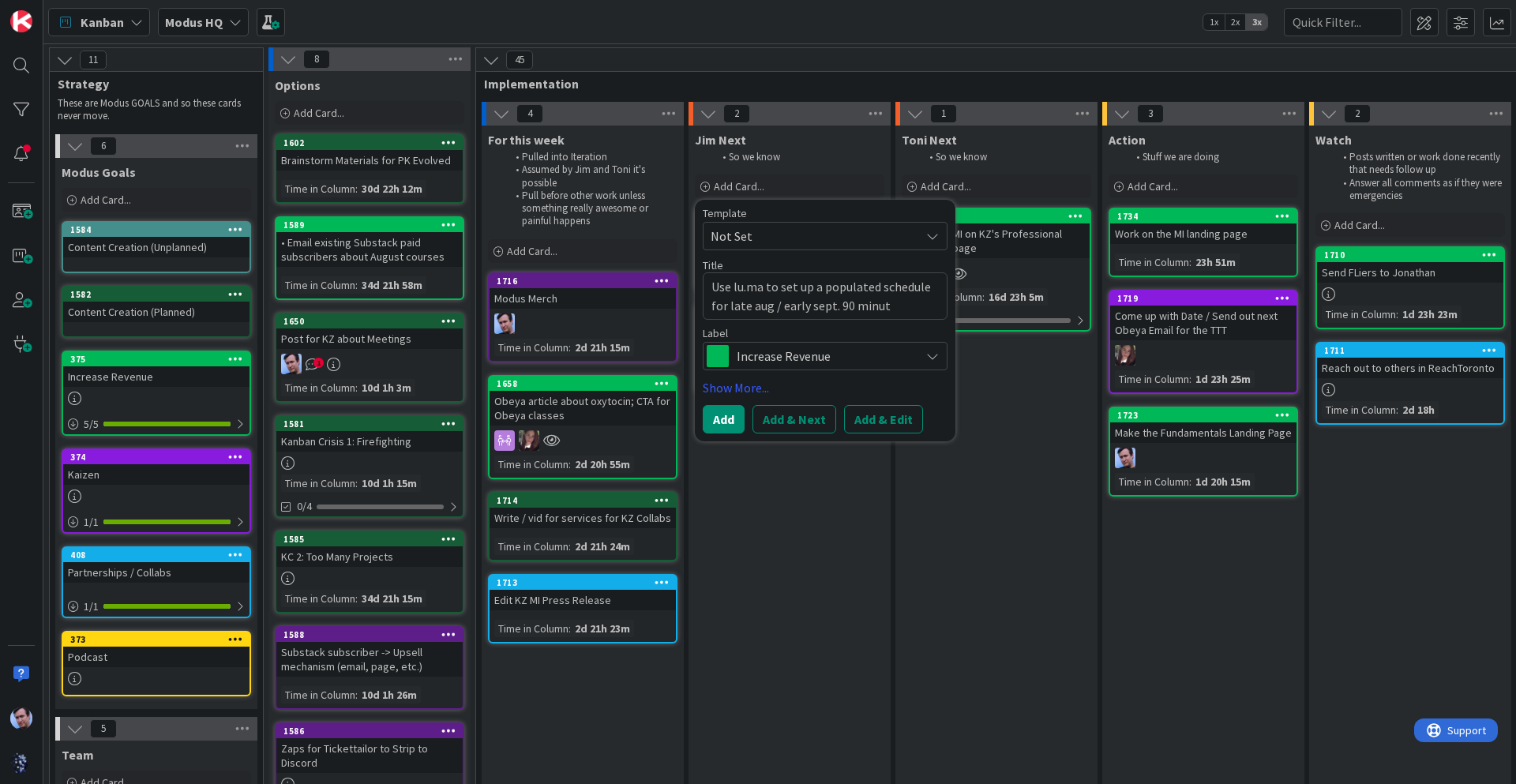 type on "x" 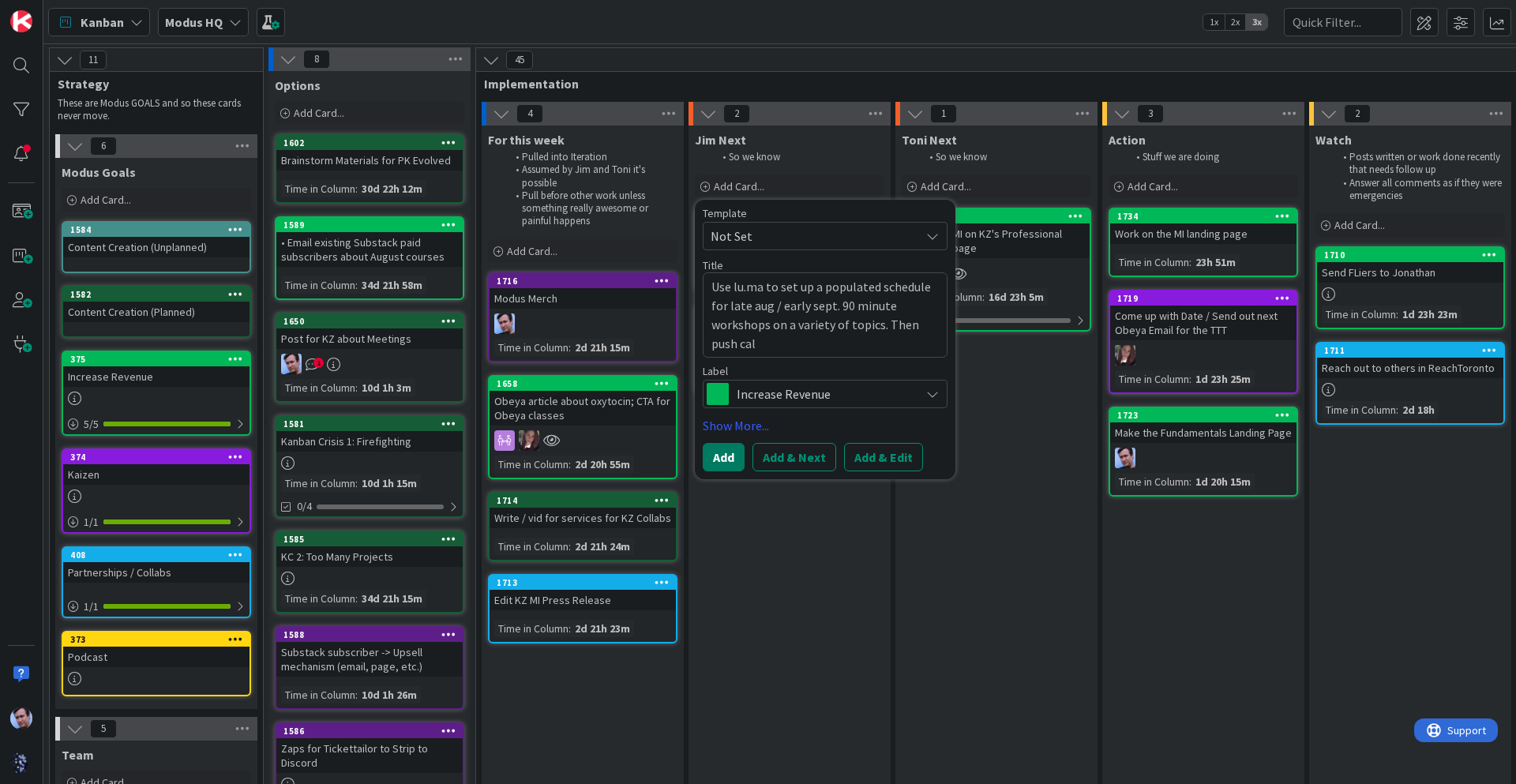 click on "Add" at bounding box center [723, 457] 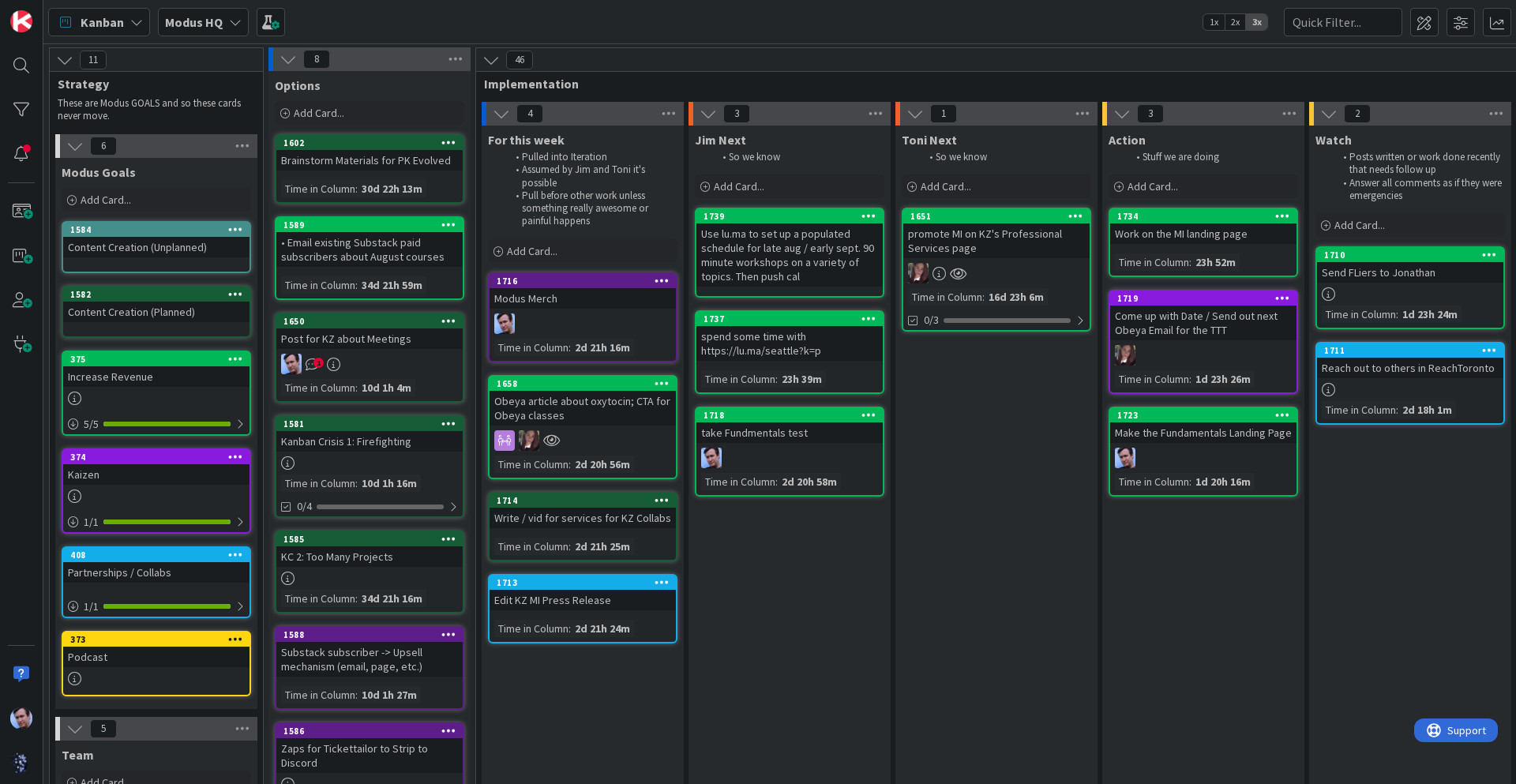 click at bounding box center (235, 22) 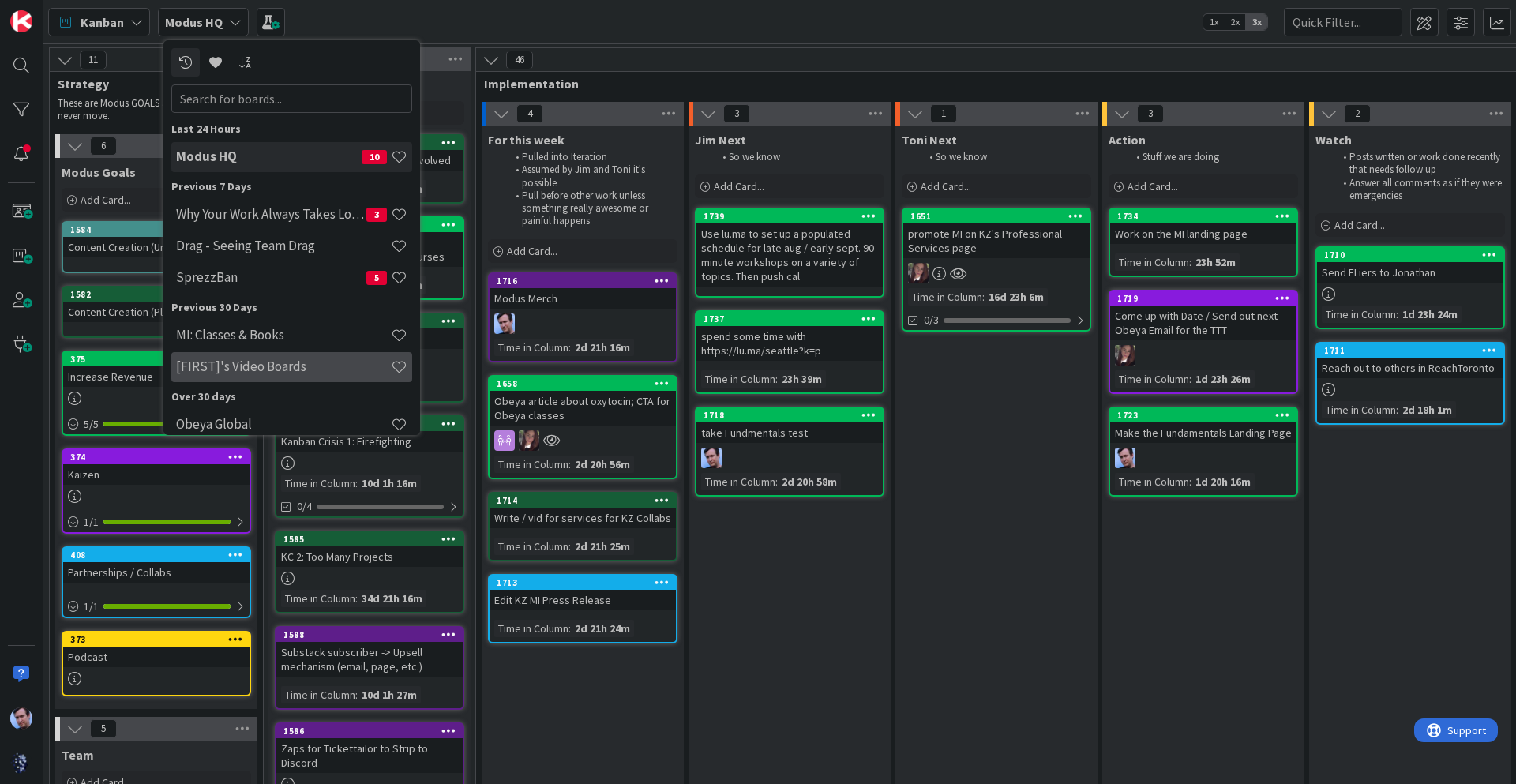 click on "[FIRST]'s Video Boards" at bounding box center (283, 366) 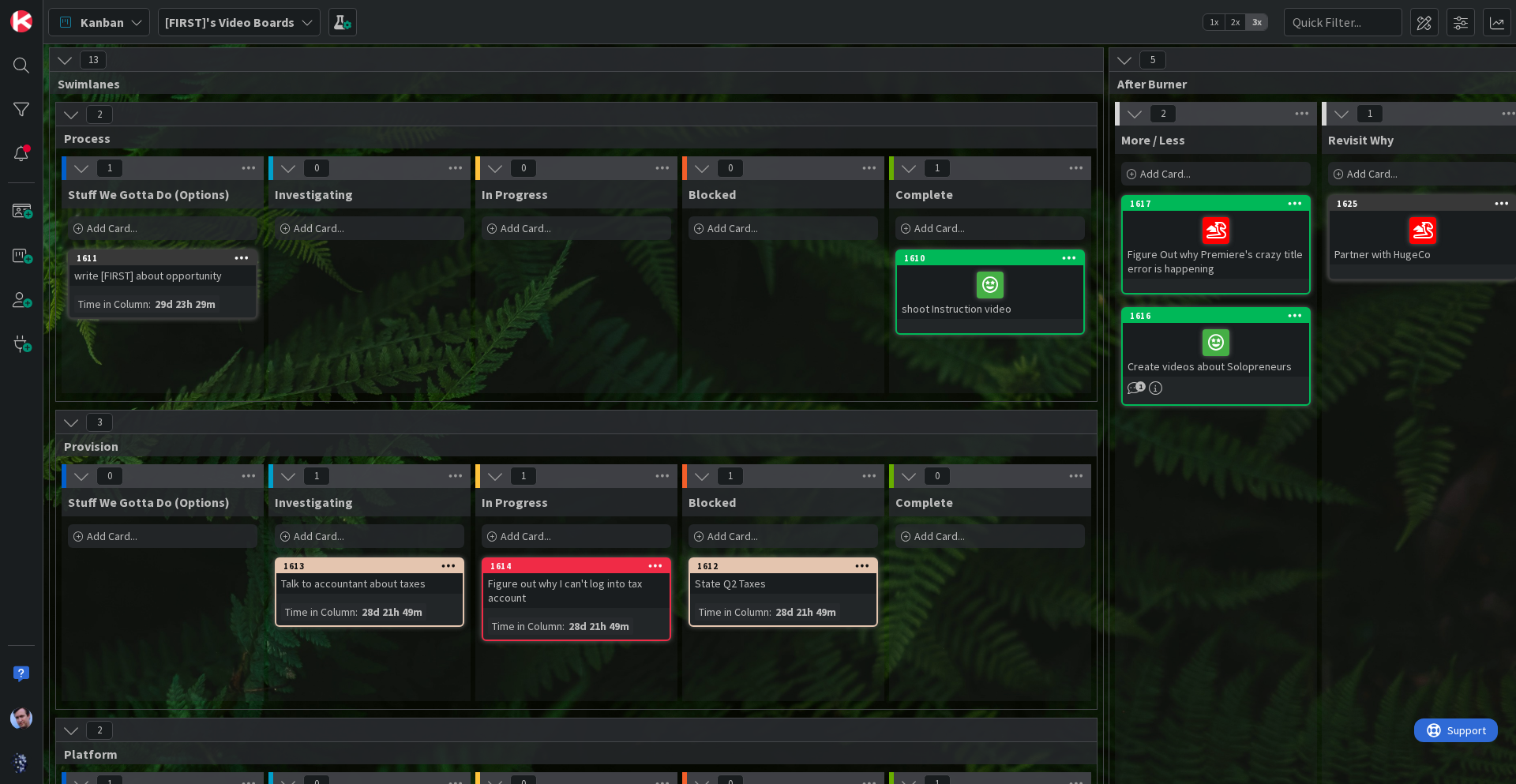 scroll, scrollTop: 0, scrollLeft: 0, axis: both 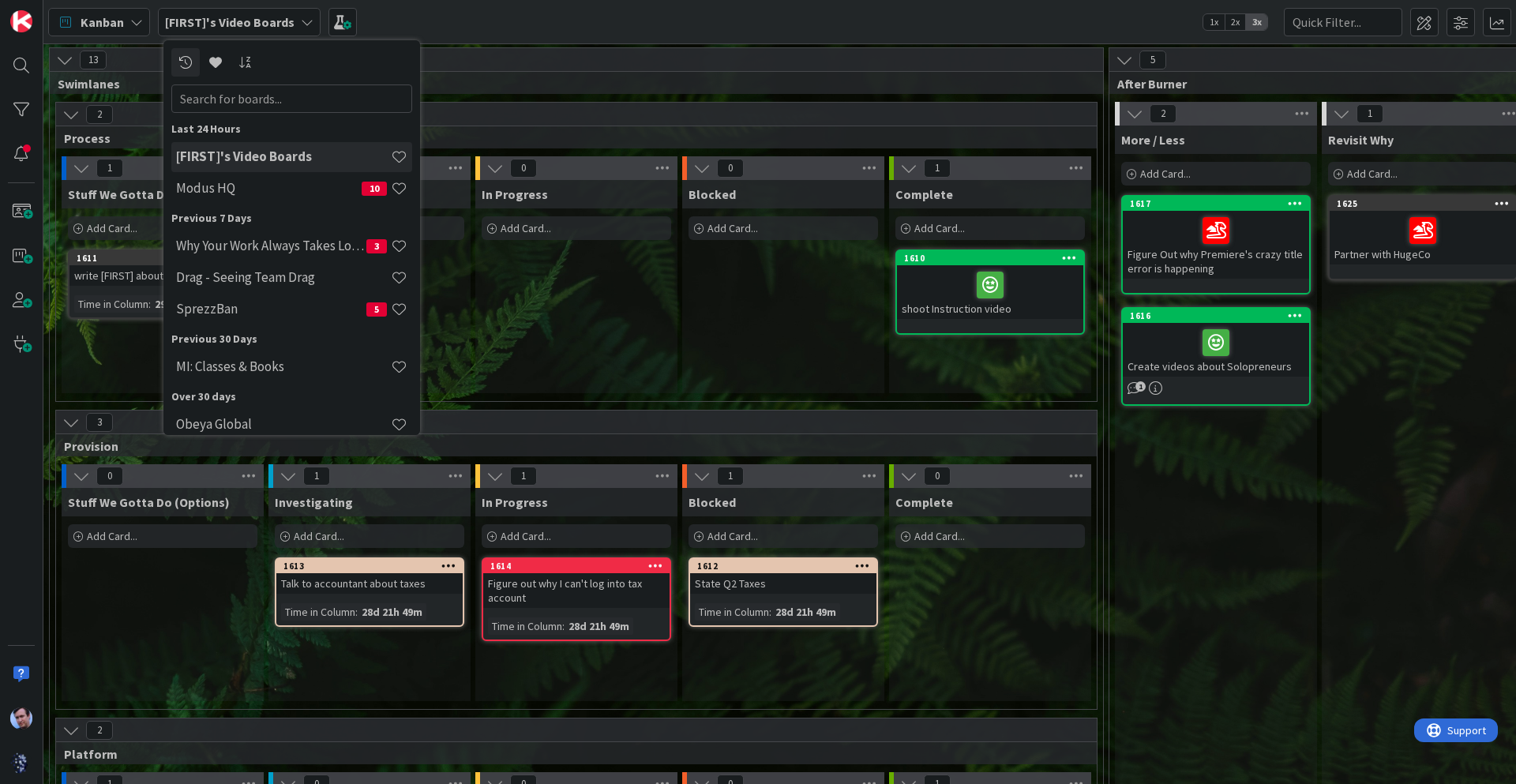 click on "13" at bounding box center (576, 60) 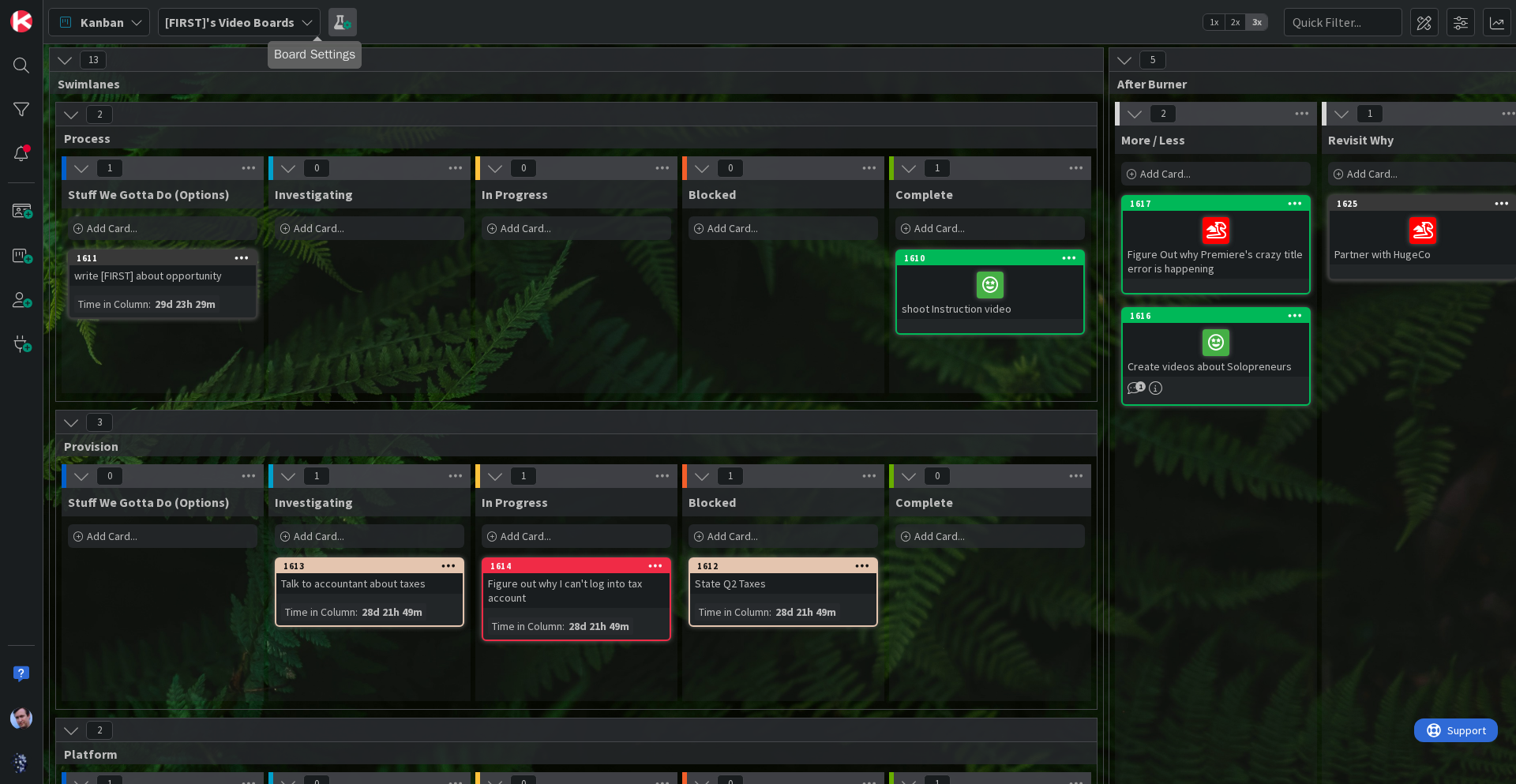 click at bounding box center [343, 22] 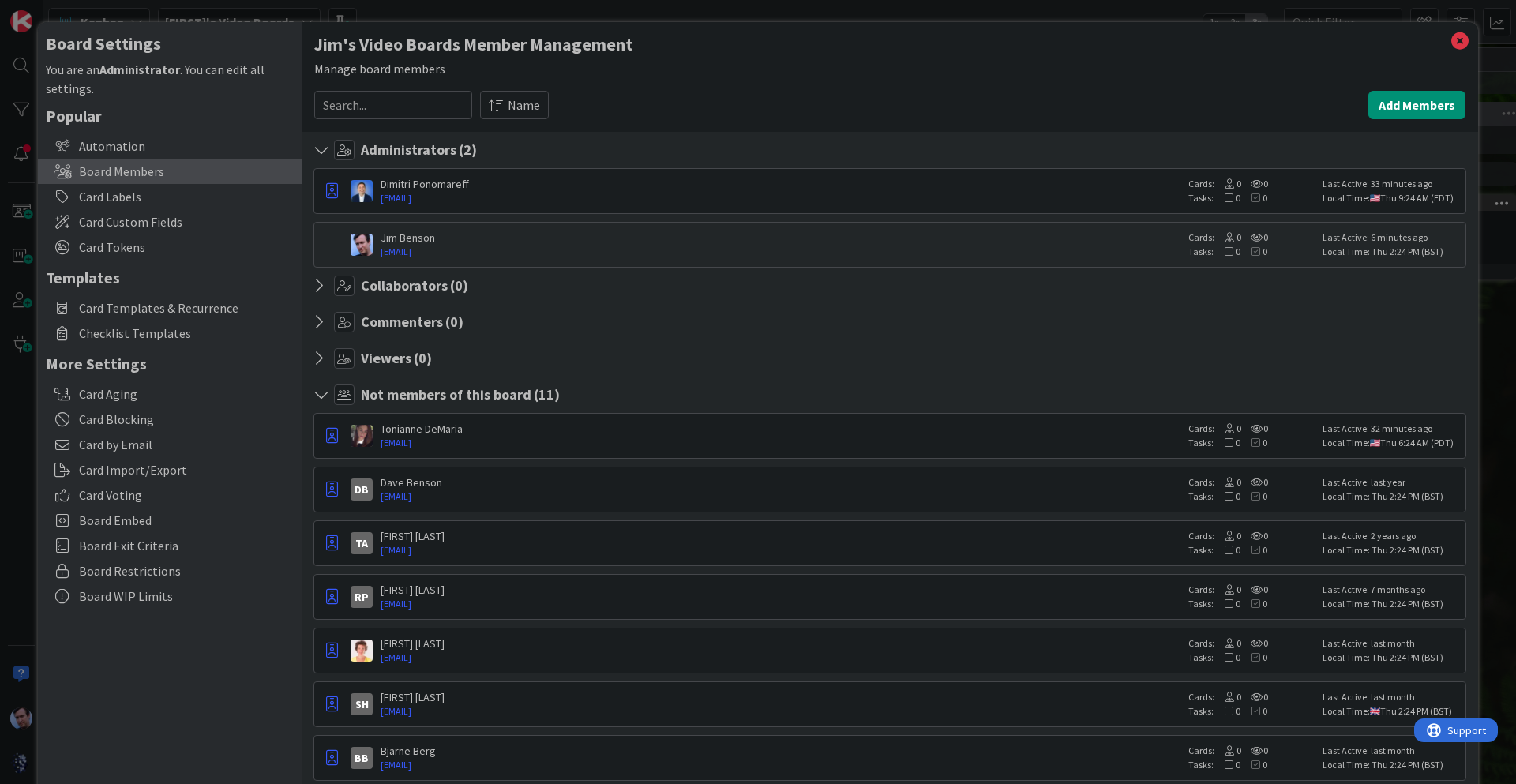 drag, startPoint x: 516, startPoint y: 13, endPoint x: 514, endPoint y: -7, distance: 20.099751 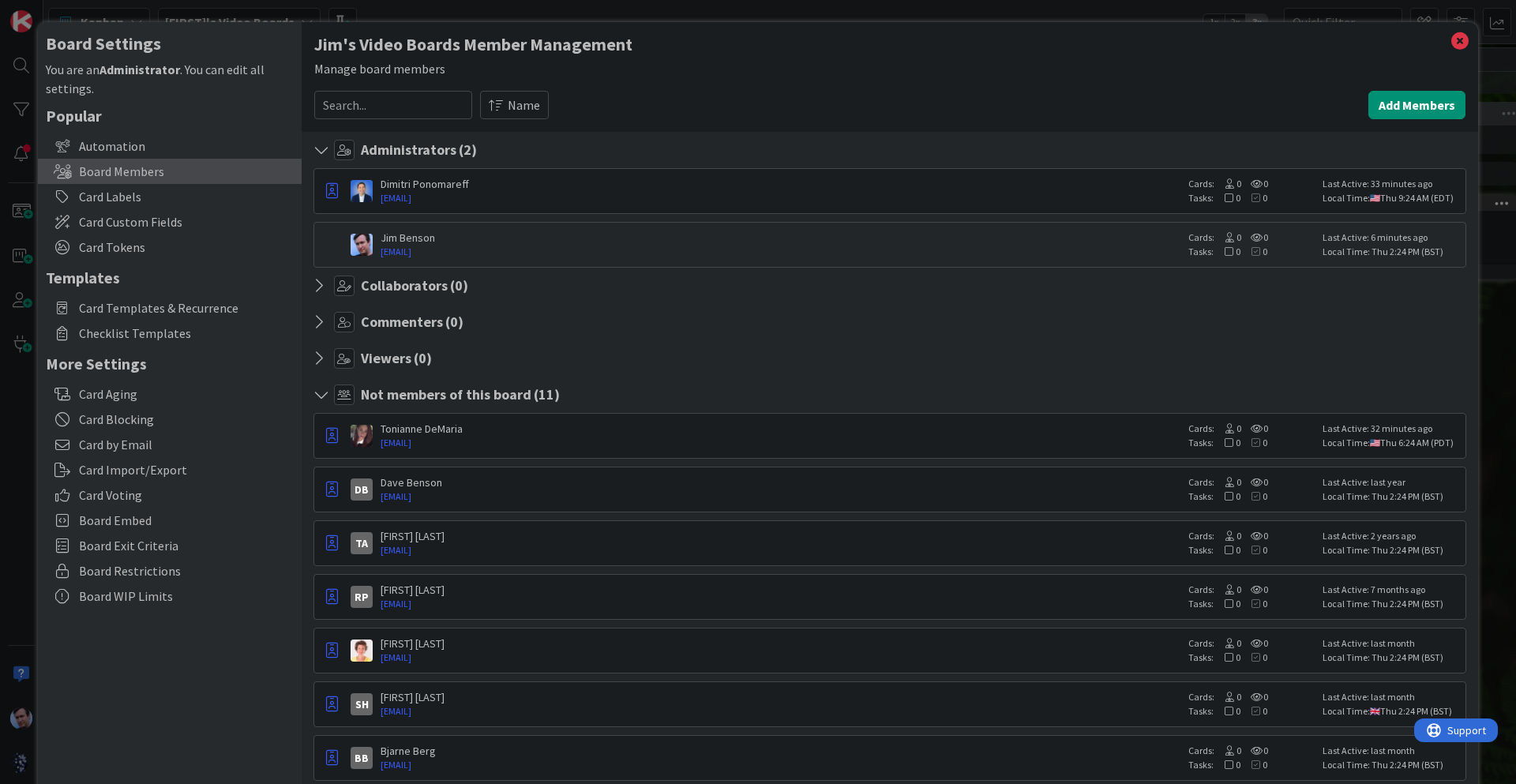 click on "[FIRST] [LAST] Member Management Manage board members Name Add Members Show Less Details Administrators ( 2 ) [FIRST] [LAST] [EMAIL] Cards: 0 0 Tasks: 0 0 Last Active: 33 minutes ago Local Time:   Thu 9:24 AM (EDT) [FIRST] [LAST] [EMAIL] Cards: 0 0 Tasks: 0 0 Last Active: 6 minutes ago Local Time:  Thu 2:24 PM (BST) Collaborators ( 0 ) Commenters ( 0 ) Viewers ( 0 ) Not members of this board ( 11 ) [FIRST] [LAST] [EMAIL] Cards: 0 0 Tasks: 0 0 Last Active: 32 minutes ago Local Time:   Thu 6:24 AM (PDT) DB [FIRST] [LAST] [EMAIL] Cards: 0 0 Tasks: 0 0 Last Active: last year [FIRST] [LAST] [EMAIL] Cards: 0 0 Tasks: 0 0 Last Active: 7 months ago Local Time:  Thu 2:24 PM (BST) [FIRST] [LAST] [EMAIL] Cards: 0 0 Tasks: 0 0 Last Active: last month SH 0" at bounding box center (890, 516) 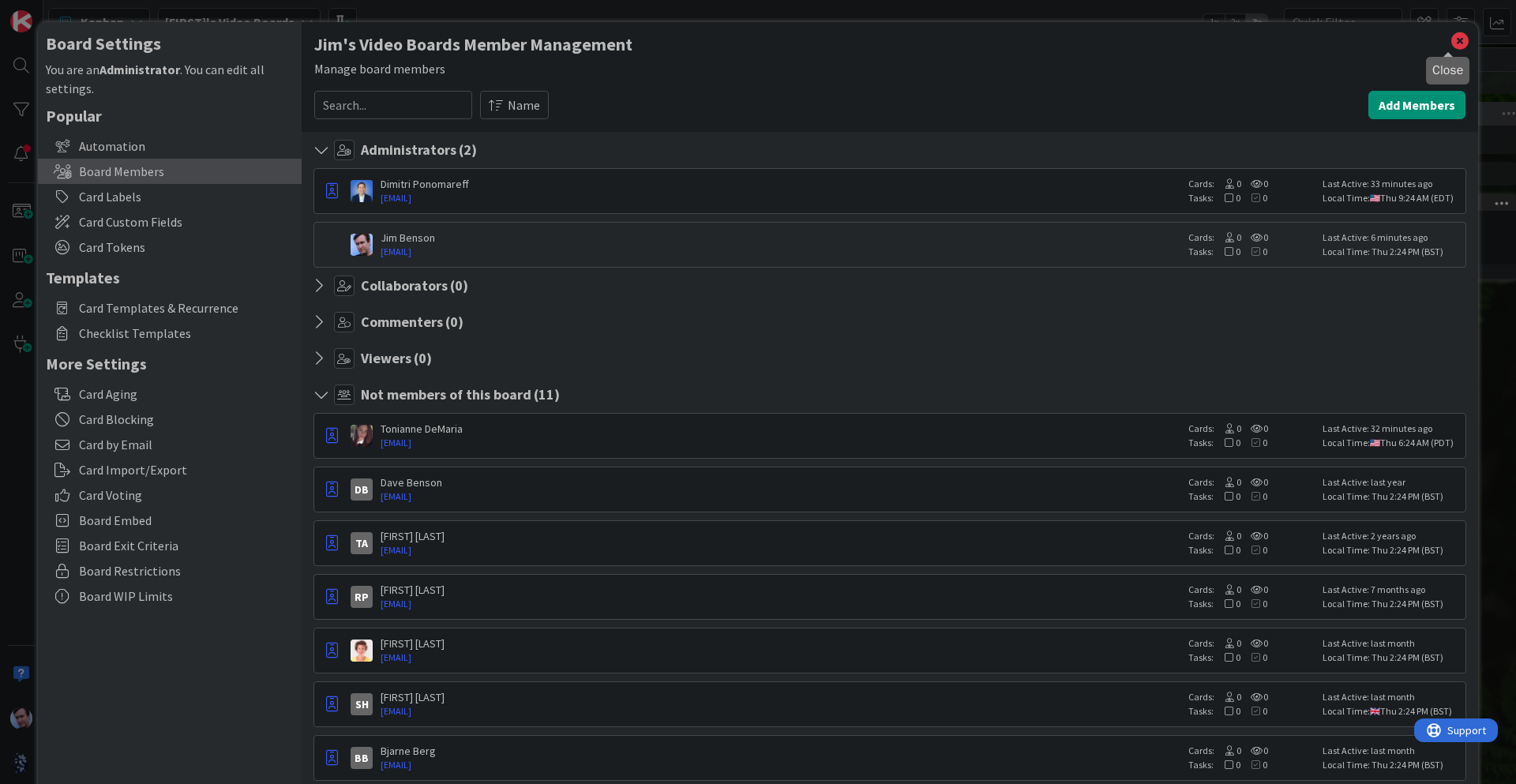 click at bounding box center (1460, 41) 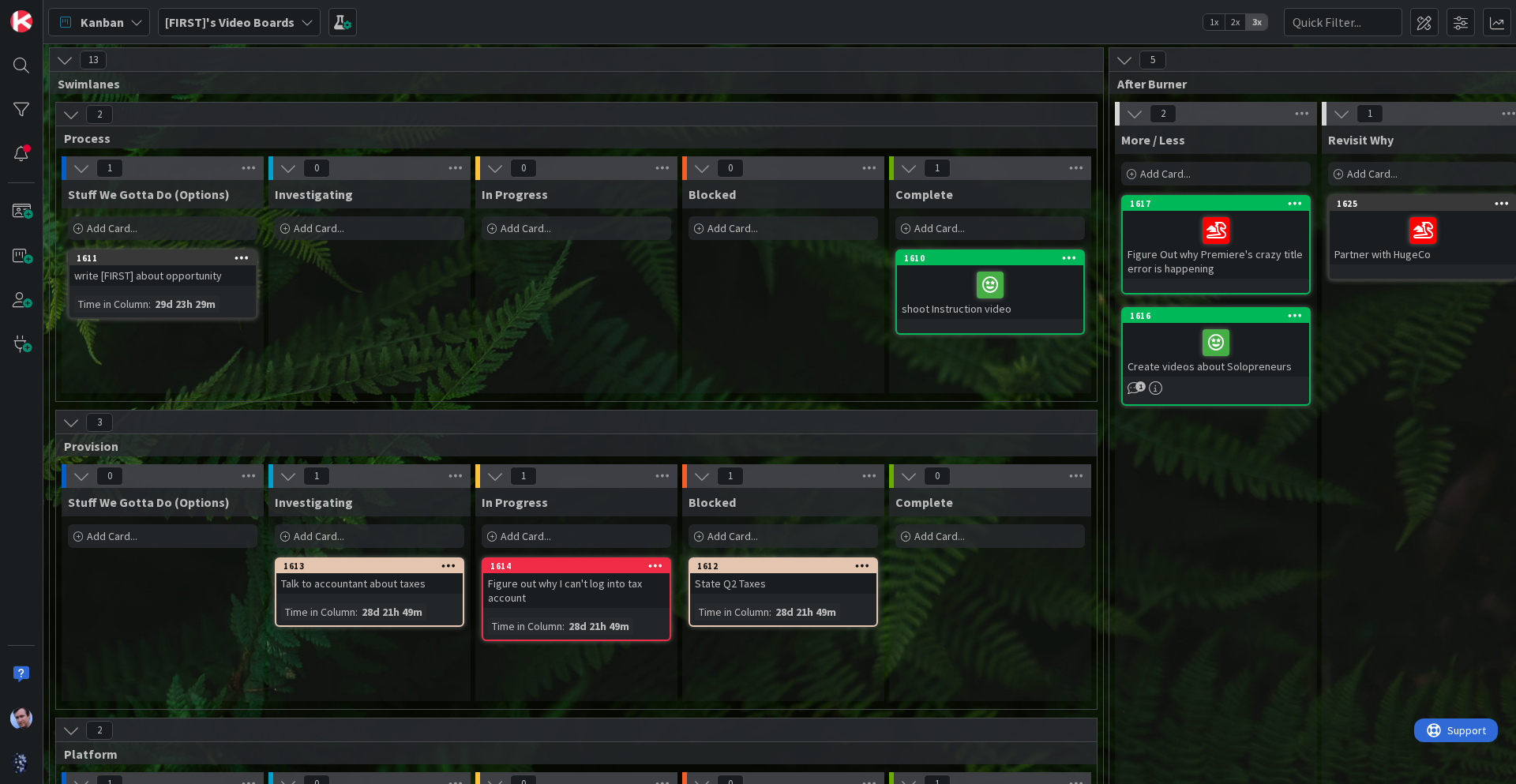 click at bounding box center (137, 22) 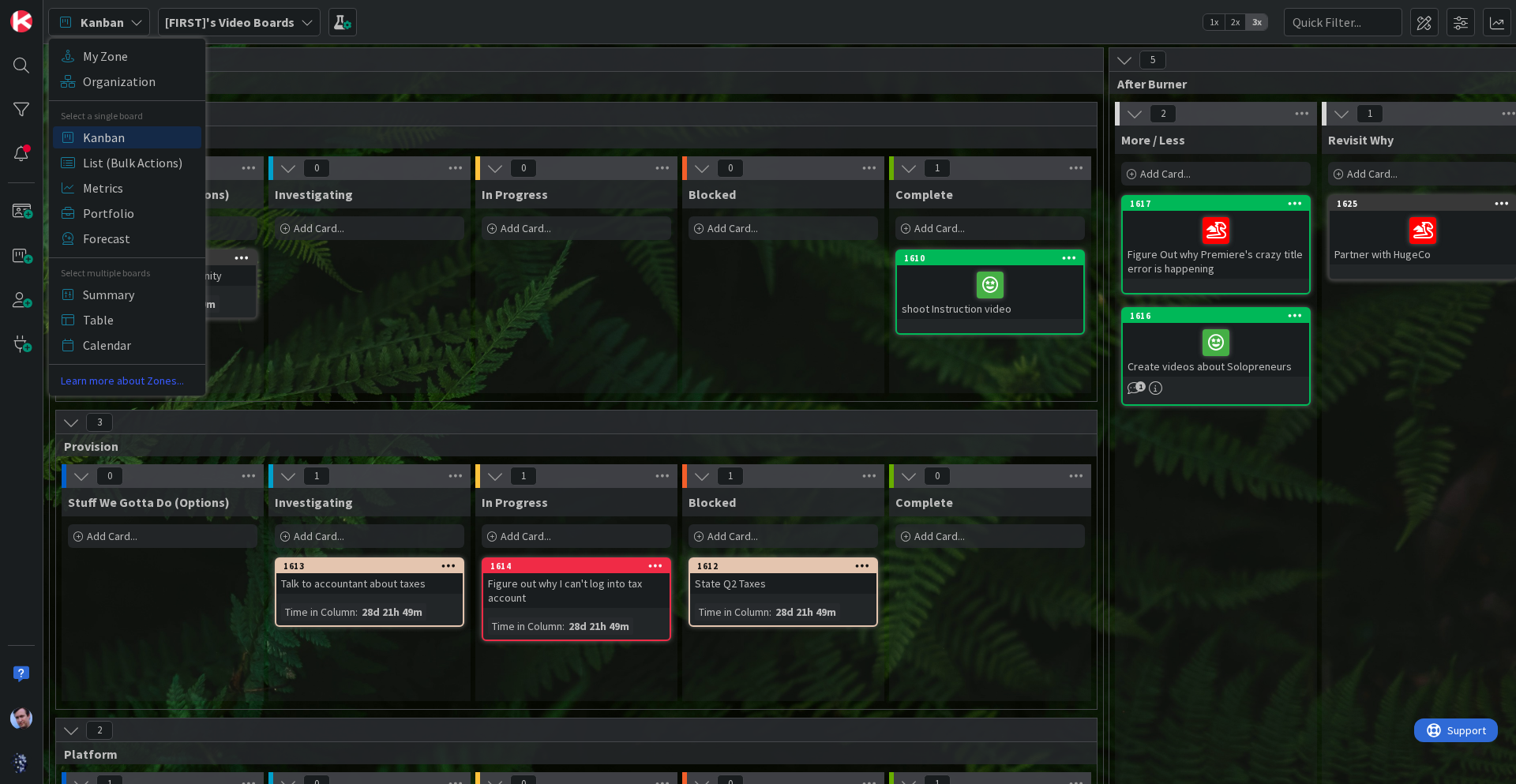 click on "Kanban" at bounding box center (140, 137) 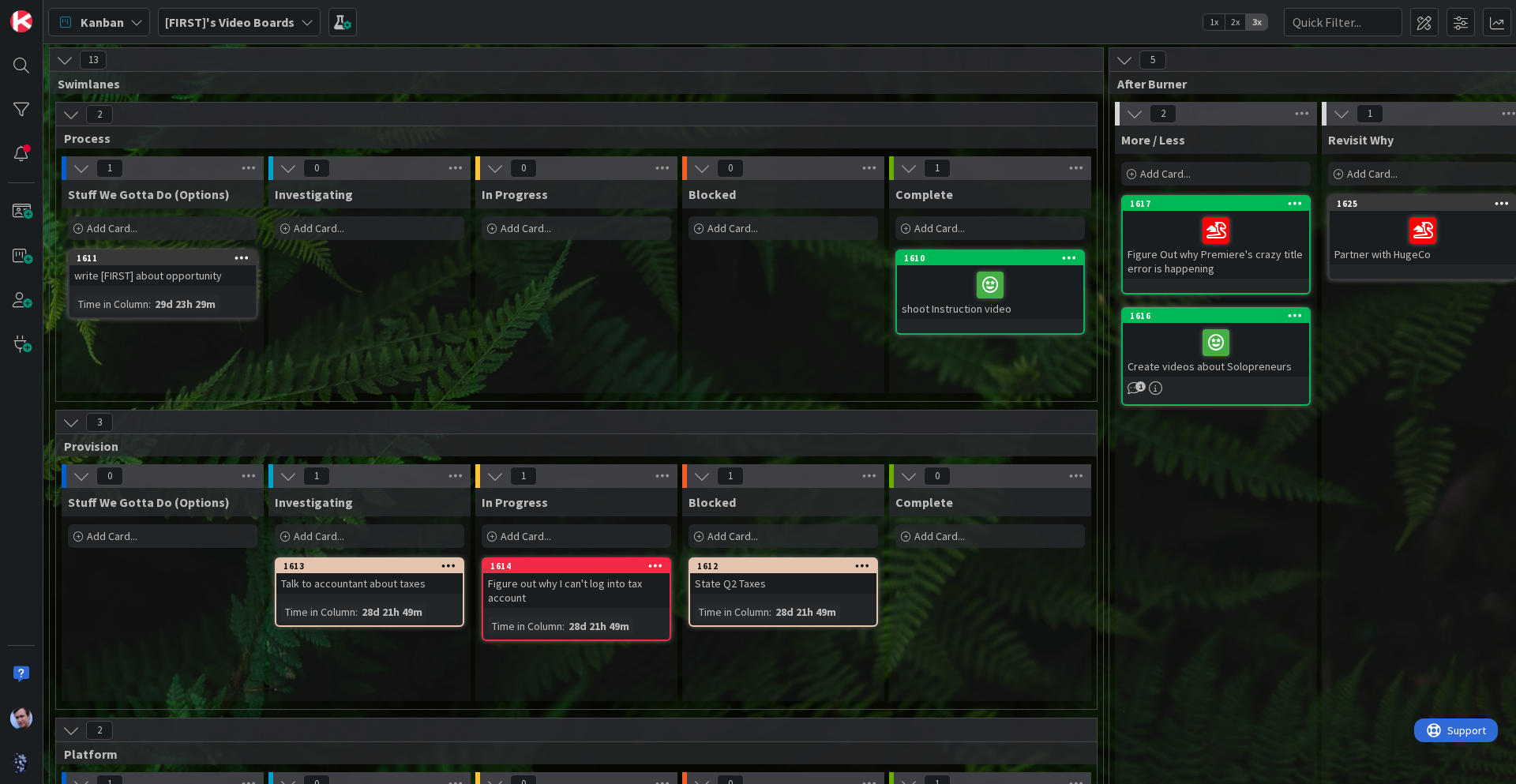 click on "[FIRST]'s Video Boards" at bounding box center [239, 22] 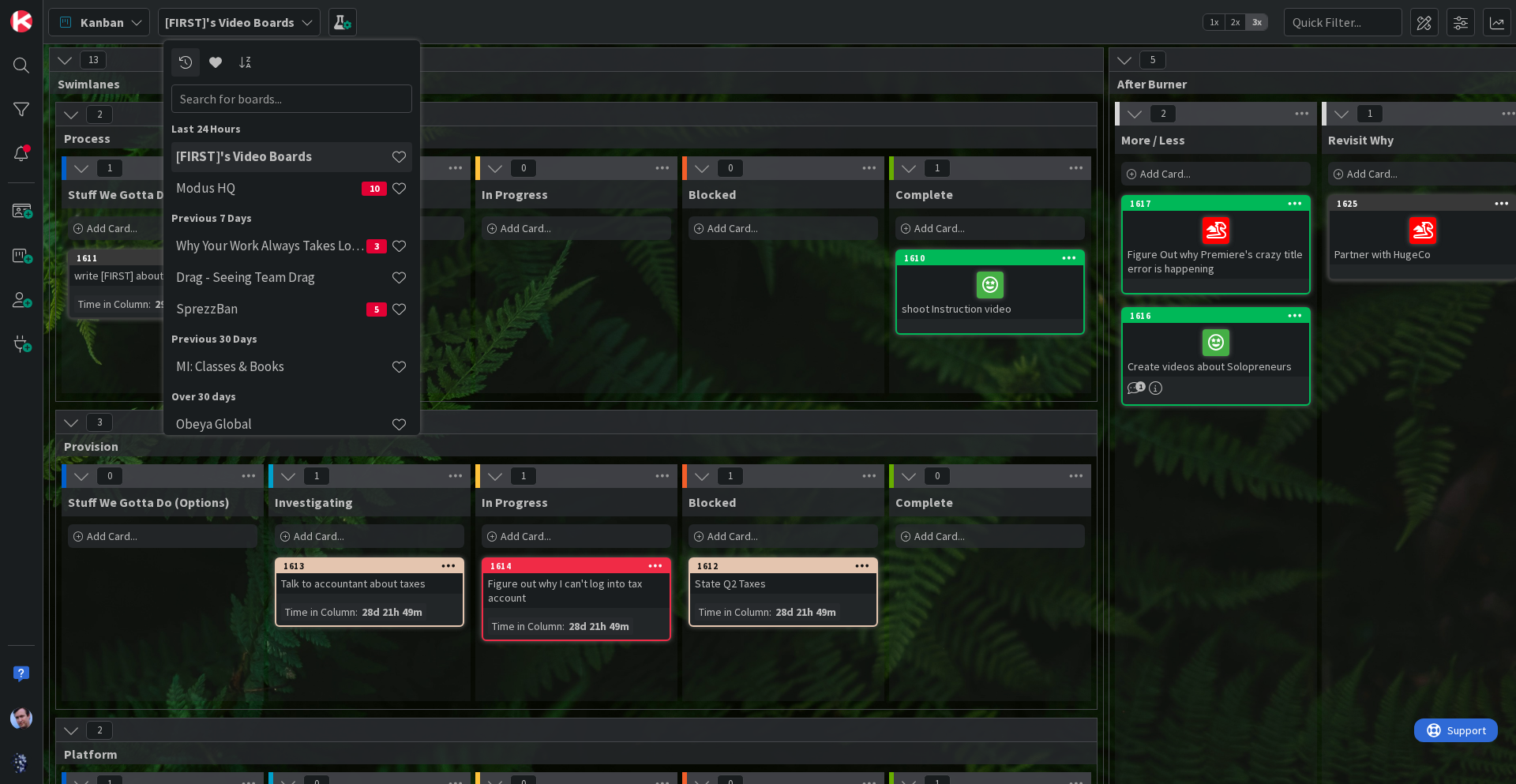 drag, startPoint x: 239, startPoint y: 149, endPoint x: 565, endPoint y: 103, distance: 329.2294 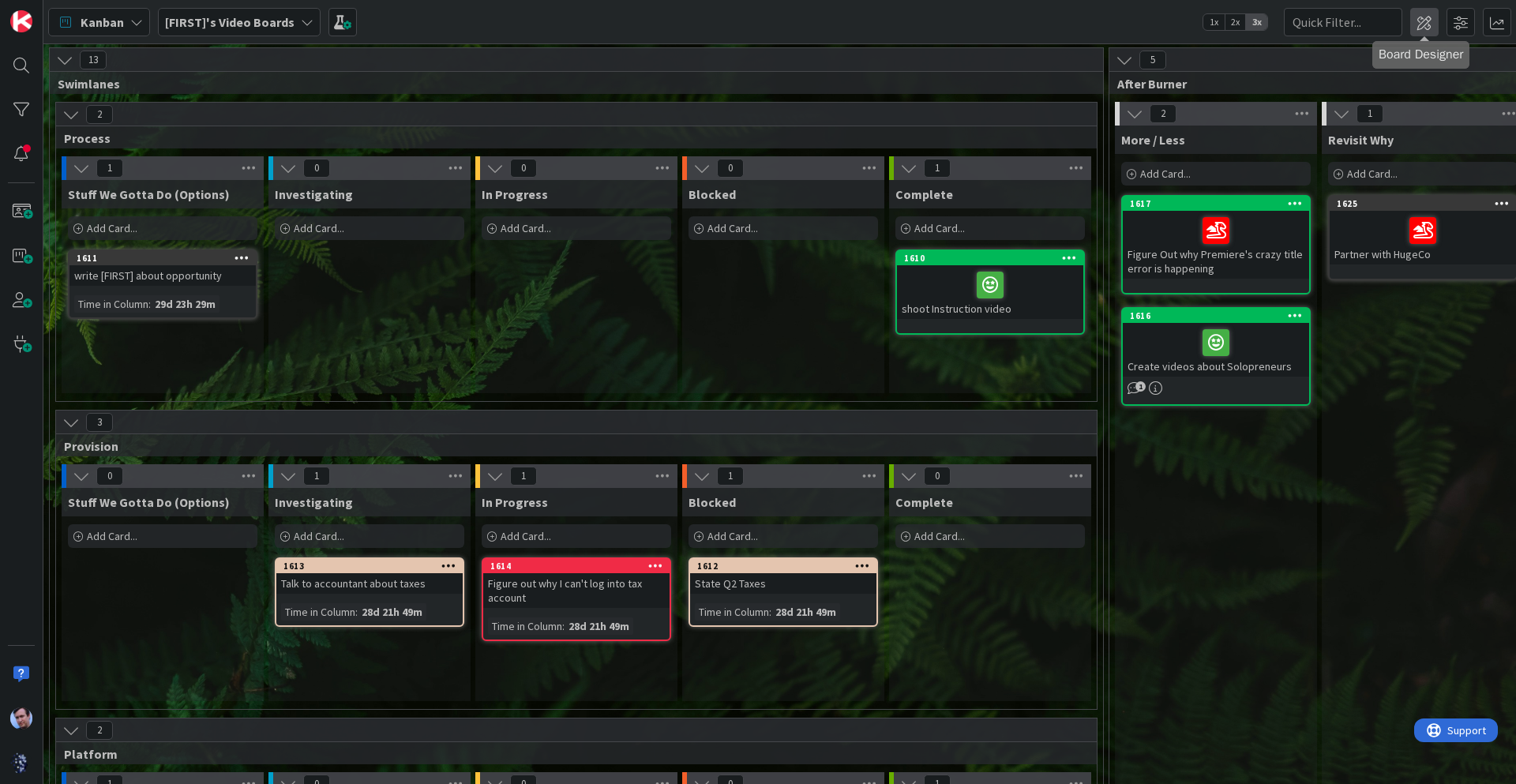click at bounding box center [1424, 22] 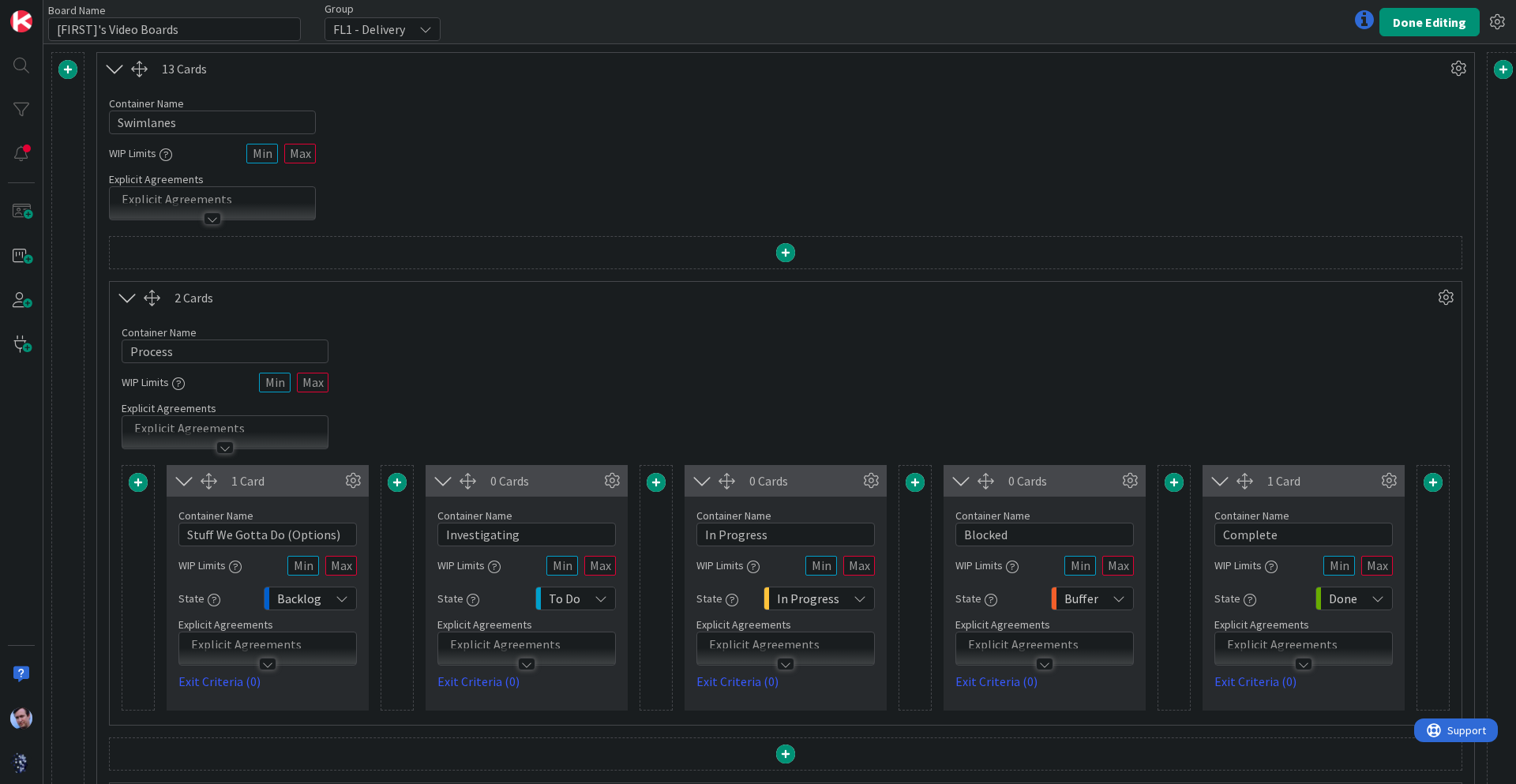 scroll, scrollTop: 0, scrollLeft: 0, axis: both 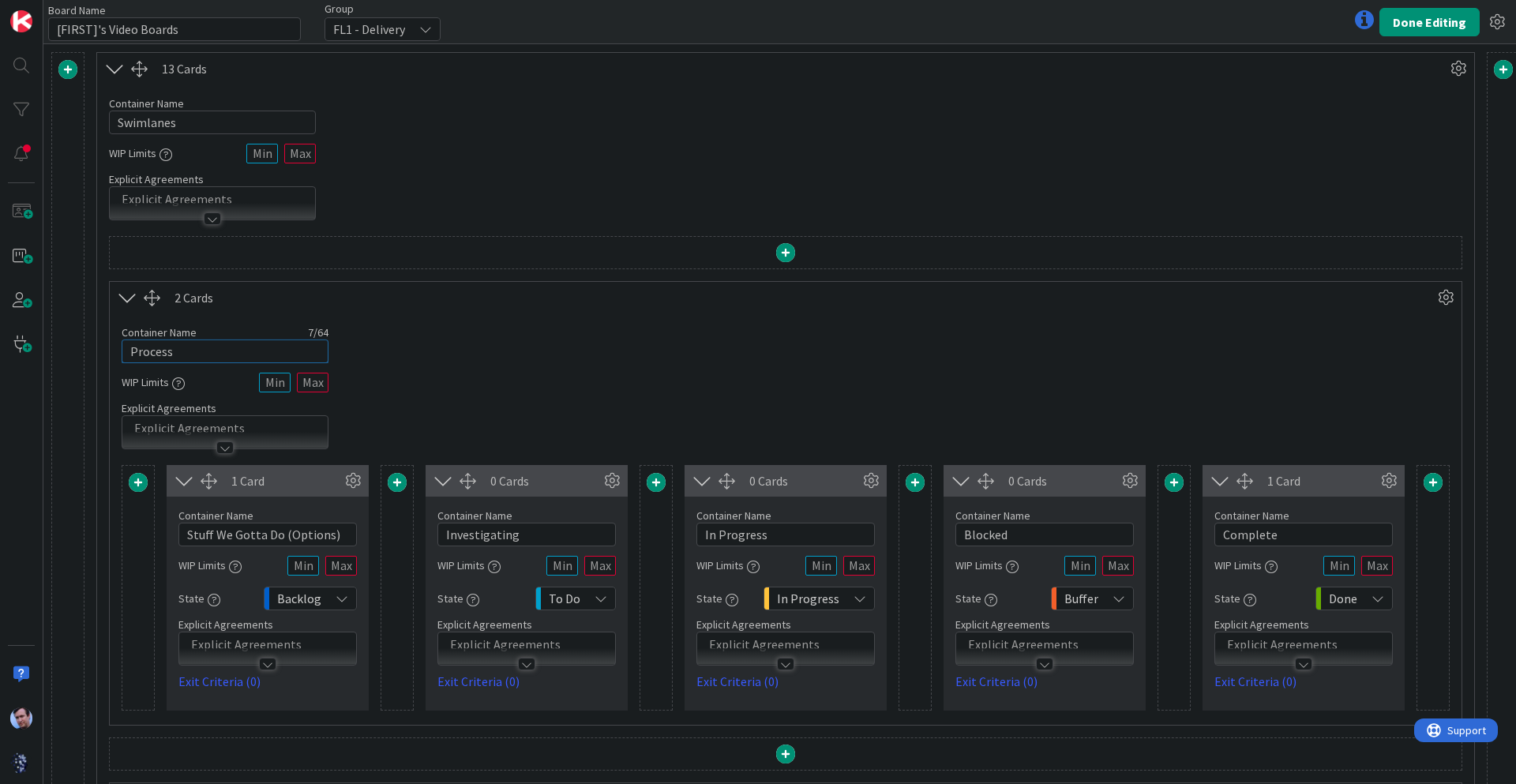 click on "Process" at bounding box center (225, 351) 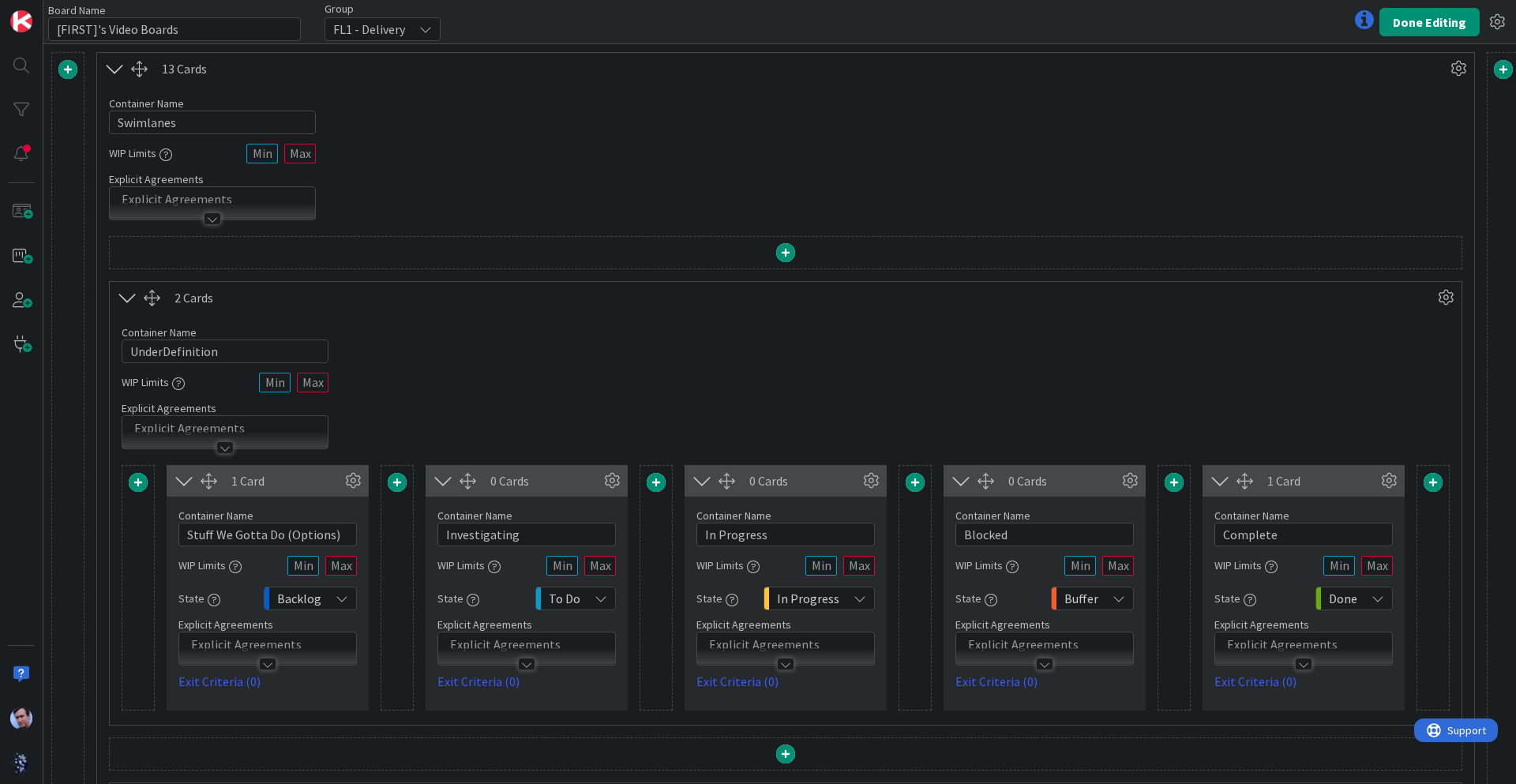 click on "Container Name 15 / 64 UnderDefinition WIP Limits Explicit Agreements" at bounding box center (786, 381) 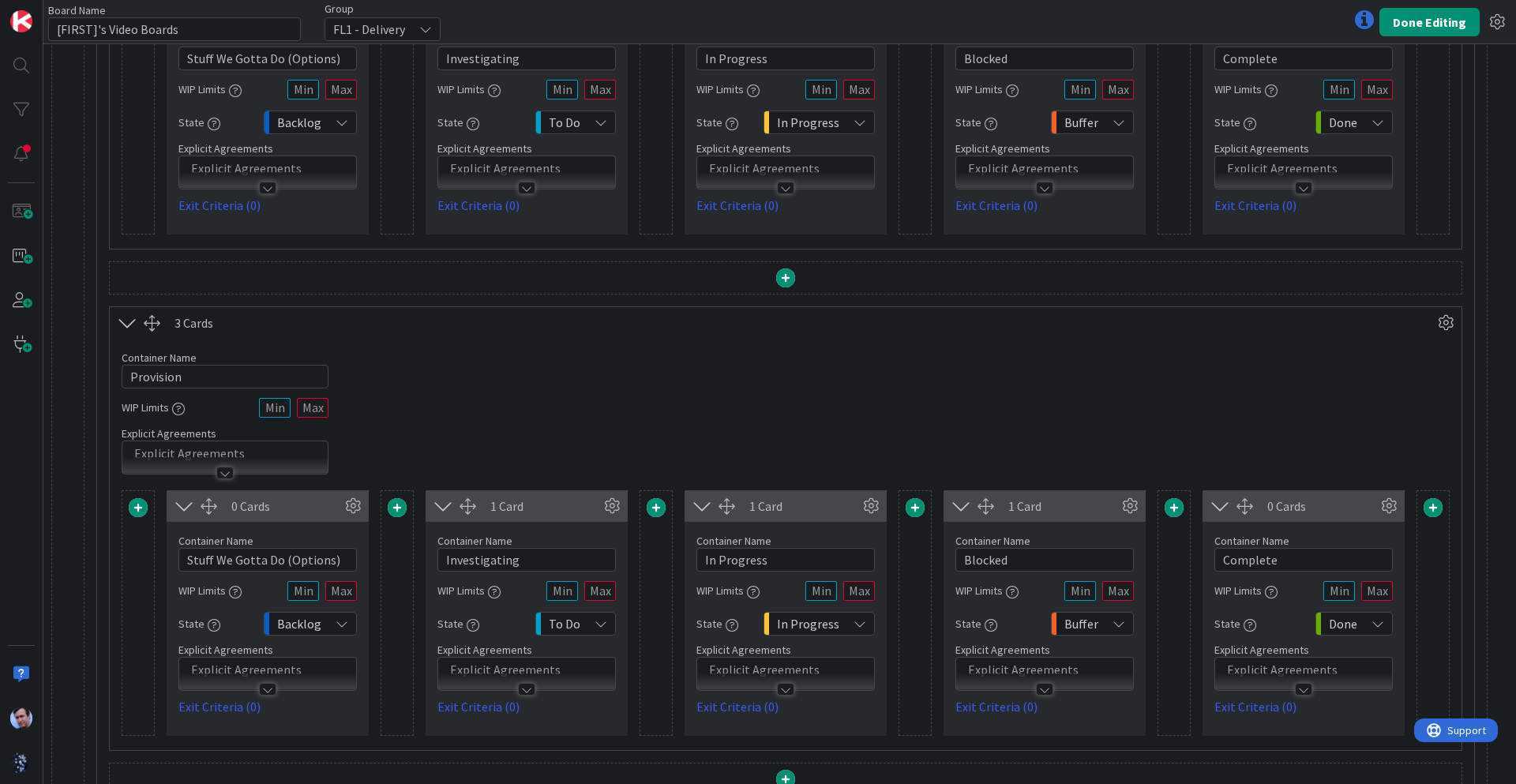 scroll, scrollTop: 632, scrollLeft: 0, axis: vertical 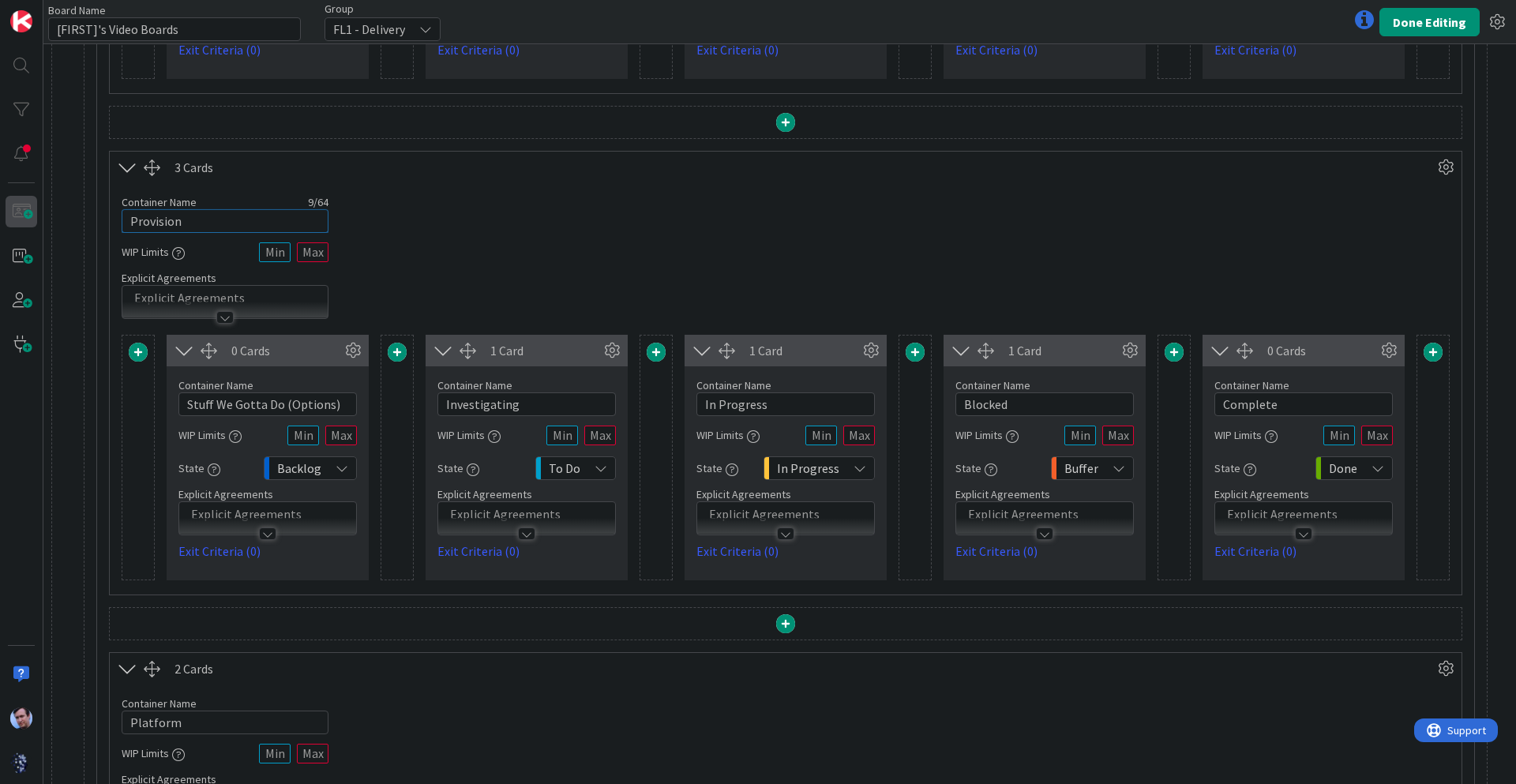 drag, startPoint x: 87, startPoint y: 212, endPoint x: 20, endPoint y: 209, distance: 67.067131 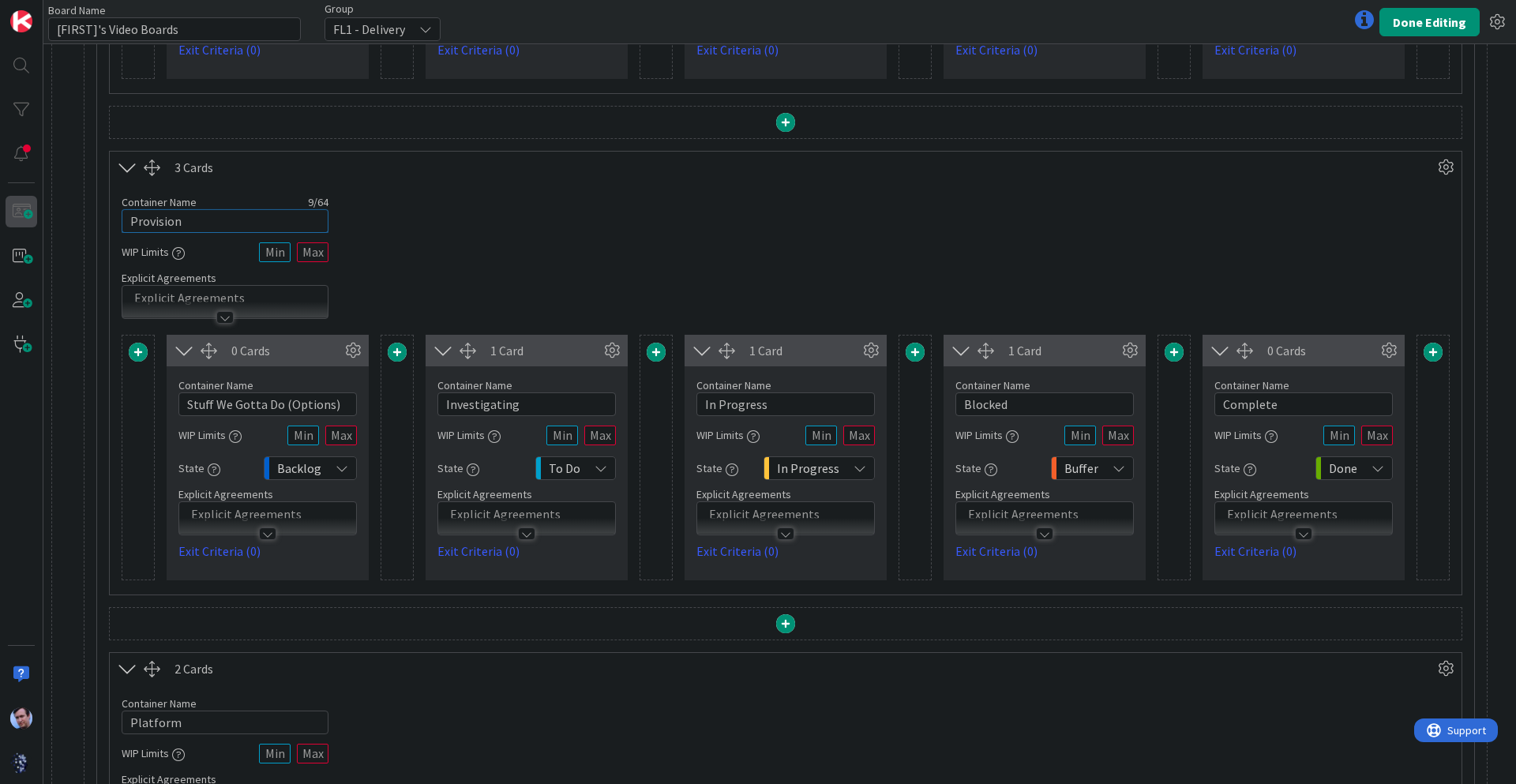click on "Board Name 18 / 64 [FIRST]'s Video Boards Group FL1 - Delivery Done Editing 13 Cards Container Name 9 / 64 Swimlanes WIP Limits Explicit Agreements 2 Cards Container Name 15 / 64 UnderDefinition WIP Limits Explicit Agreements 1 Card Container Name 27 / 64 Stuff We Gotta Do (Options) WIP Limits State Backlog Explicit Agreements Exit Criteria (0) 0 Cards Container Name 13 / 64 Investigating WIP Limits State To Do Explicit Agreements Exit Criteria (0) 0 Cards Container Name 11 / 64 In Progress WIP Limits State In Progress Explicit Agreements Exit Criteria (0) 0 Cards Container Name 7 / 64 Blocked WIP Limits State Buffer Explicit Agreements Exit Criteria (0) 1 Card Container Name 8 / 64 Complete WIP Limits State Done Explicit Agreements Exit Criteria (0) 3 Cards Container Name 9 / 64 Provision WIP Limits Explicit Agreements 0 Cards Container Name 27 / 64 Stuff We Gotta Do (Options) WIP Limits State Backlog Explicit Agreements Exit Criteria (0) 1 Card Container Name 13 / 64 Investigating WIP Limits State To Do 1 Card" at bounding box center (758, 392) 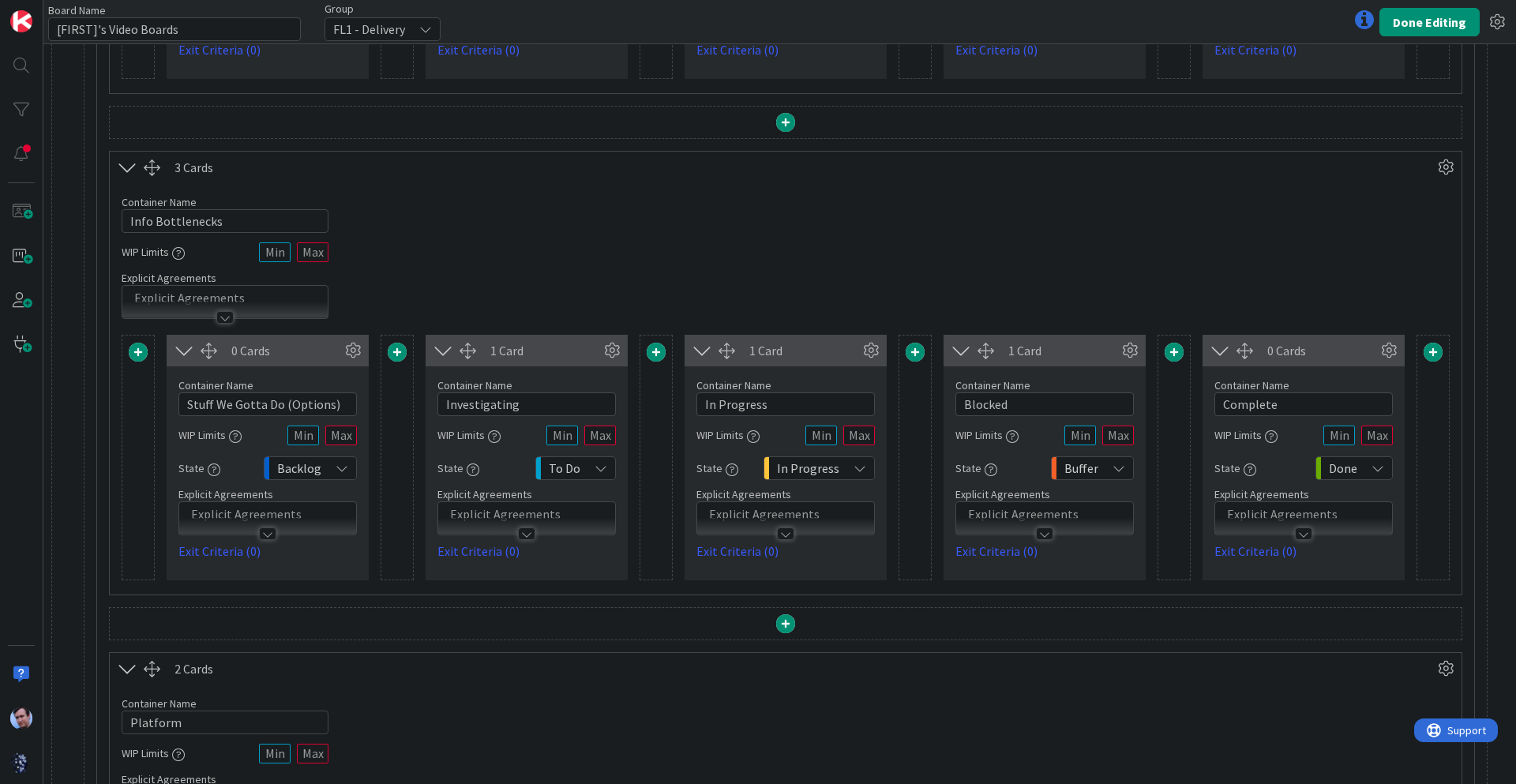 click on "Container Name 16 / 64 Info Bottlenecks WIP Limits Explicit Agreements" at bounding box center [786, 251] 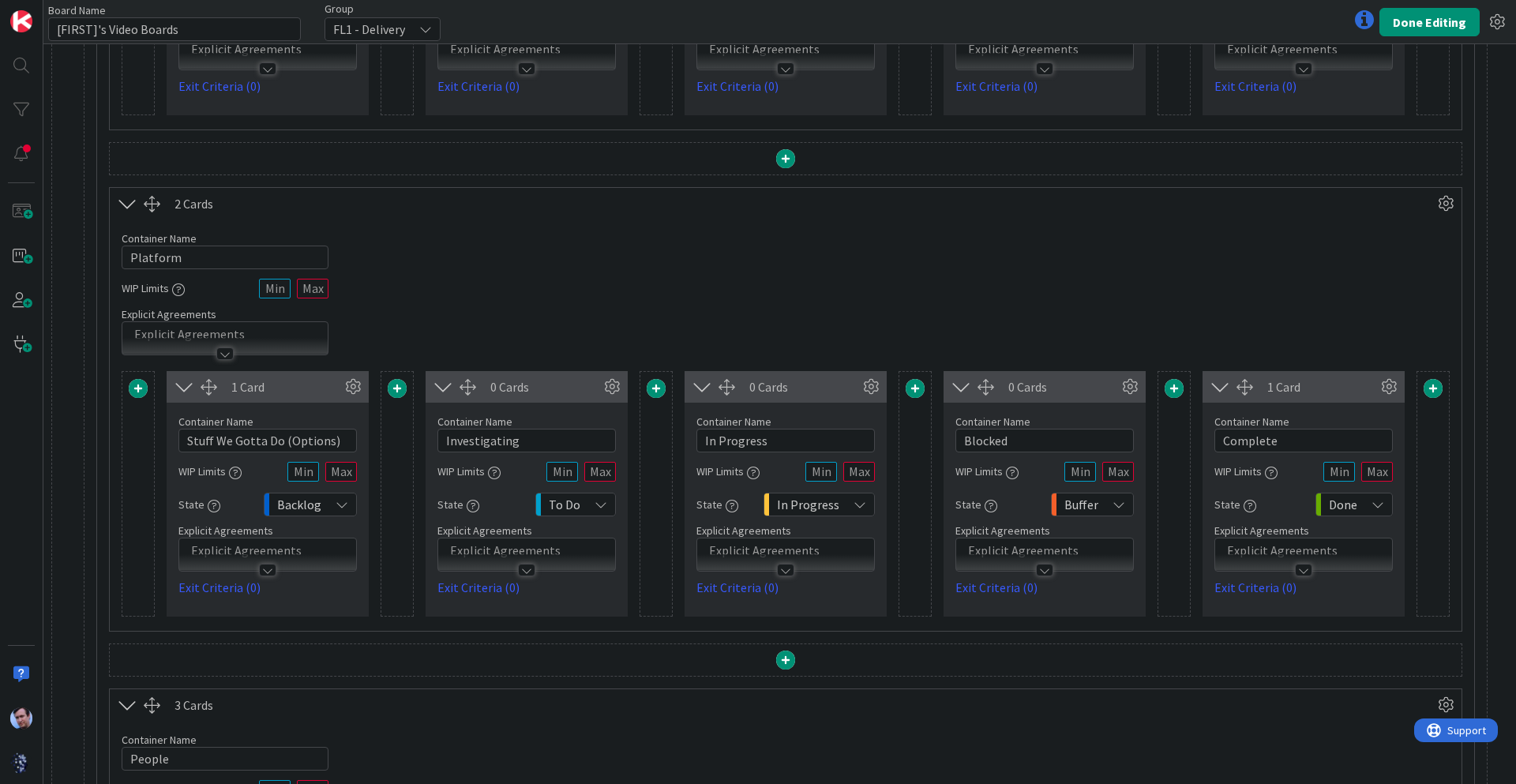 scroll, scrollTop: 1105, scrollLeft: 0, axis: vertical 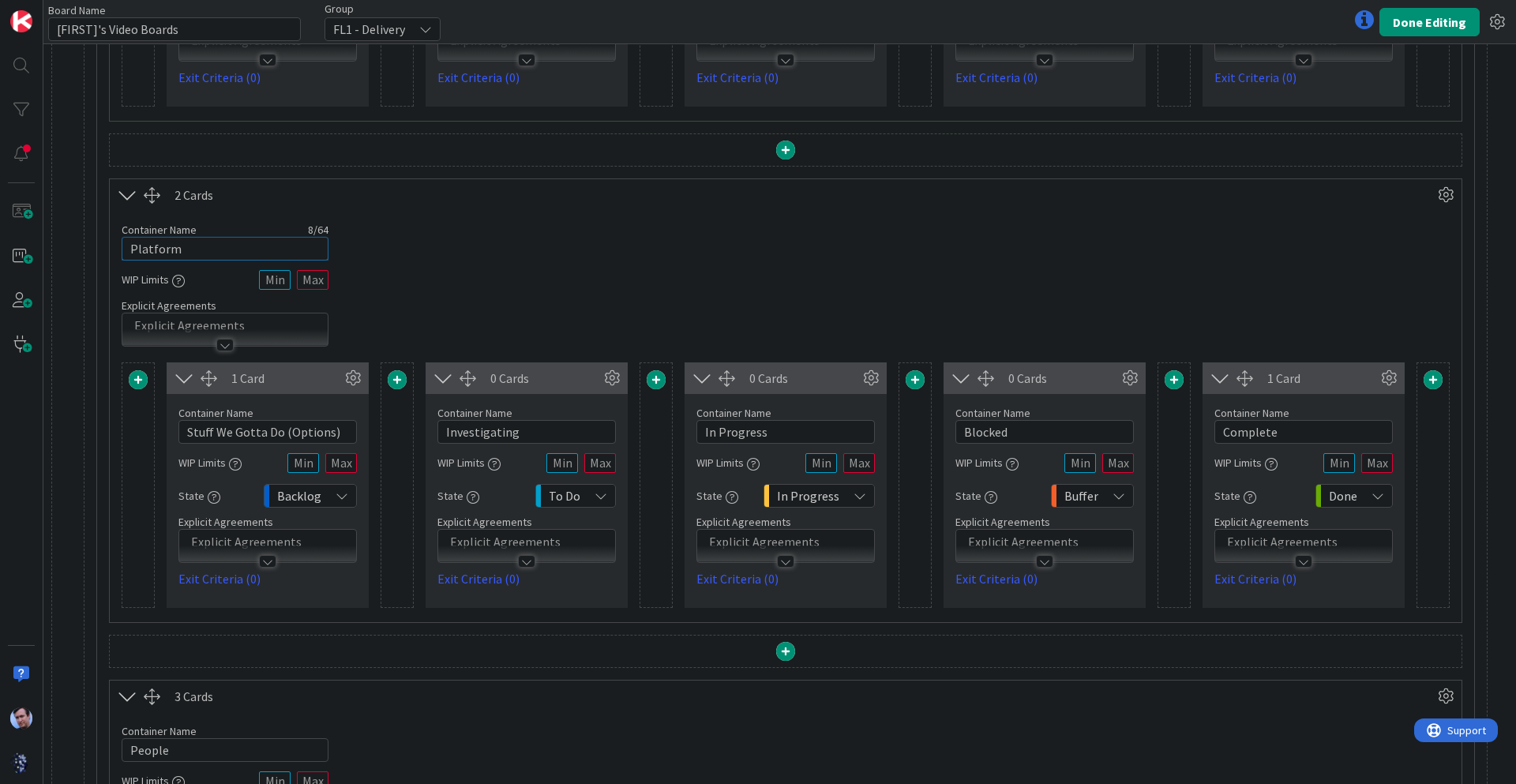 click on "Platform" at bounding box center [225, 249] 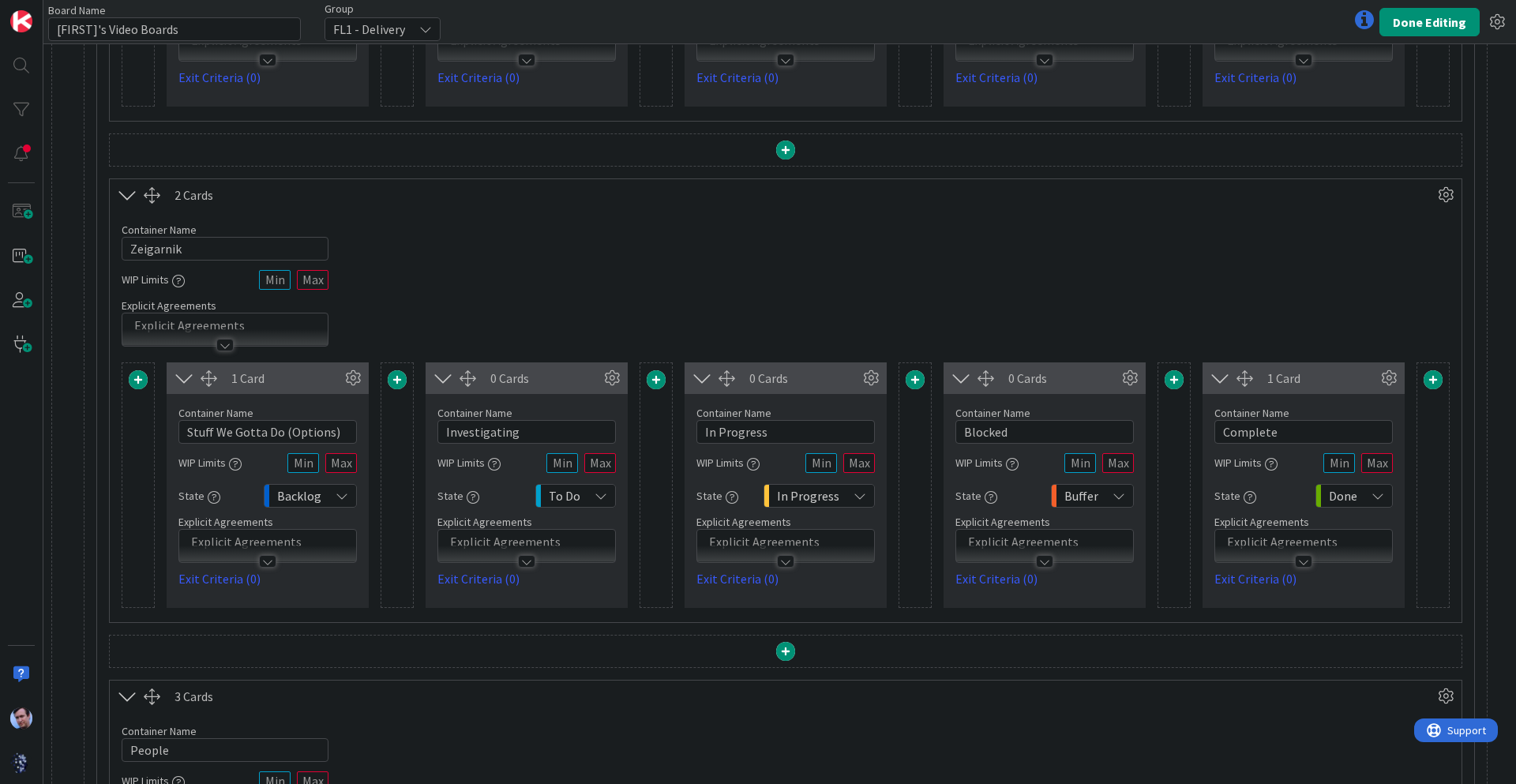 click on "2 Cards" at bounding box center [804, 195] 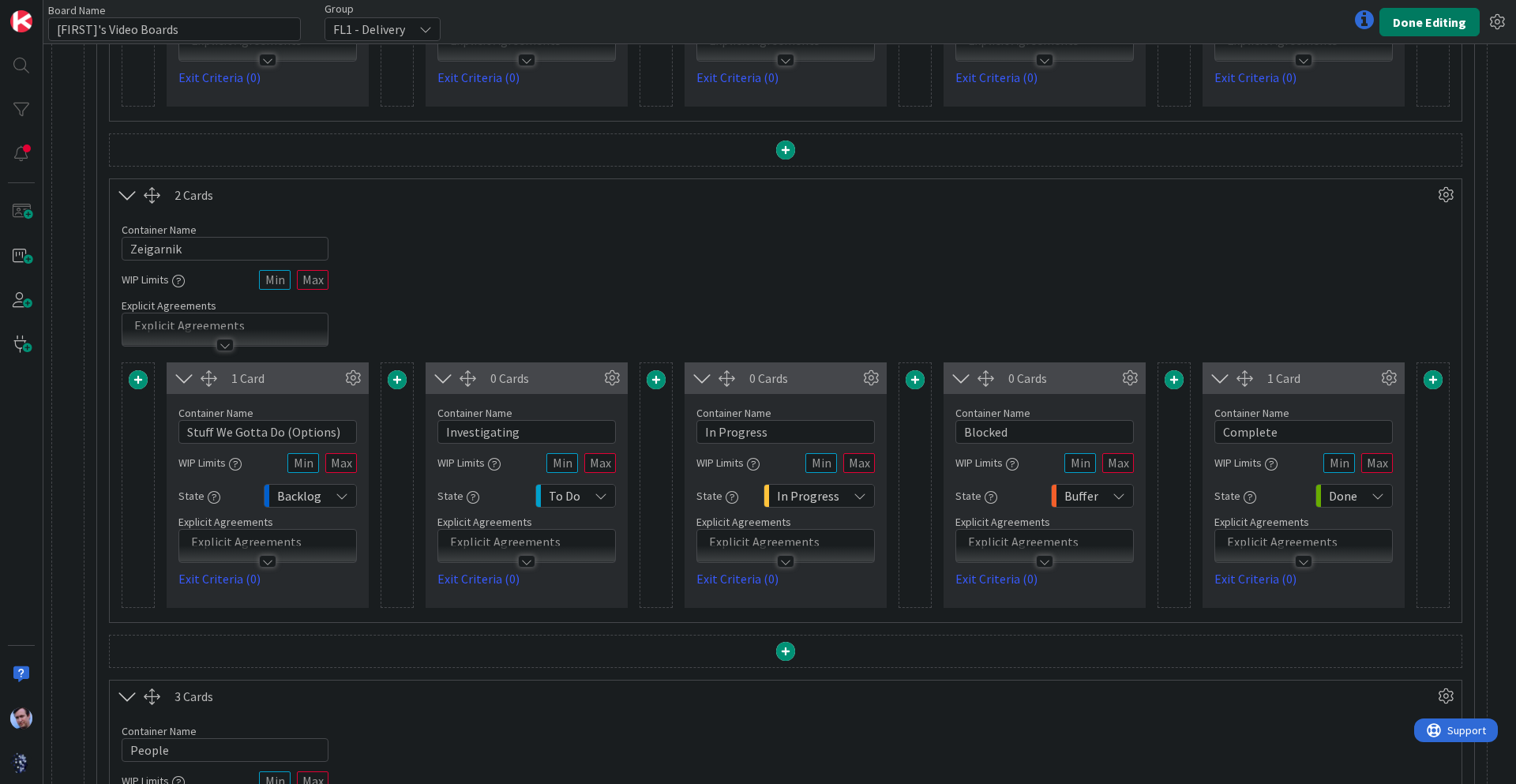 click on "Done Editing" at bounding box center [1429, 22] 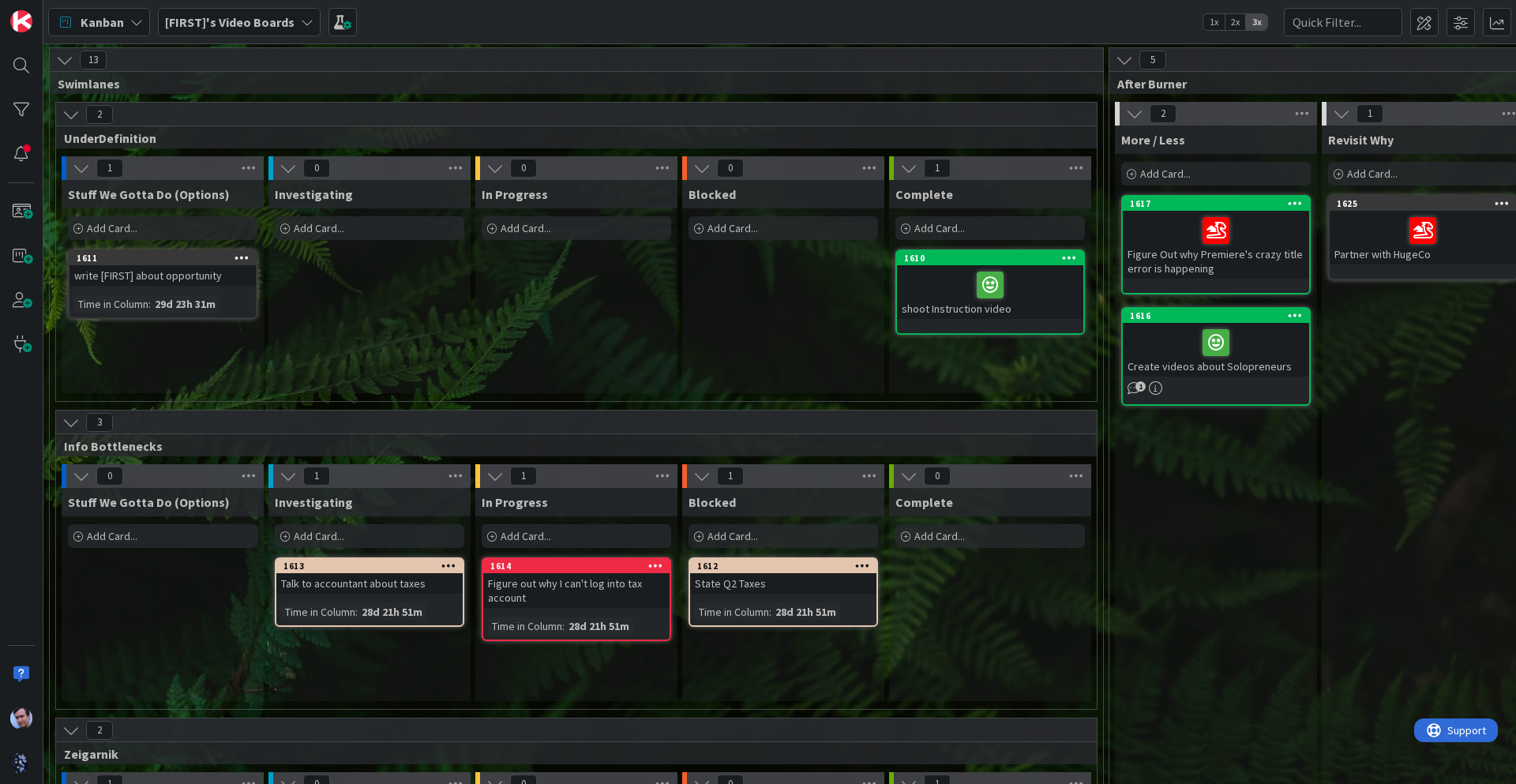 scroll, scrollTop: 0, scrollLeft: 0, axis: both 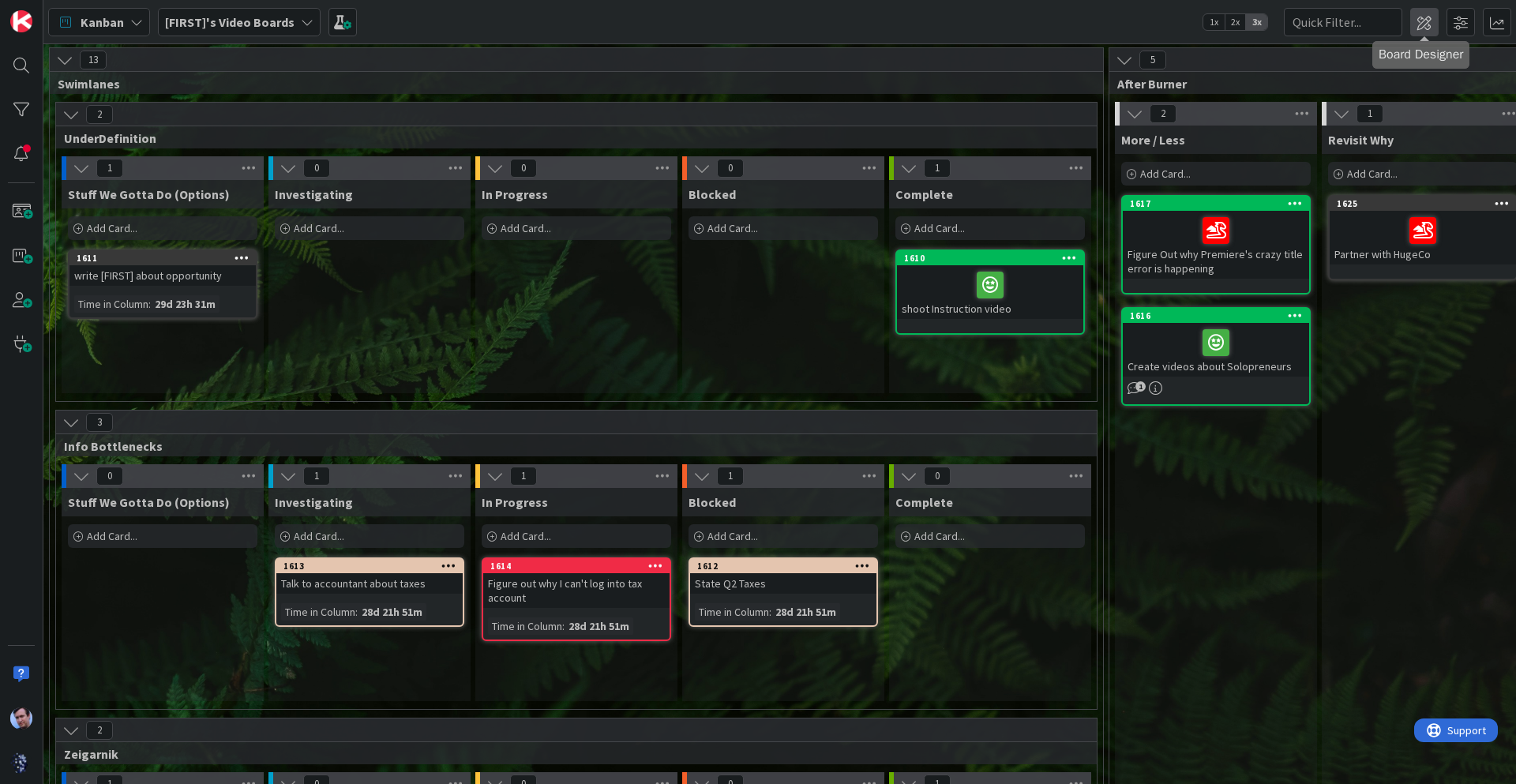 click at bounding box center (1424, 22) 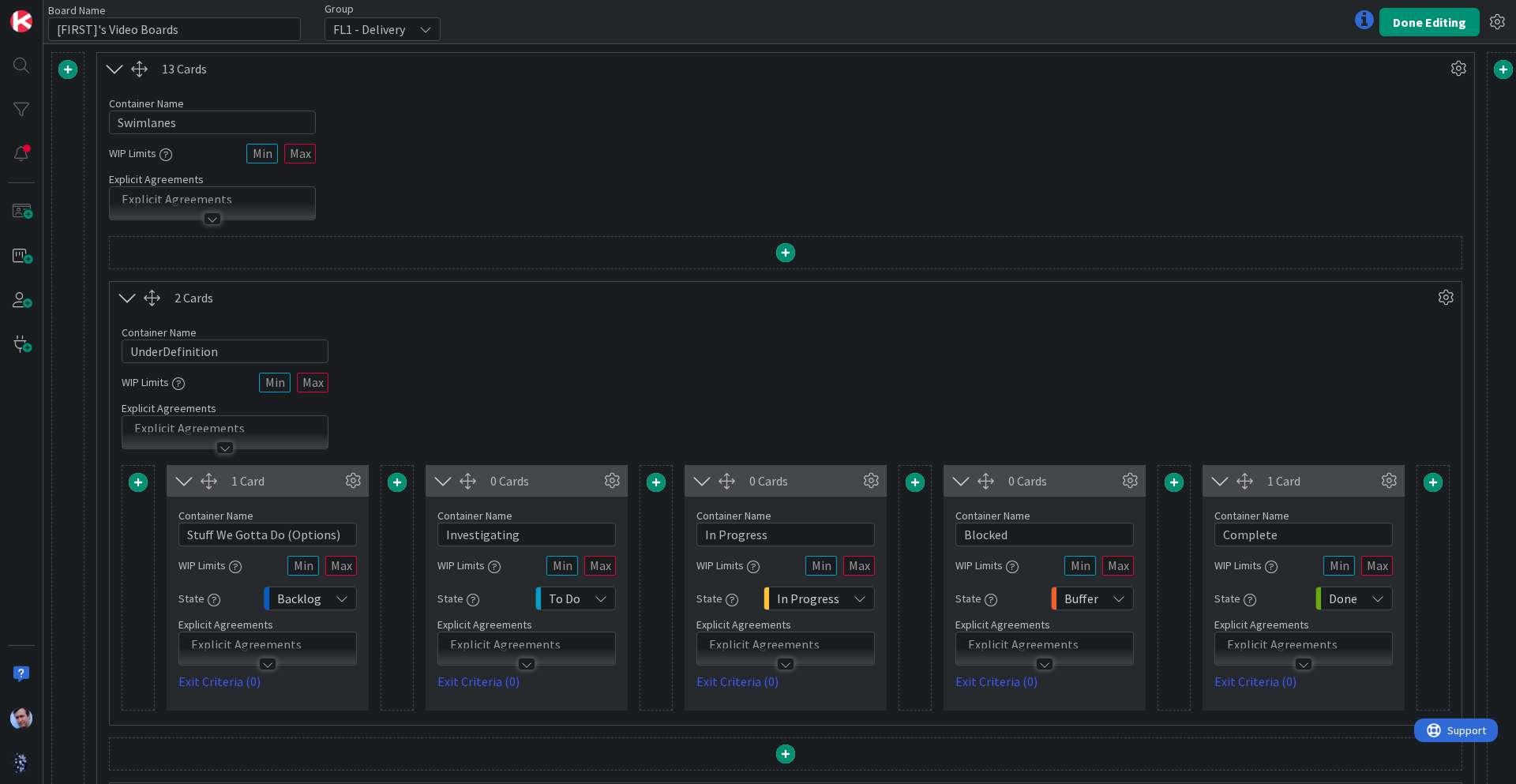 scroll, scrollTop: 0, scrollLeft: 0, axis: both 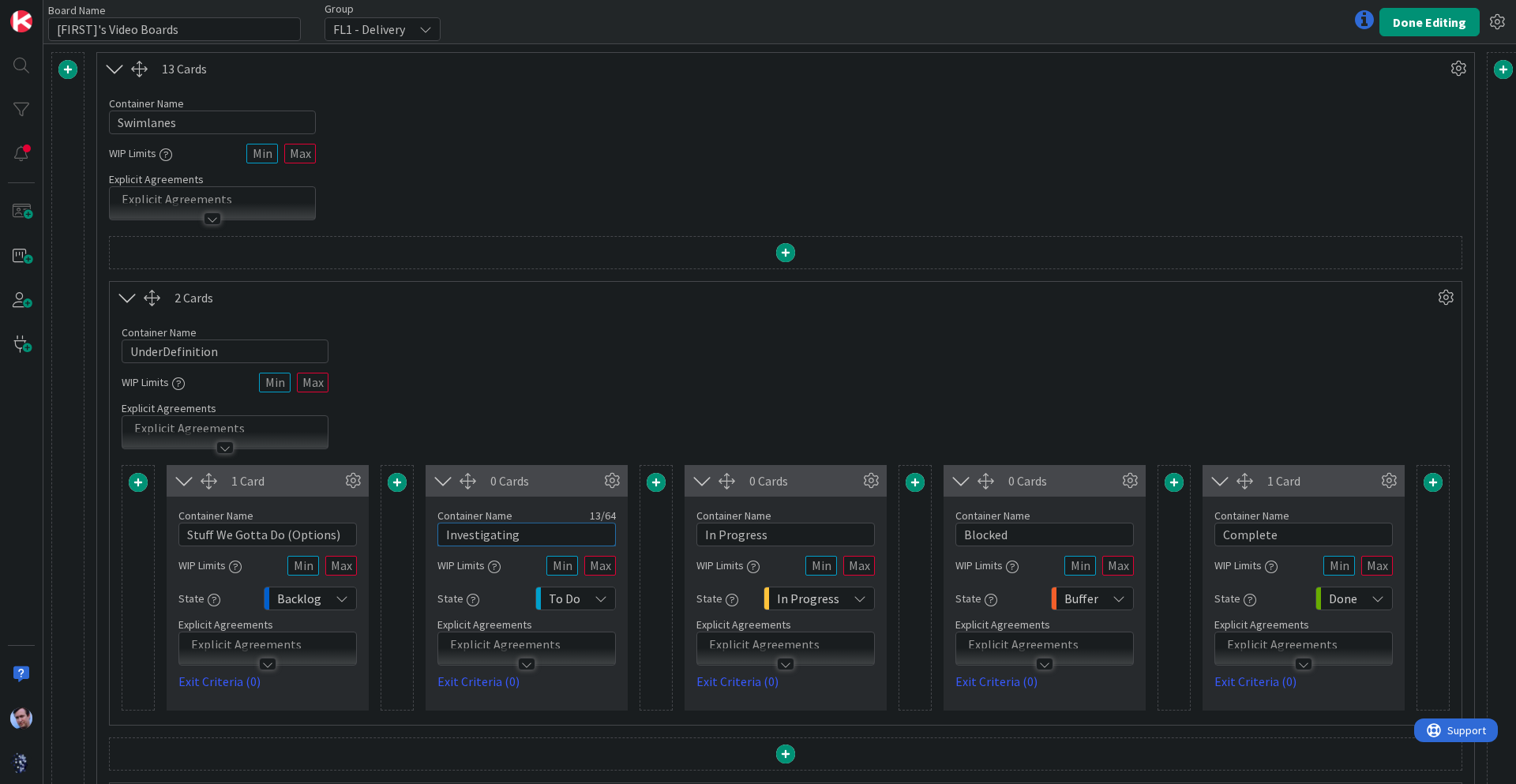 click on "Investigating" at bounding box center (527, 535) 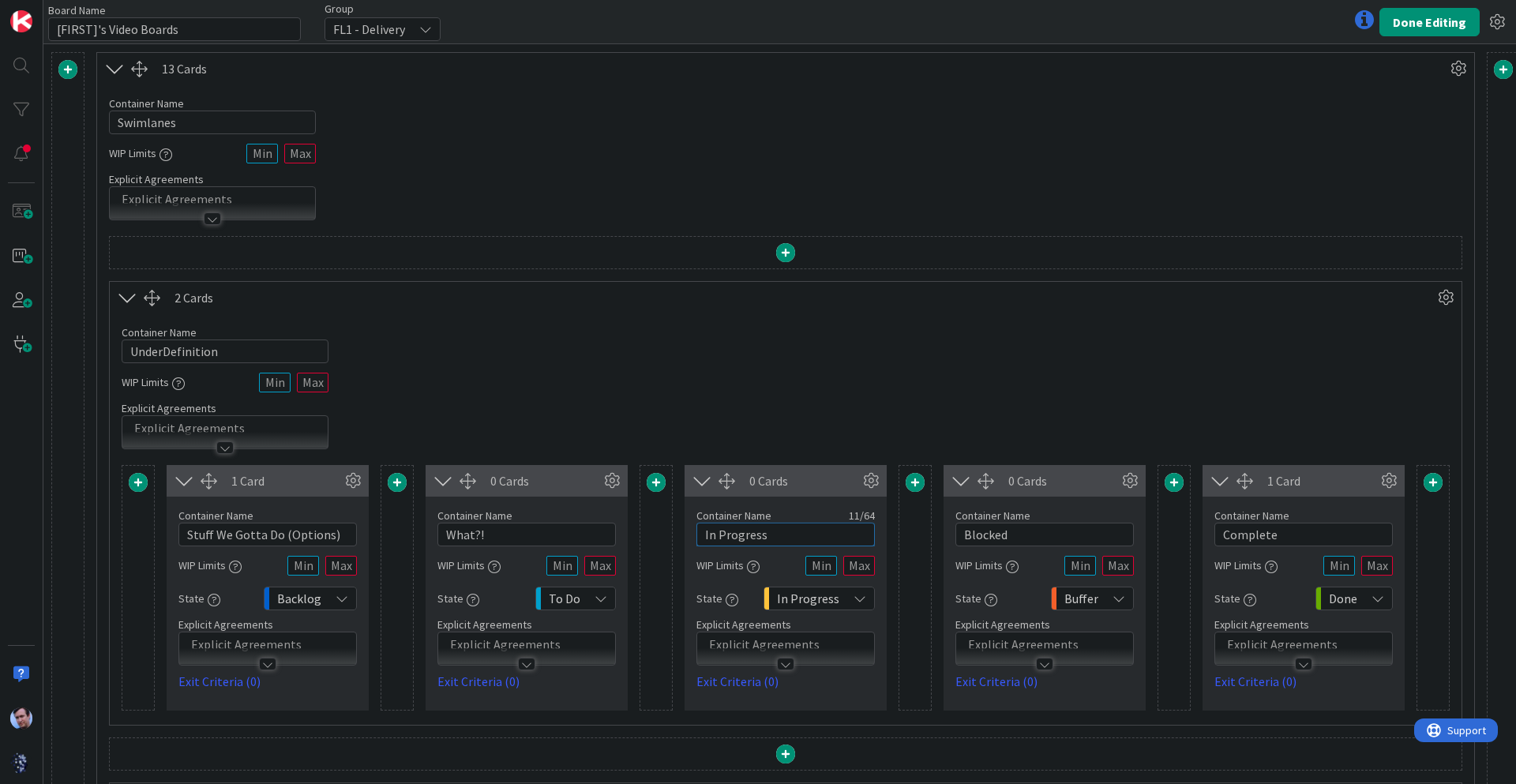 click on "In Progress" at bounding box center (786, 535) 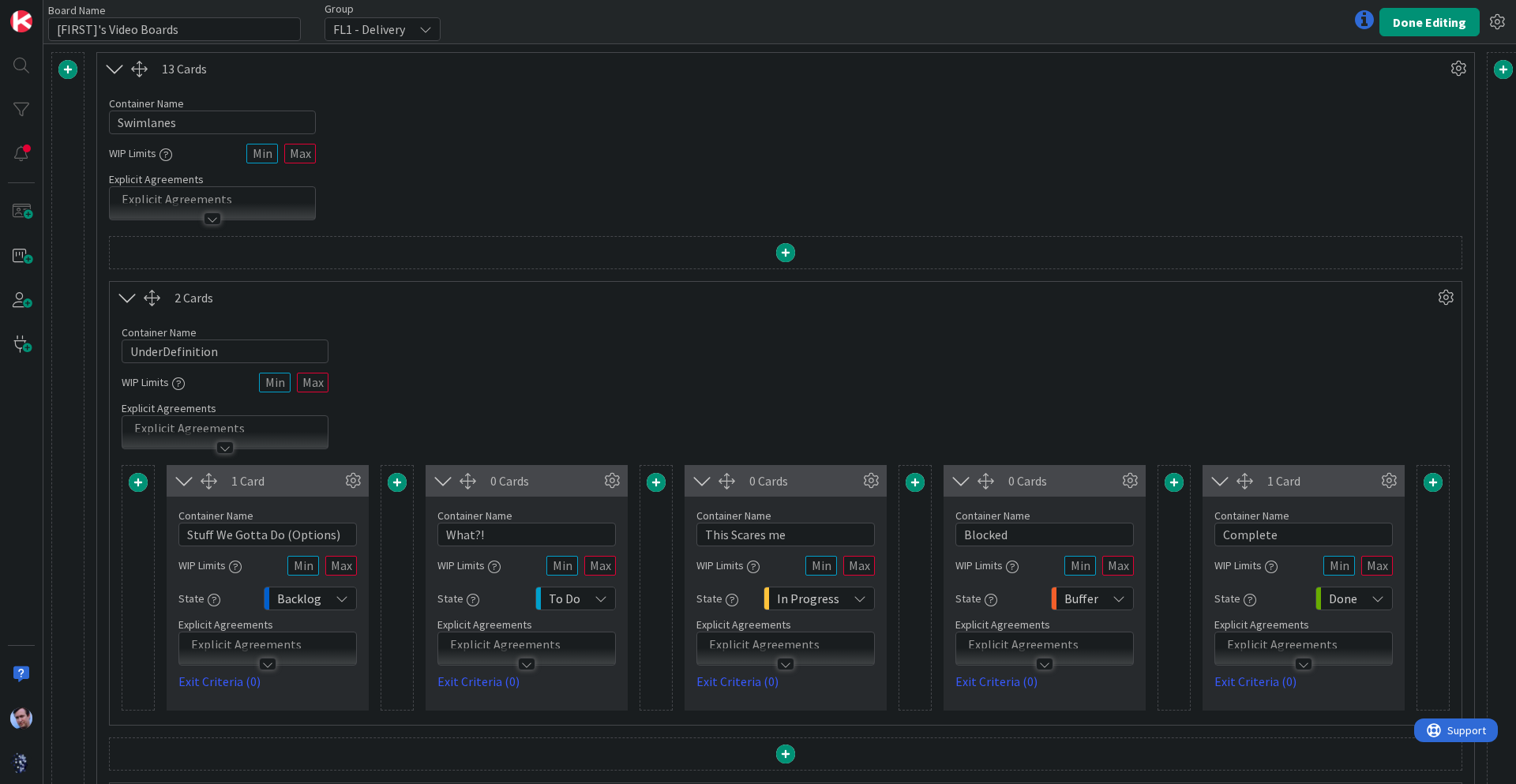 click on "In Progress" at bounding box center [819, 598] 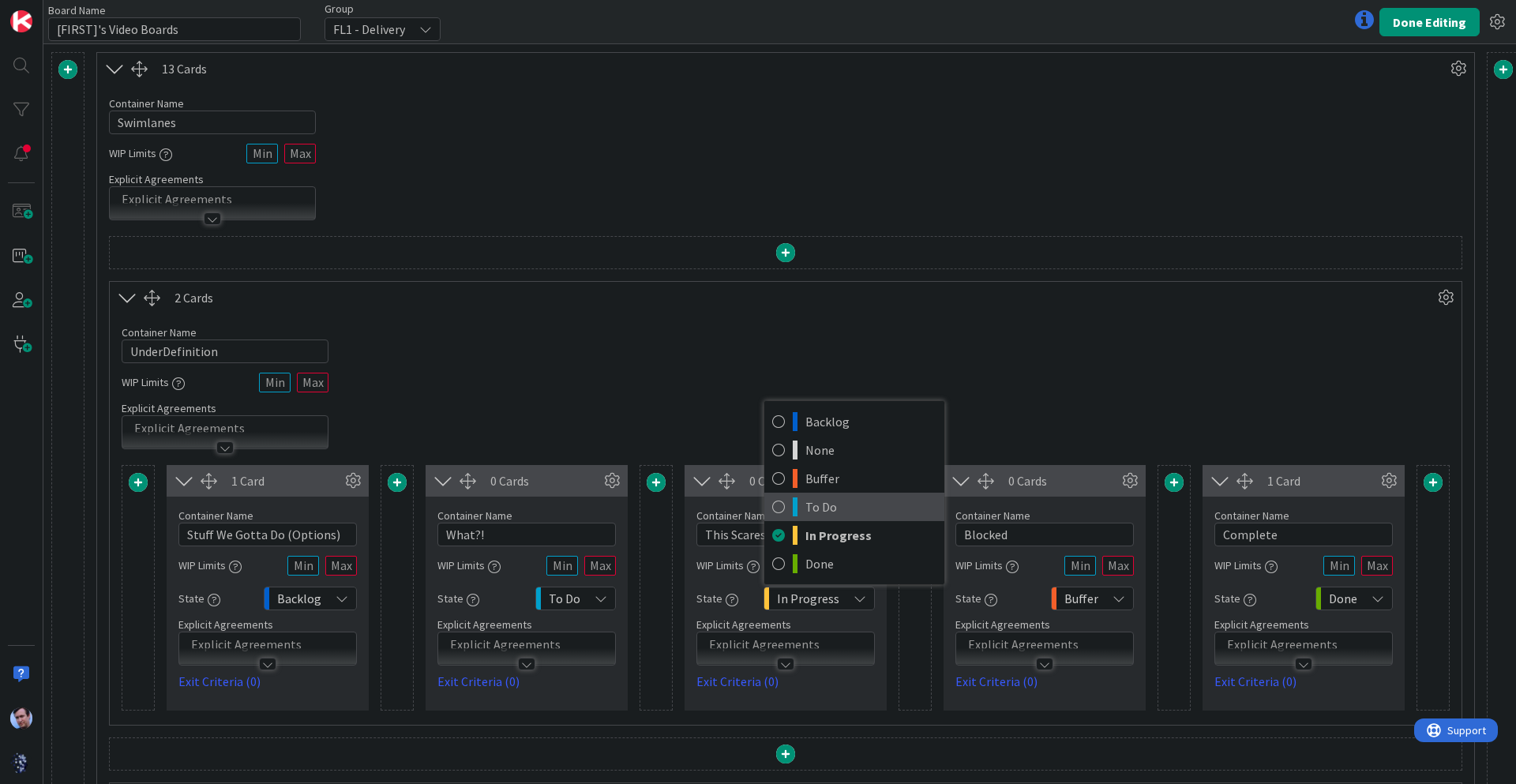 click on "To Do" at bounding box center (871, 507) 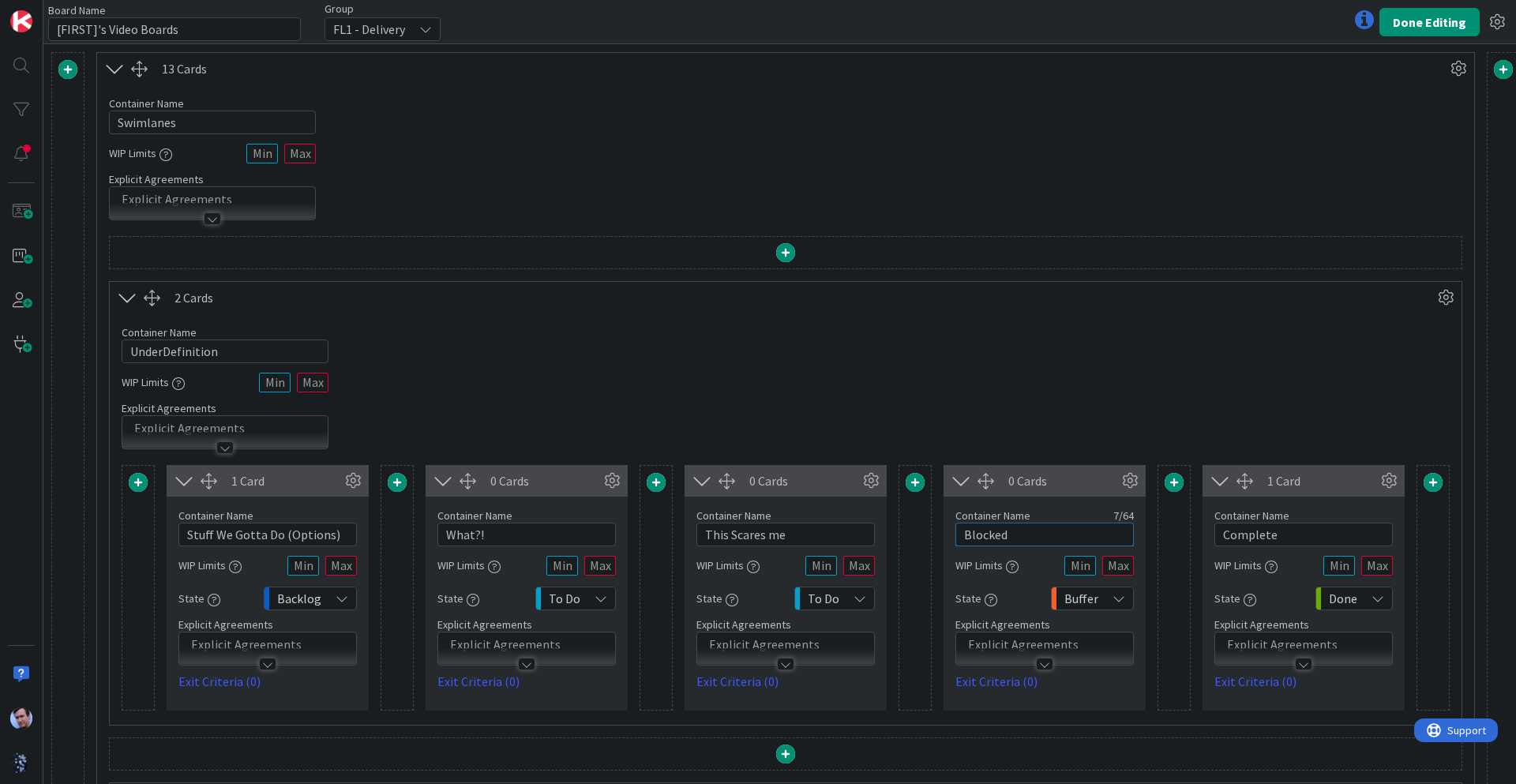 click on "Blocked" at bounding box center [1045, 535] 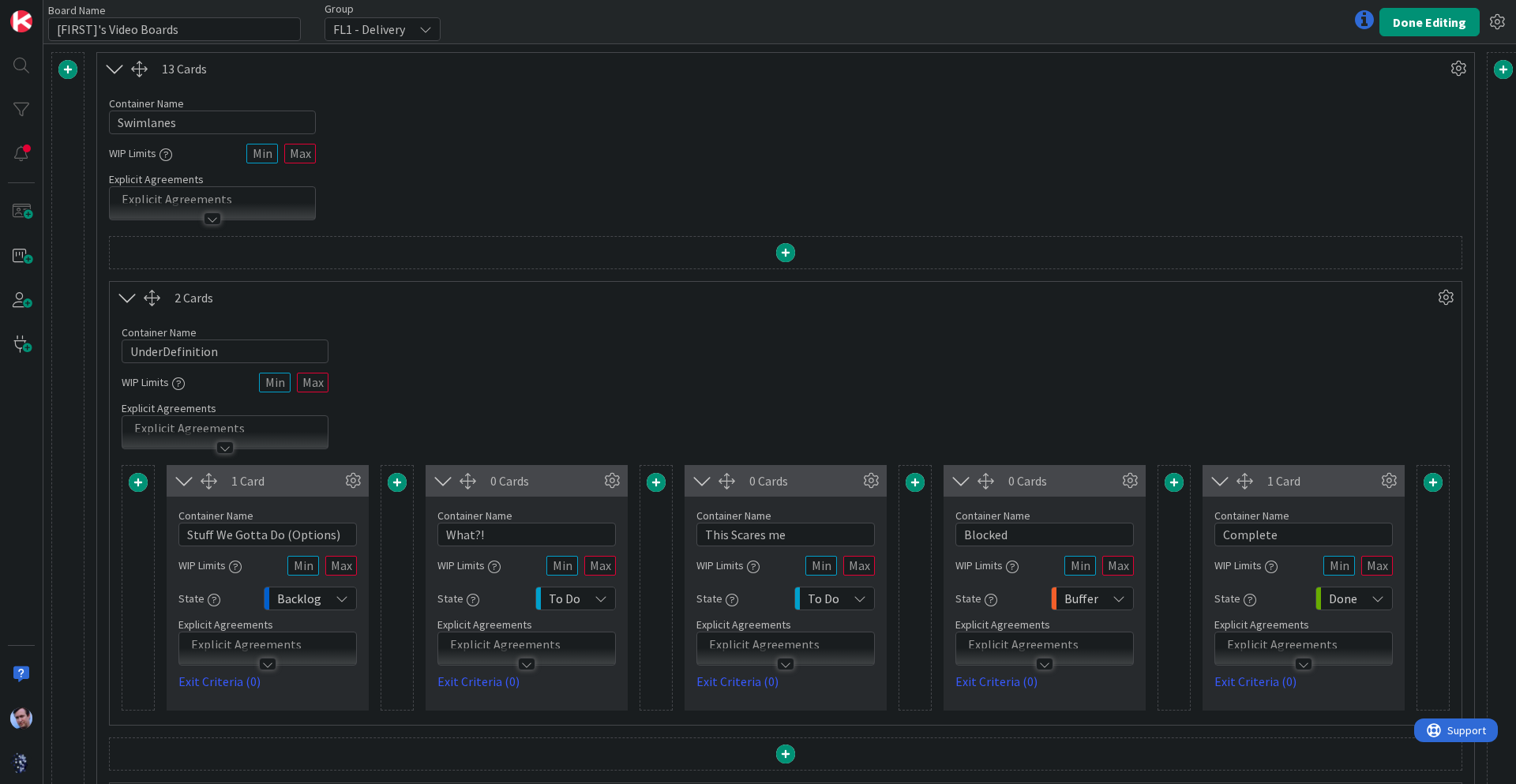 click on "Buffer" at bounding box center [1092, 598] 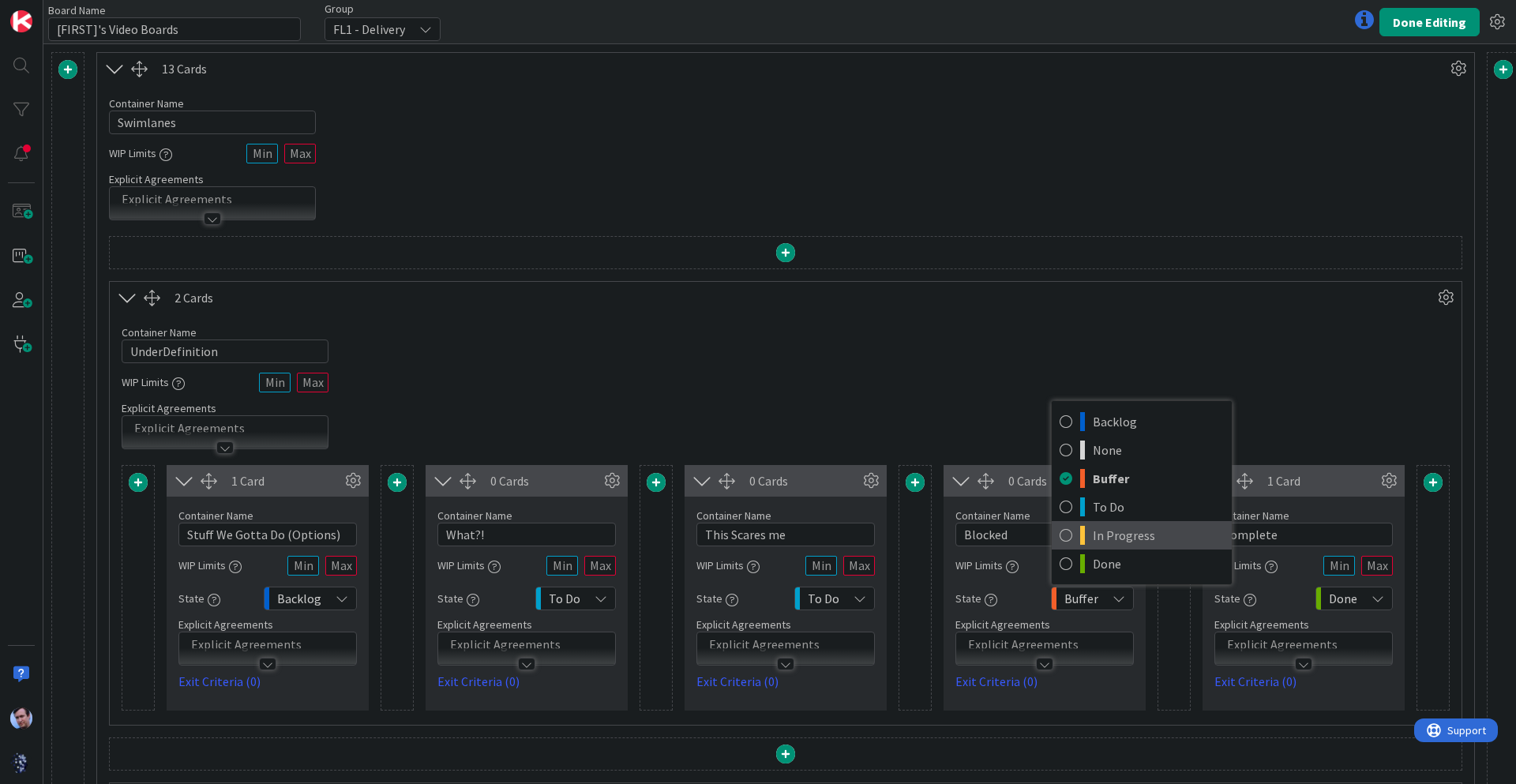 click on "In Progress" at bounding box center [1158, 535] 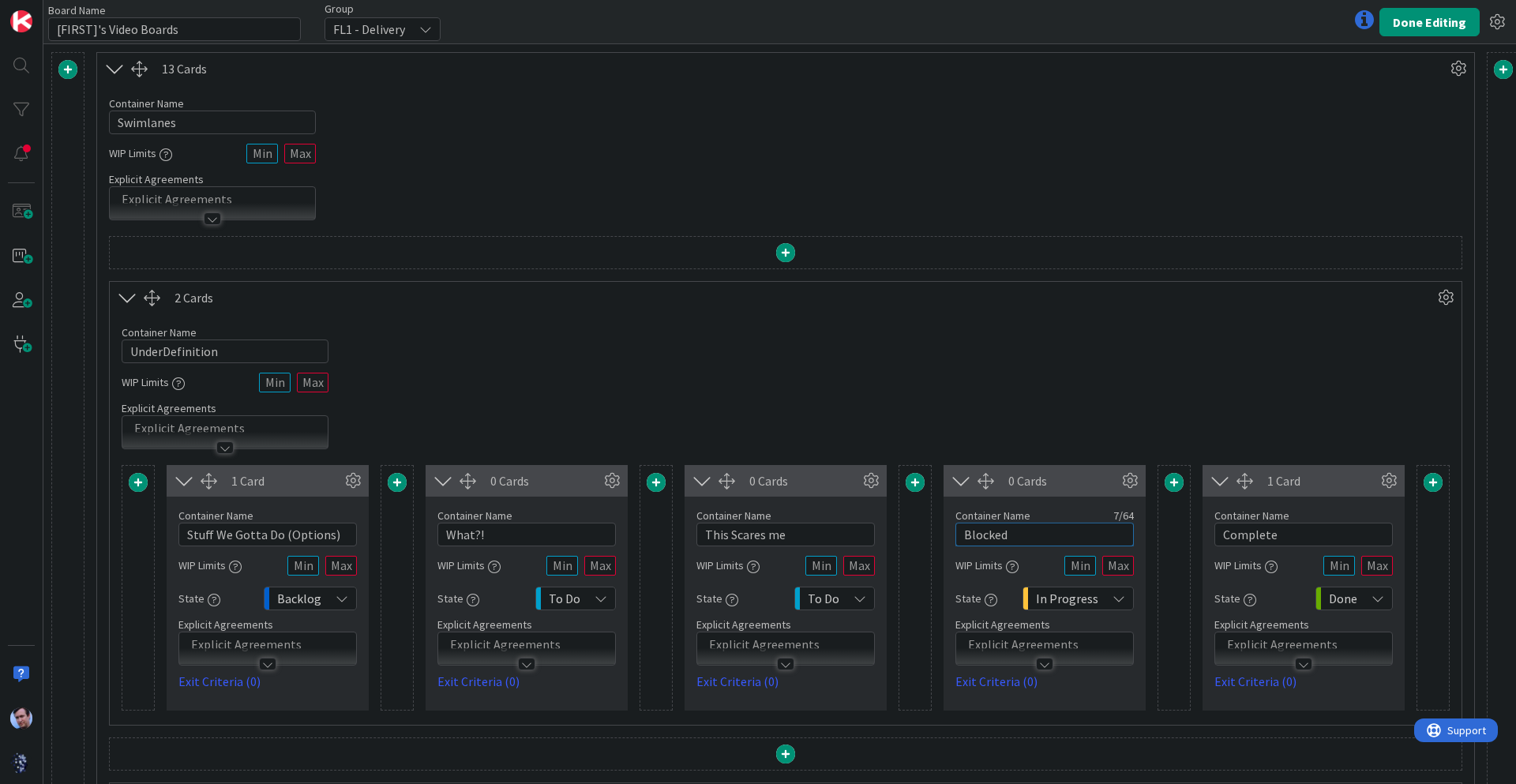 drag, startPoint x: 1074, startPoint y: 541, endPoint x: 896, endPoint y: 516, distance: 179.74704 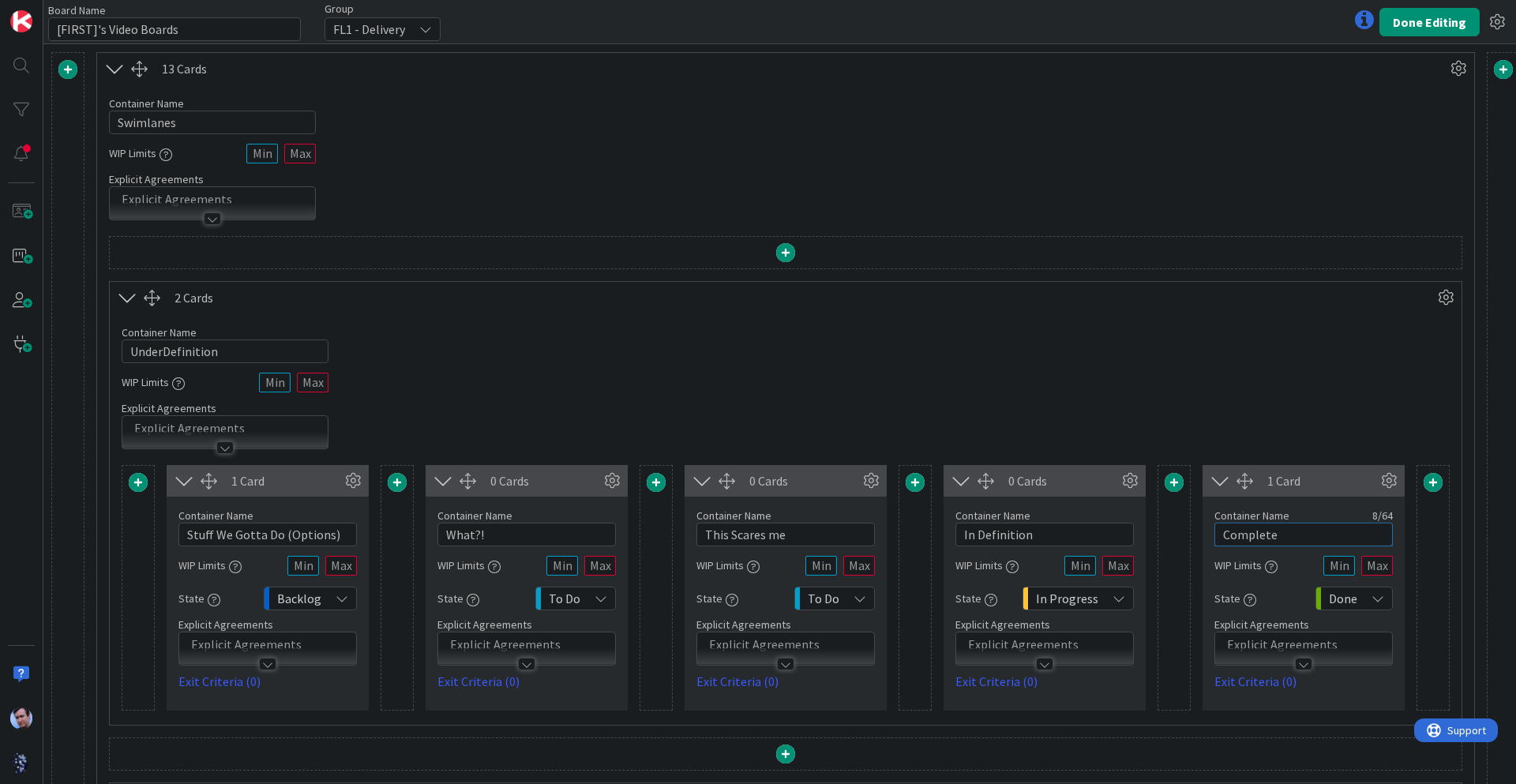 drag, startPoint x: 1295, startPoint y: 545, endPoint x: 1266, endPoint y: 543, distance: 29.068884 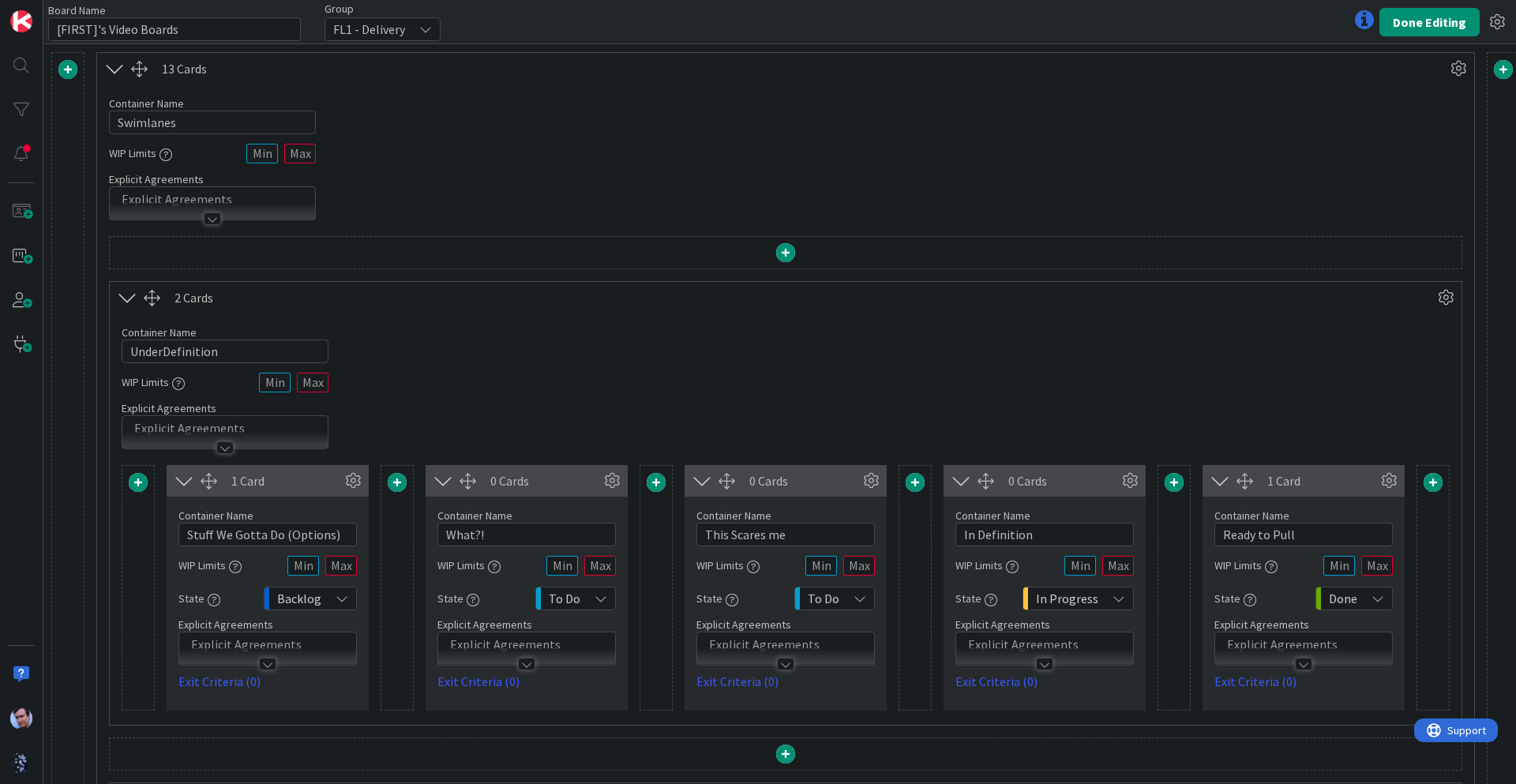 click on "Container Name 15 / 64 UnderDefinition WIP Limits Explicit Agreements" at bounding box center [786, 381] 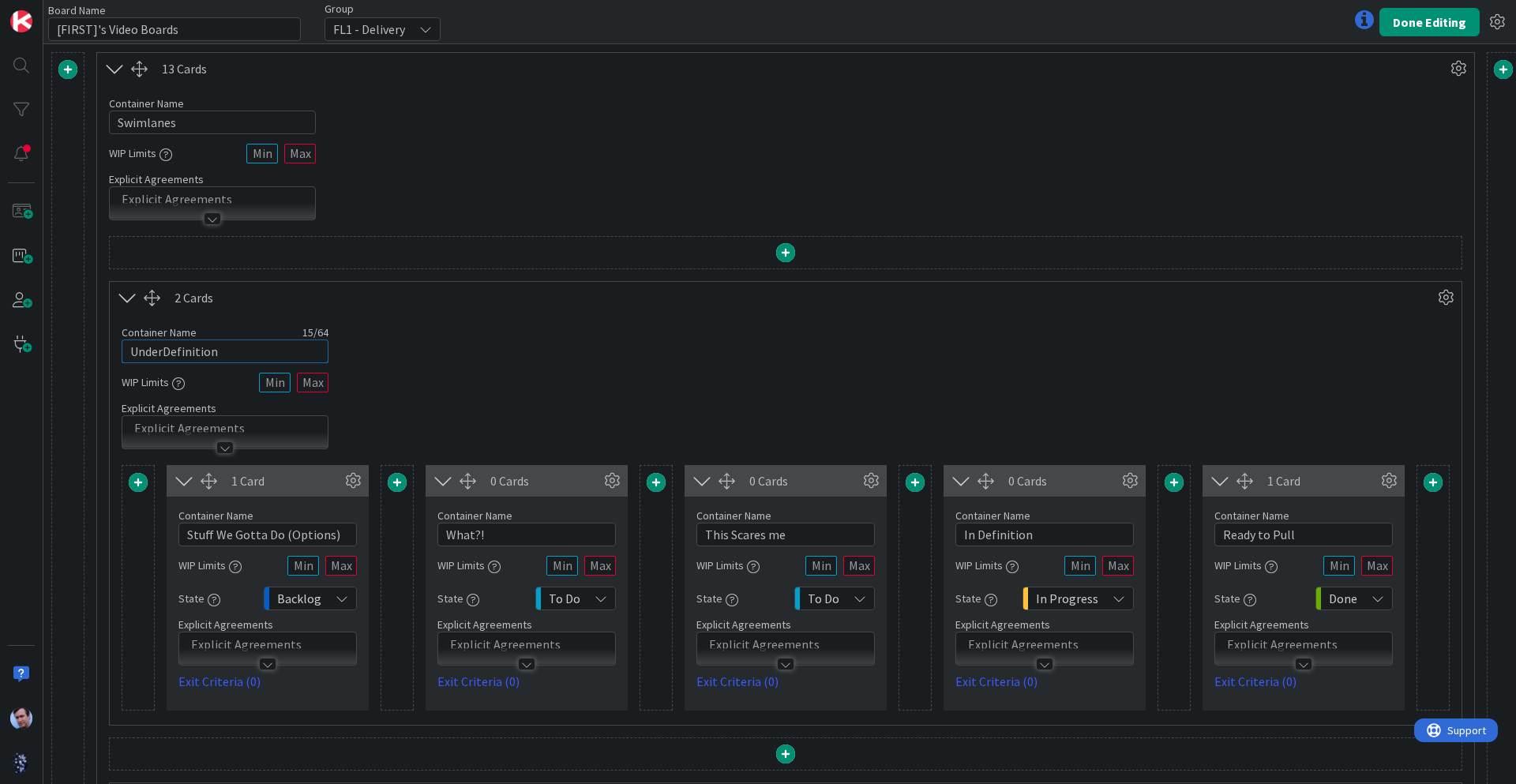 click on "UnderDefinition" at bounding box center (225, 351) 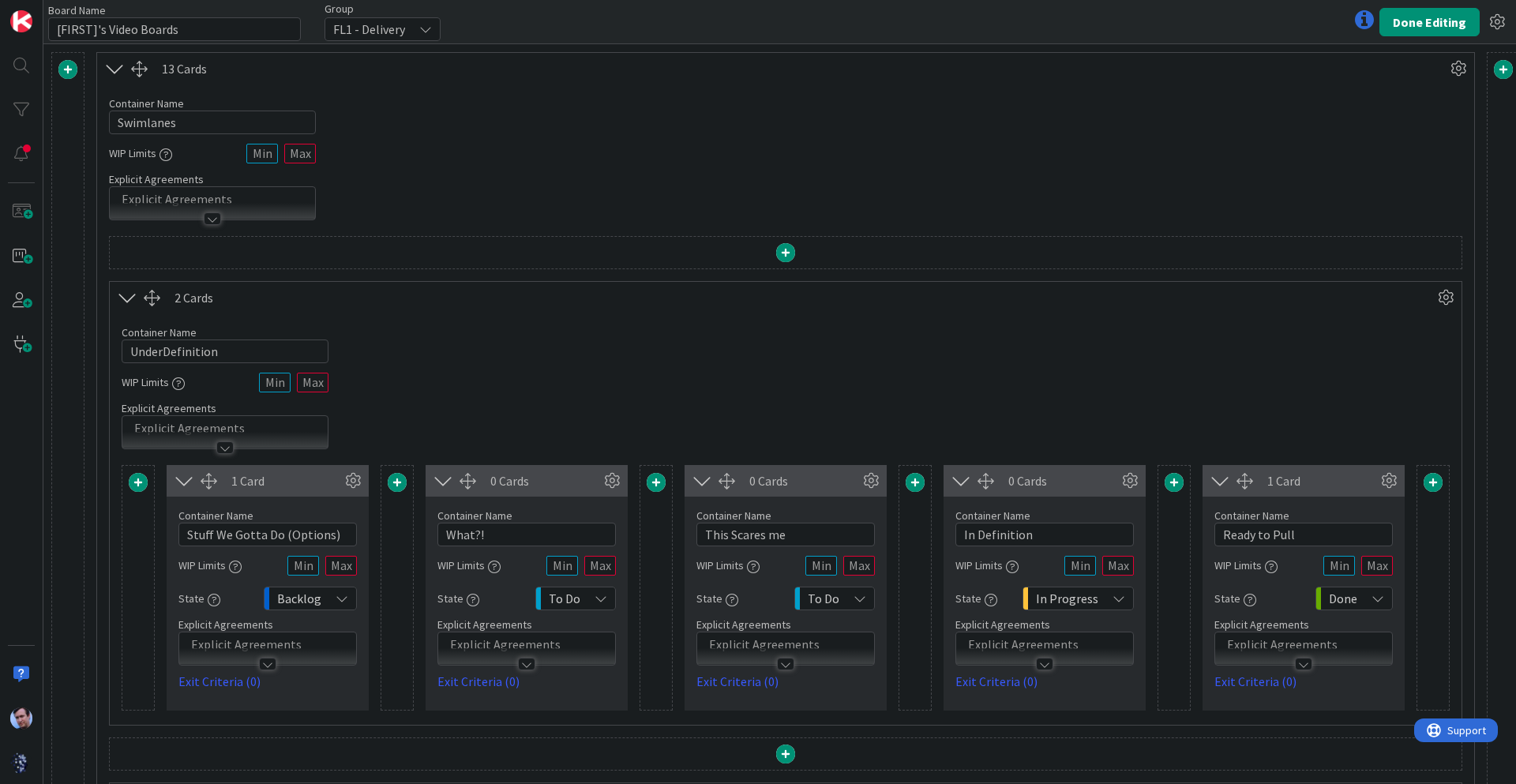 click on "Container Name 15 / 64 UnderDefinition WIP Limits Explicit Agreements" at bounding box center (786, 381) 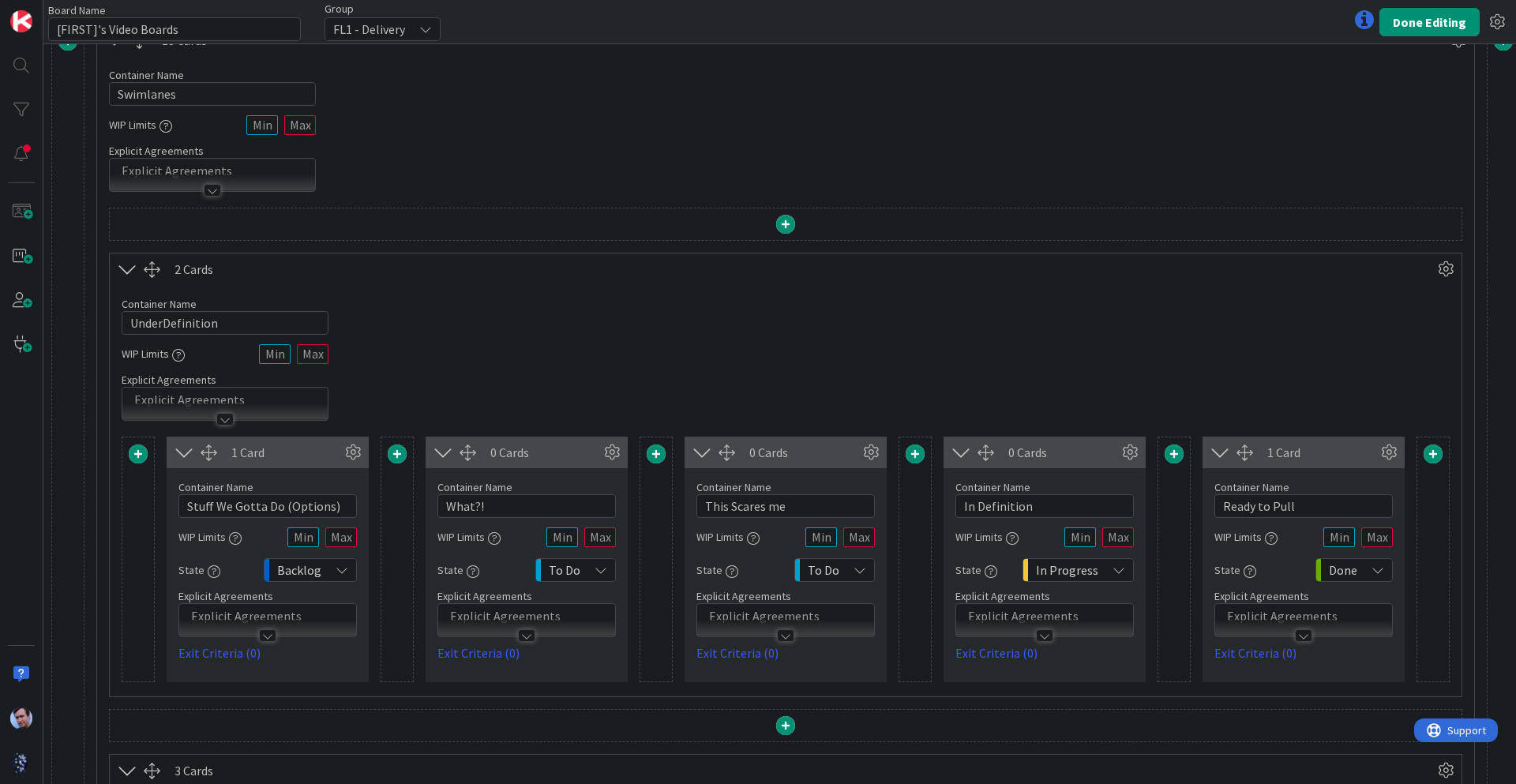 scroll, scrollTop: 0, scrollLeft: 0, axis: both 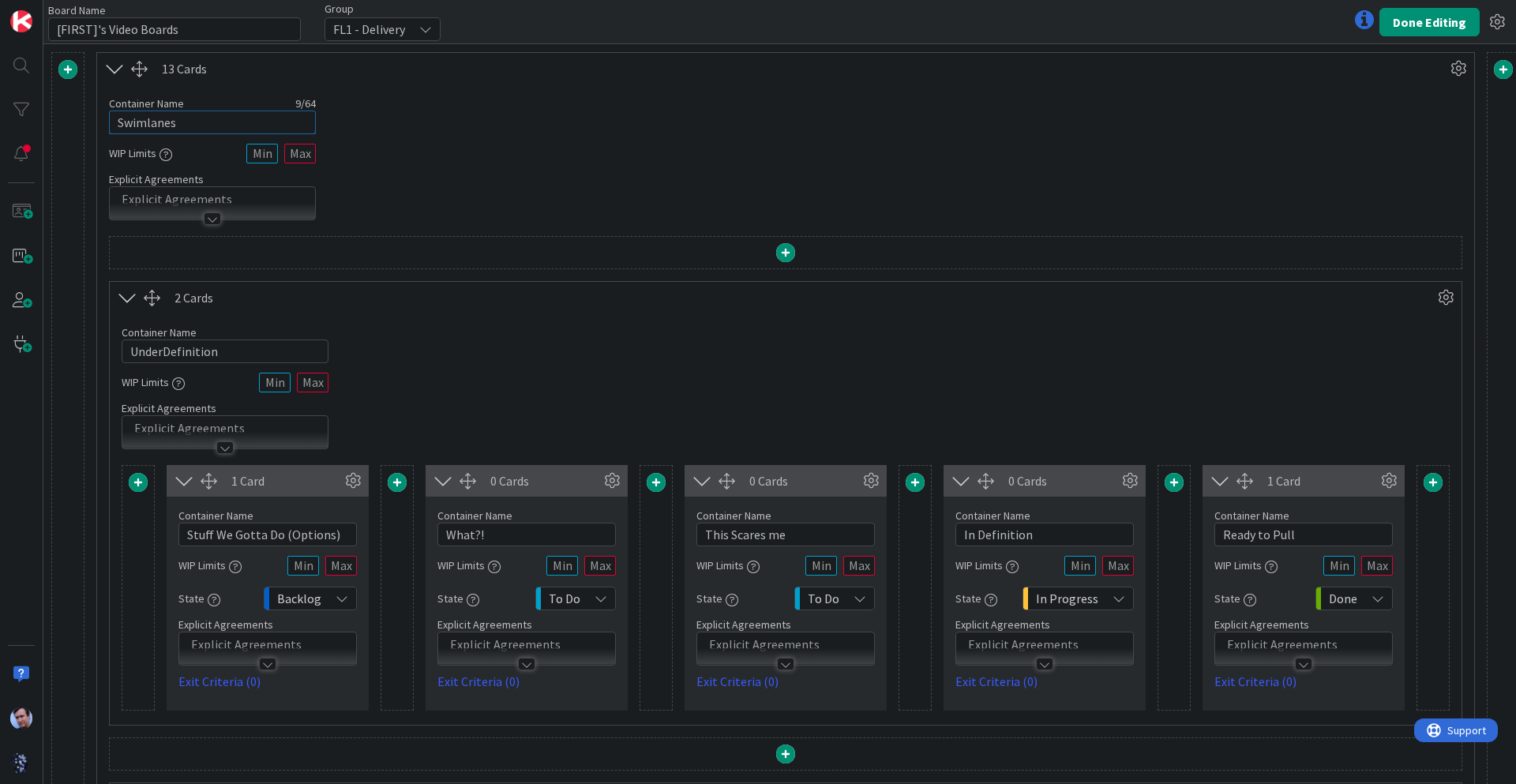 click on "Swimlanes" at bounding box center [212, 122] 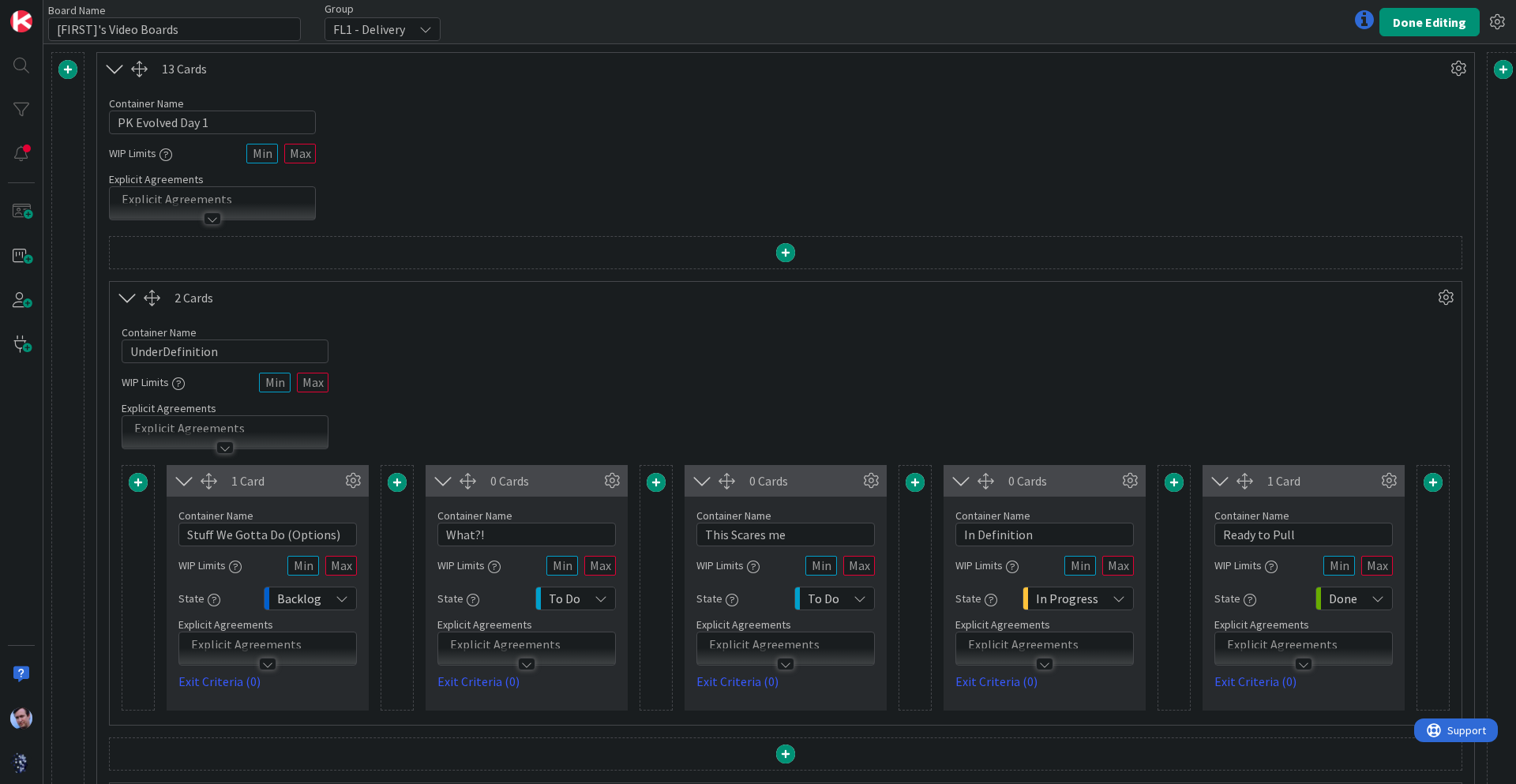 click on "Container Name 15 / 64 UnderDefinition WIP Limits Explicit Agreements" at bounding box center [786, 381] 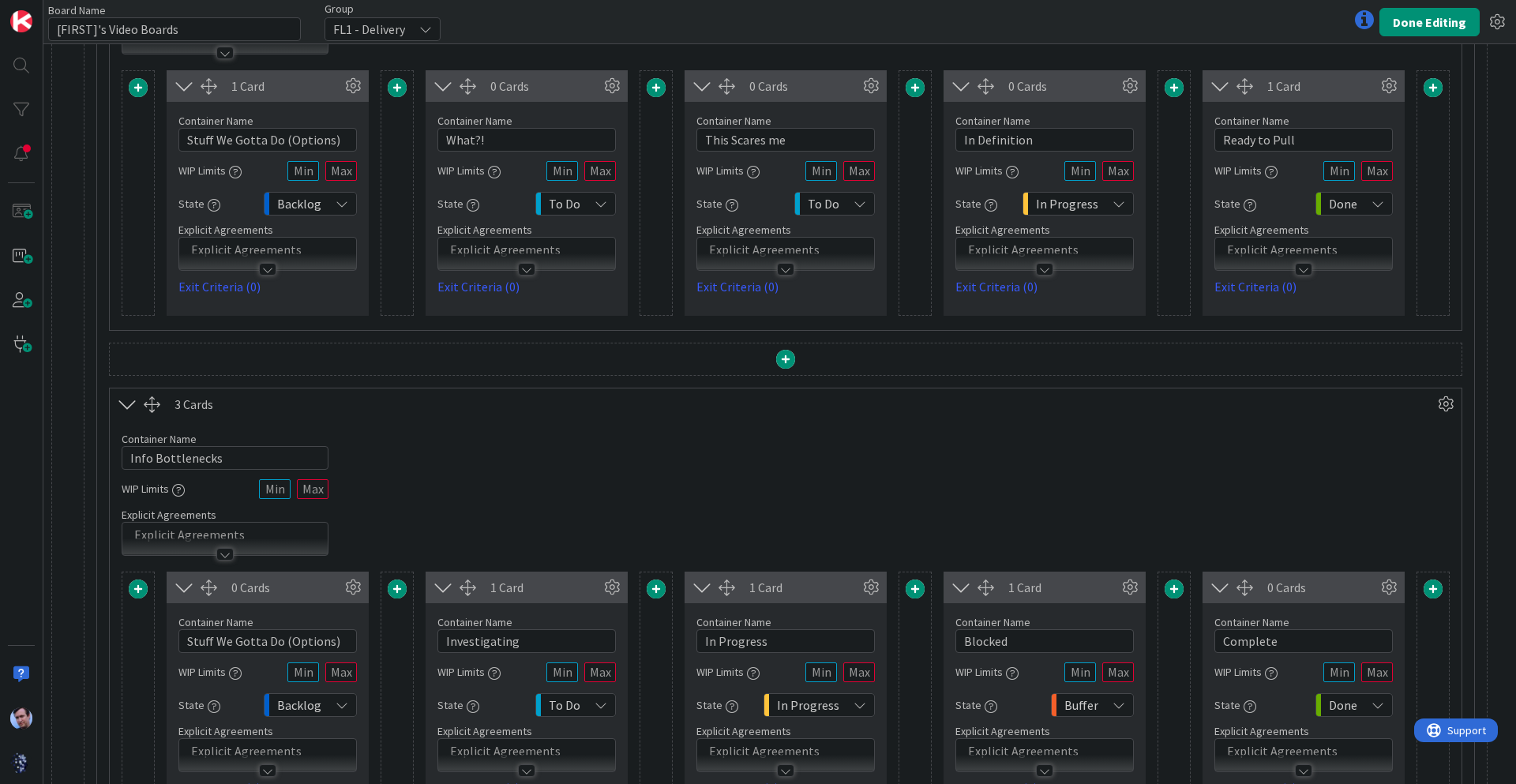 scroll, scrollTop: 711, scrollLeft: 0, axis: vertical 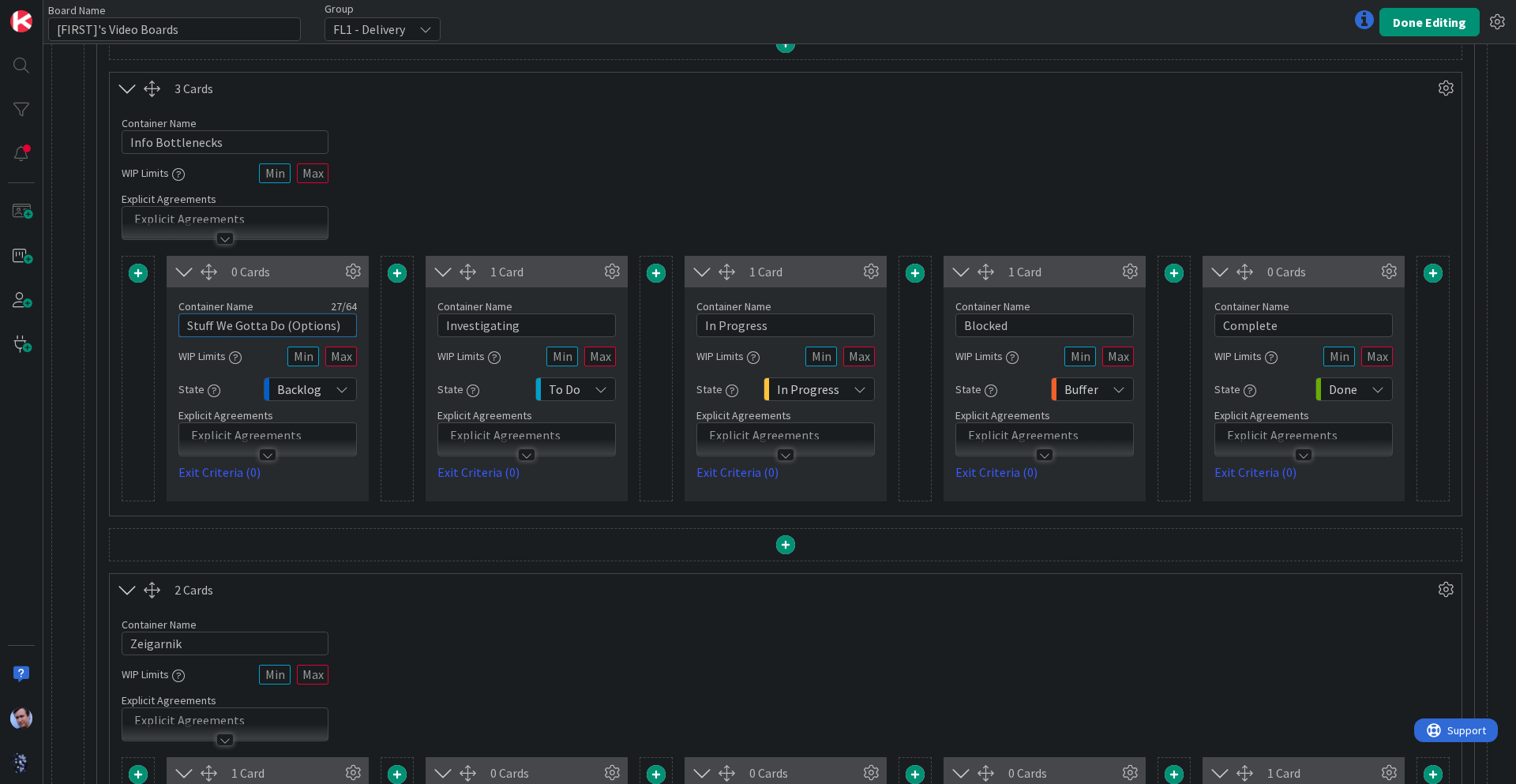 click on "Stuff We Gotta Do (Options)" at bounding box center (268, 325) 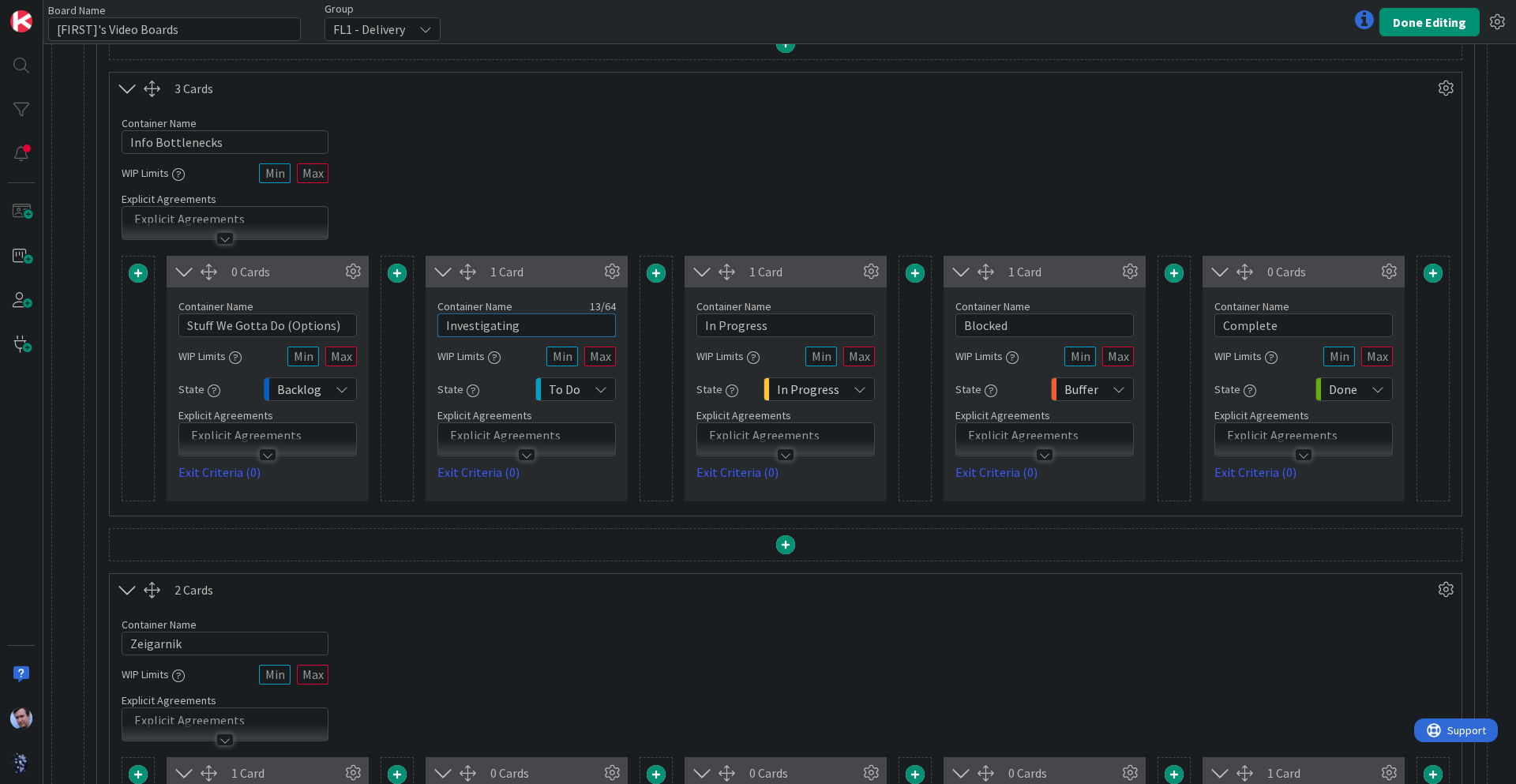 click on "Investigating" at bounding box center [527, 325] 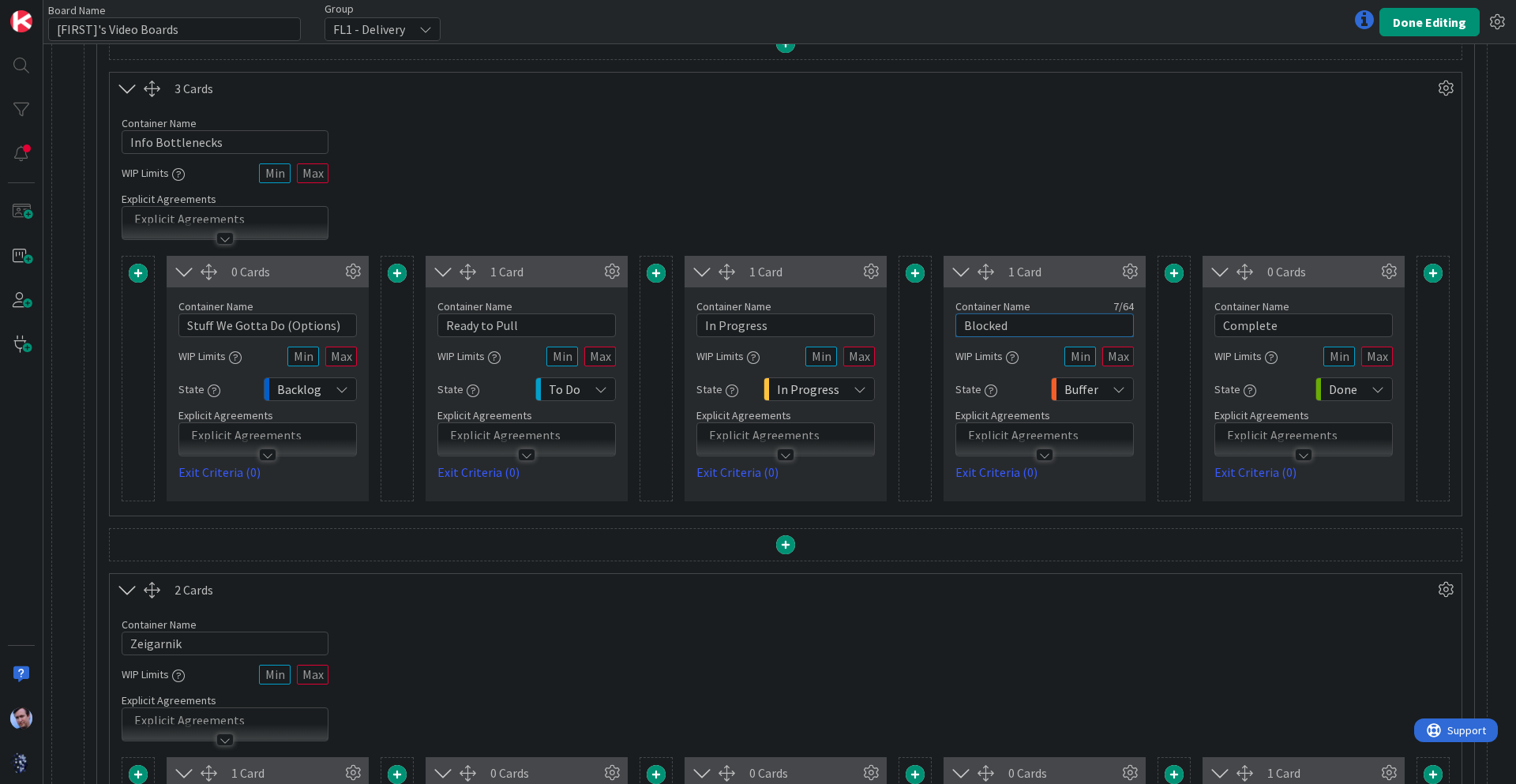 click on "Blocked" at bounding box center [1045, 325] 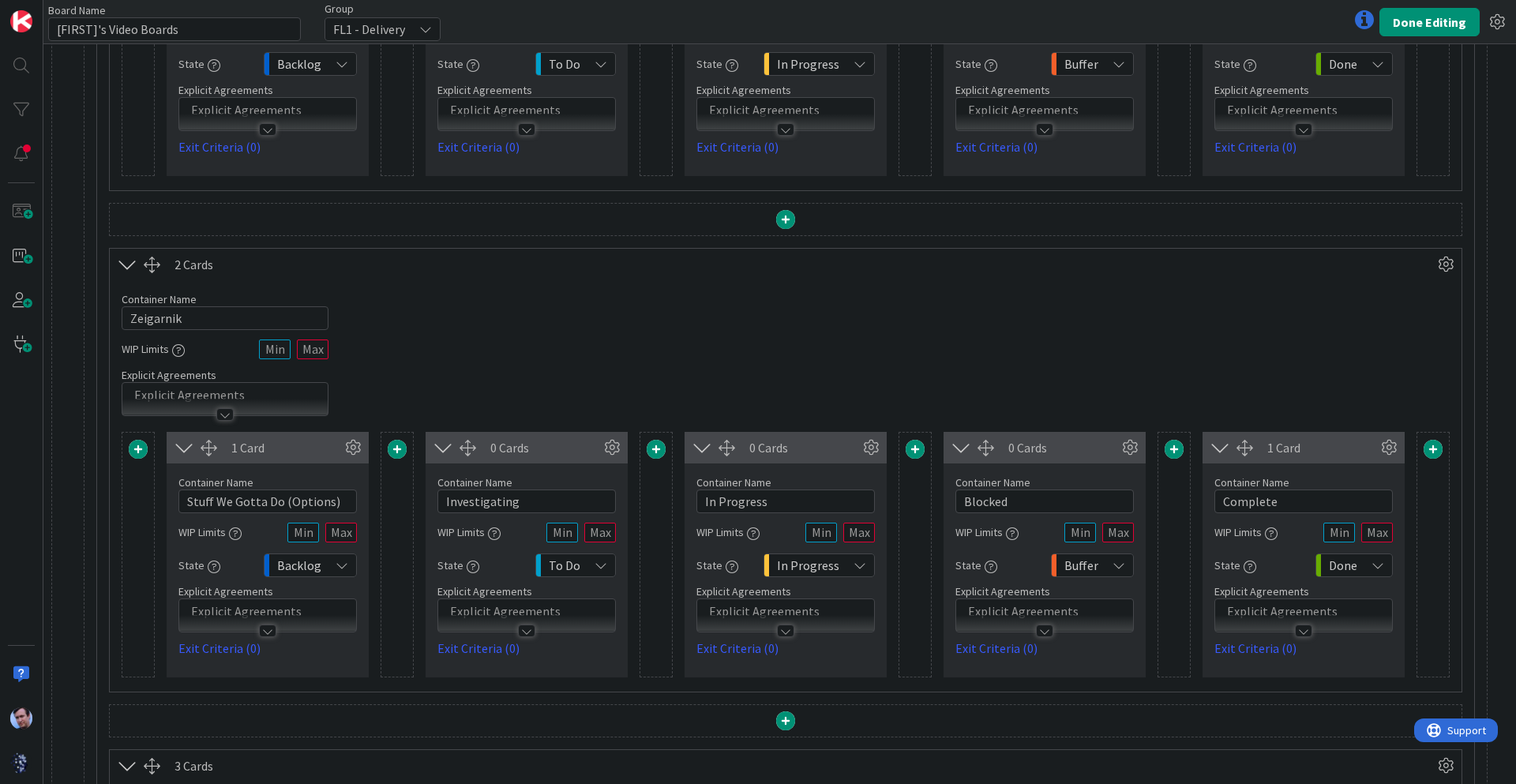 scroll, scrollTop: 1105, scrollLeft: 0, axis: vertical 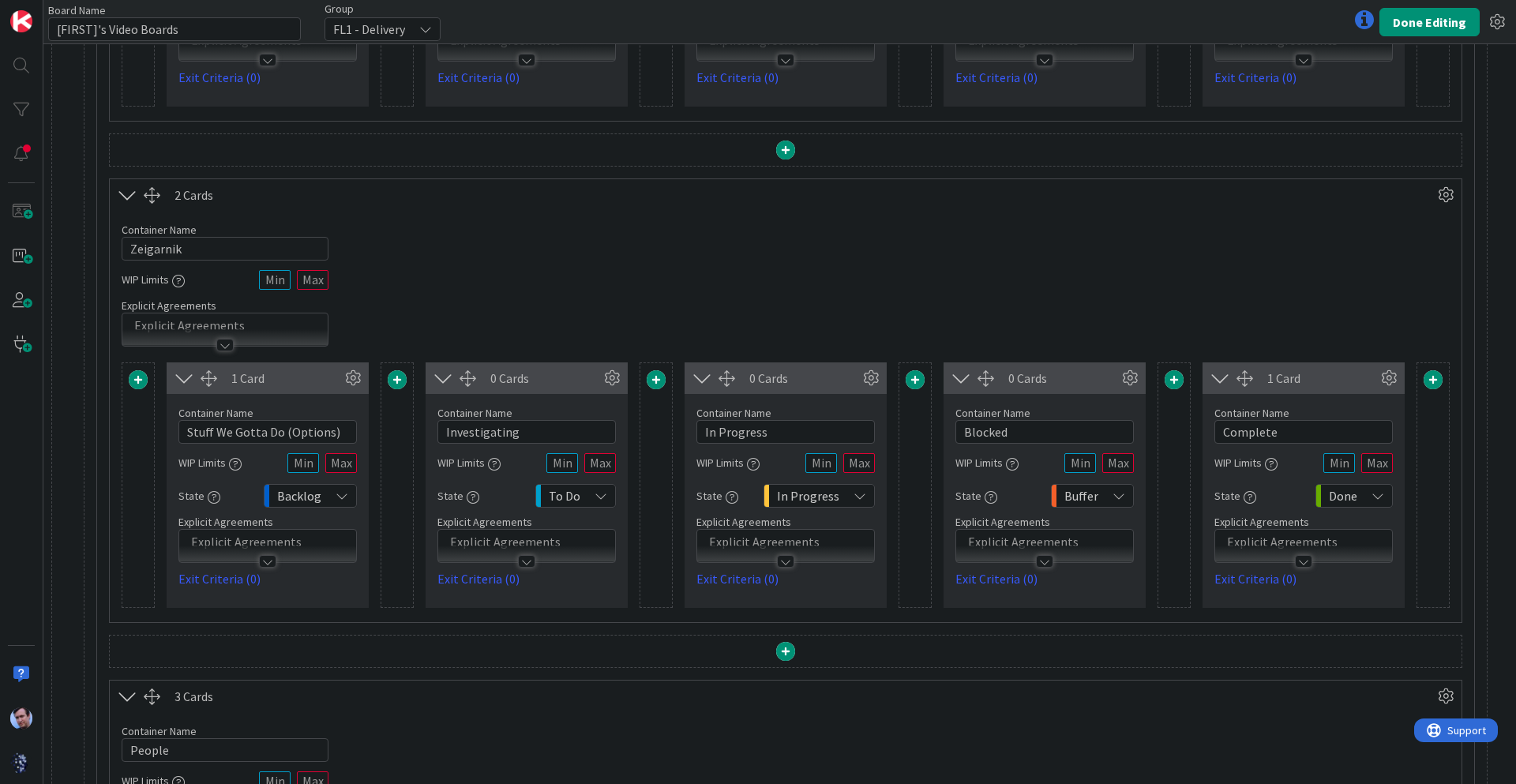 click on "Container Name 13 / 64" at bounding box center [527, 413] 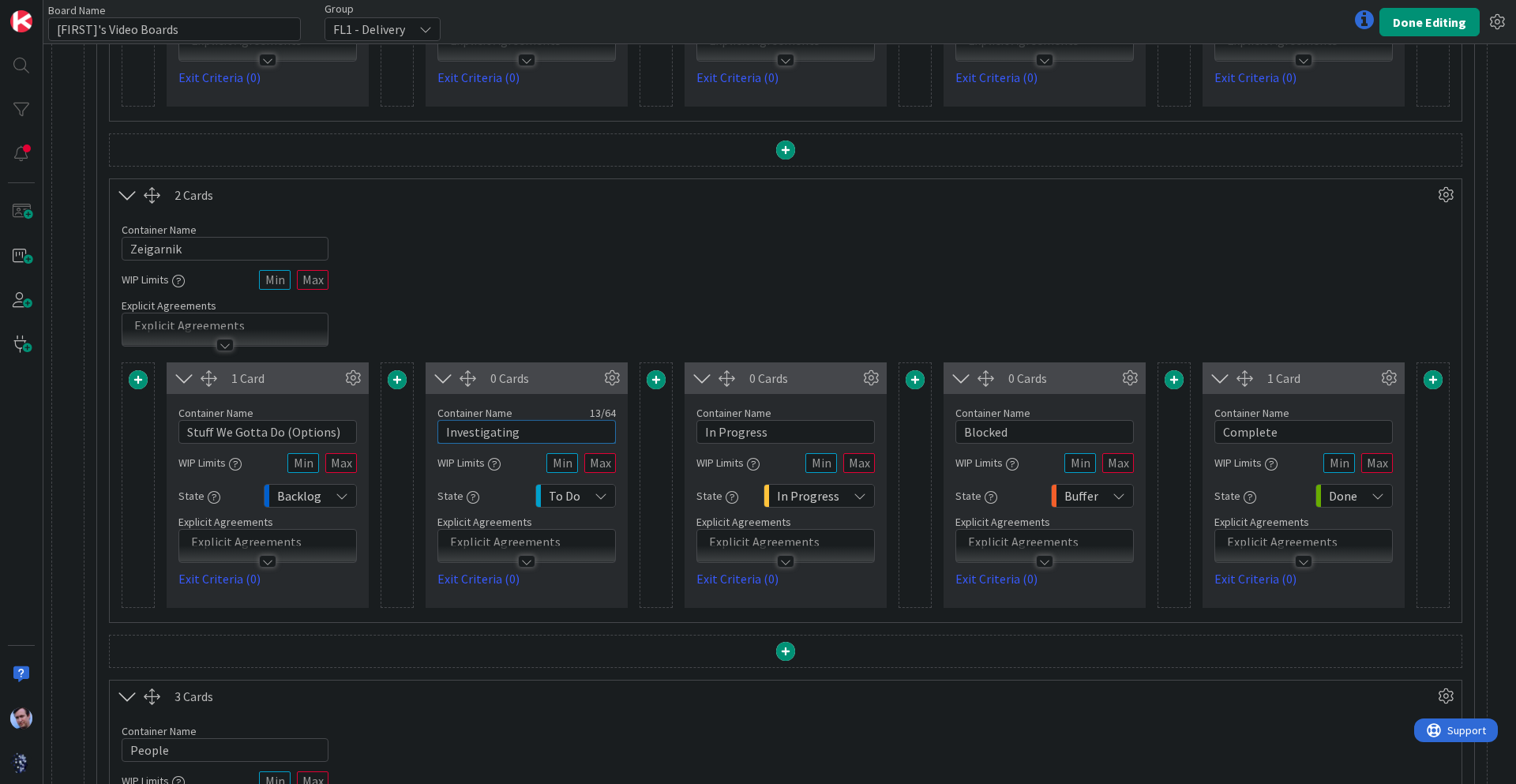 click on "Investigating" at bounding box center [527, 432] 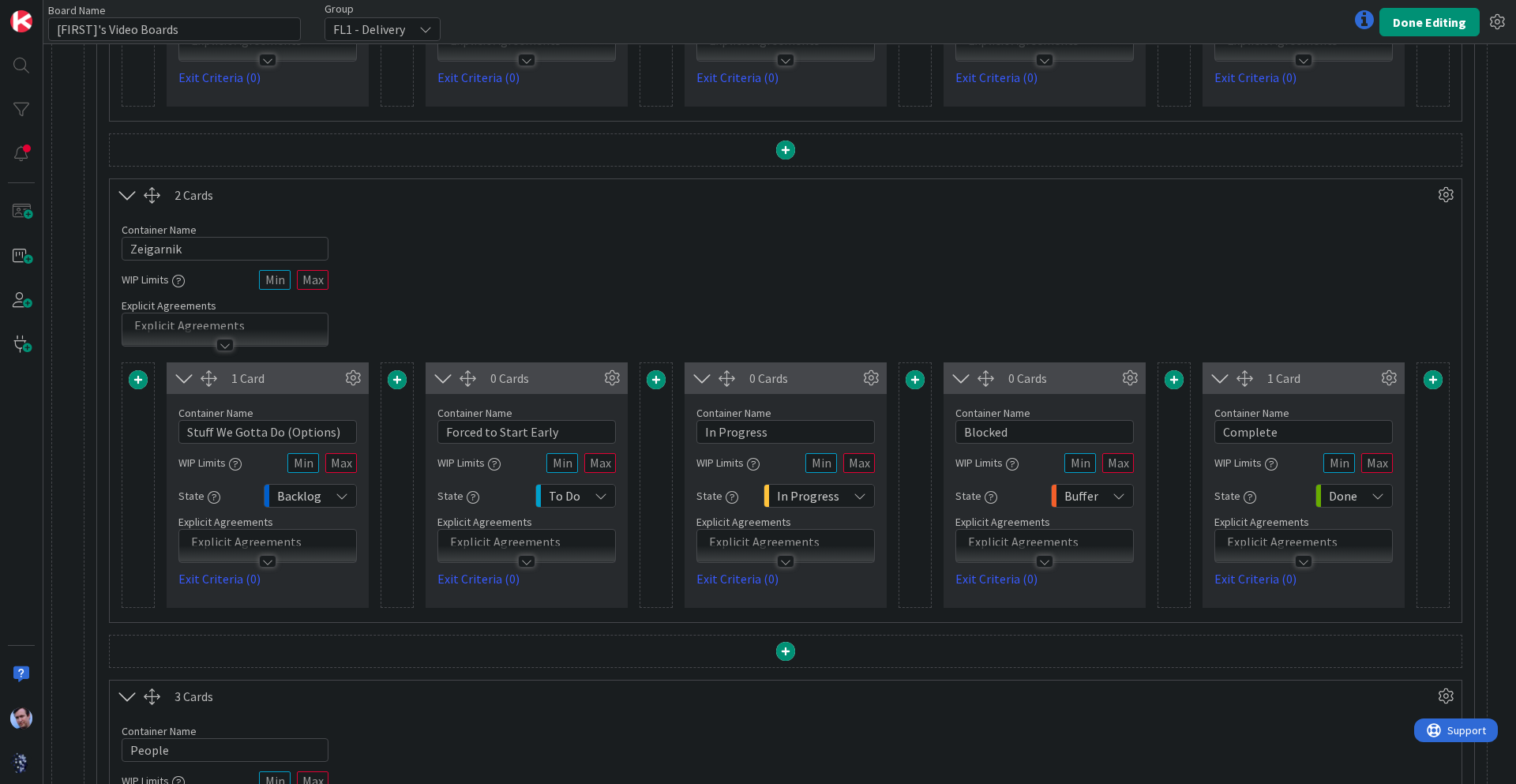 click at bounding box center (601, 496) 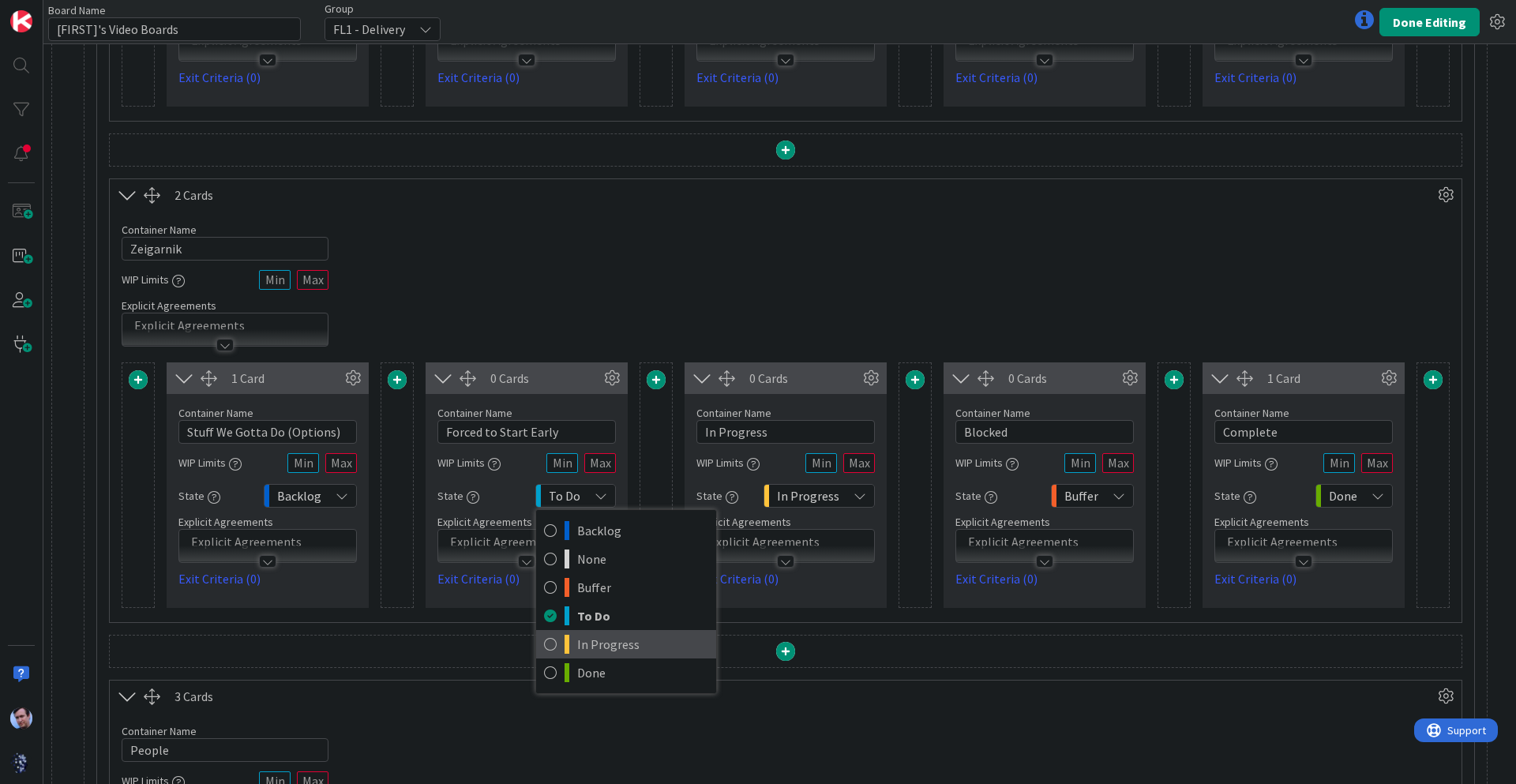 click on "In Progress" at bounding box center (643, 644) 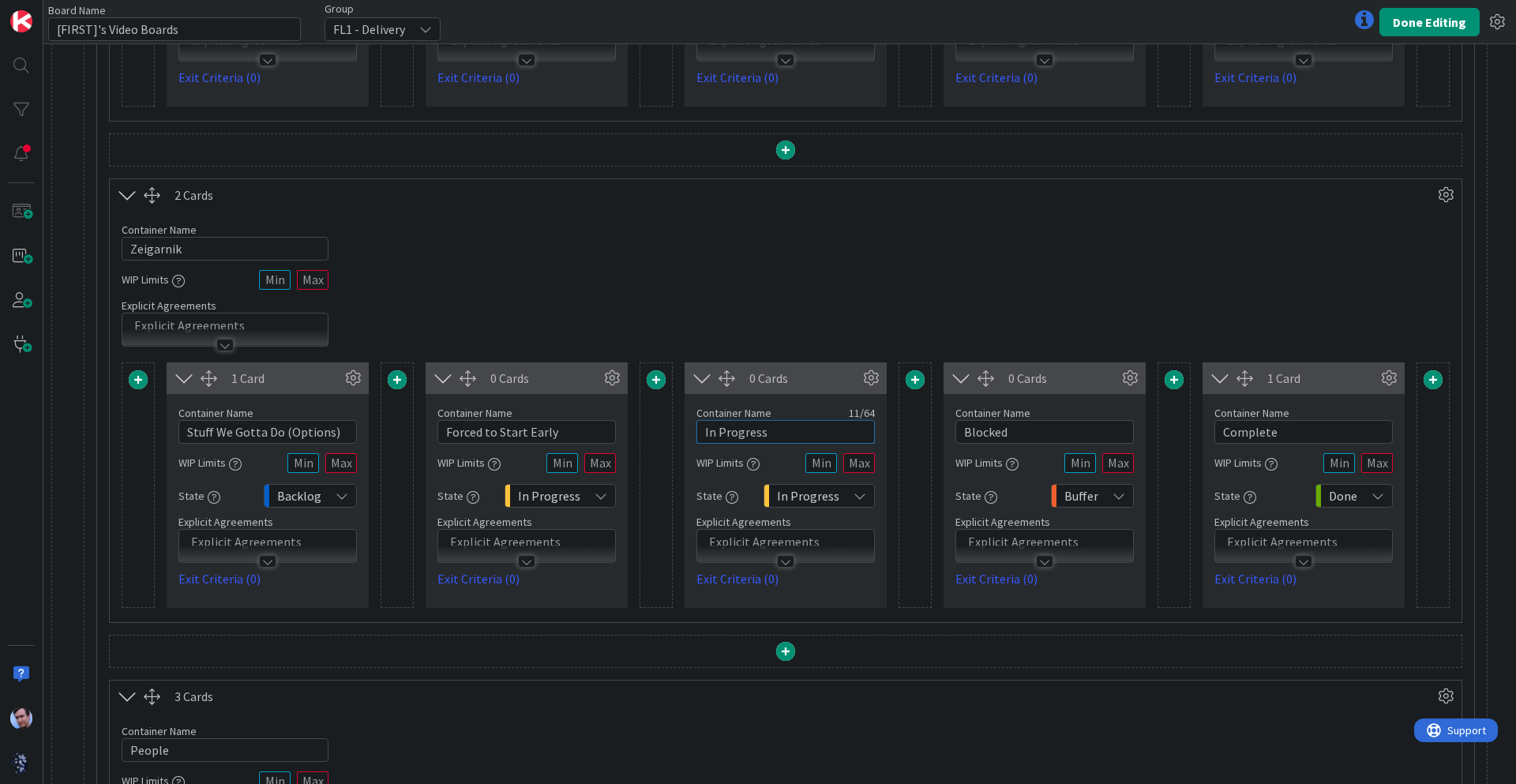 click on "In Progress" at bounding box center (786, 432) 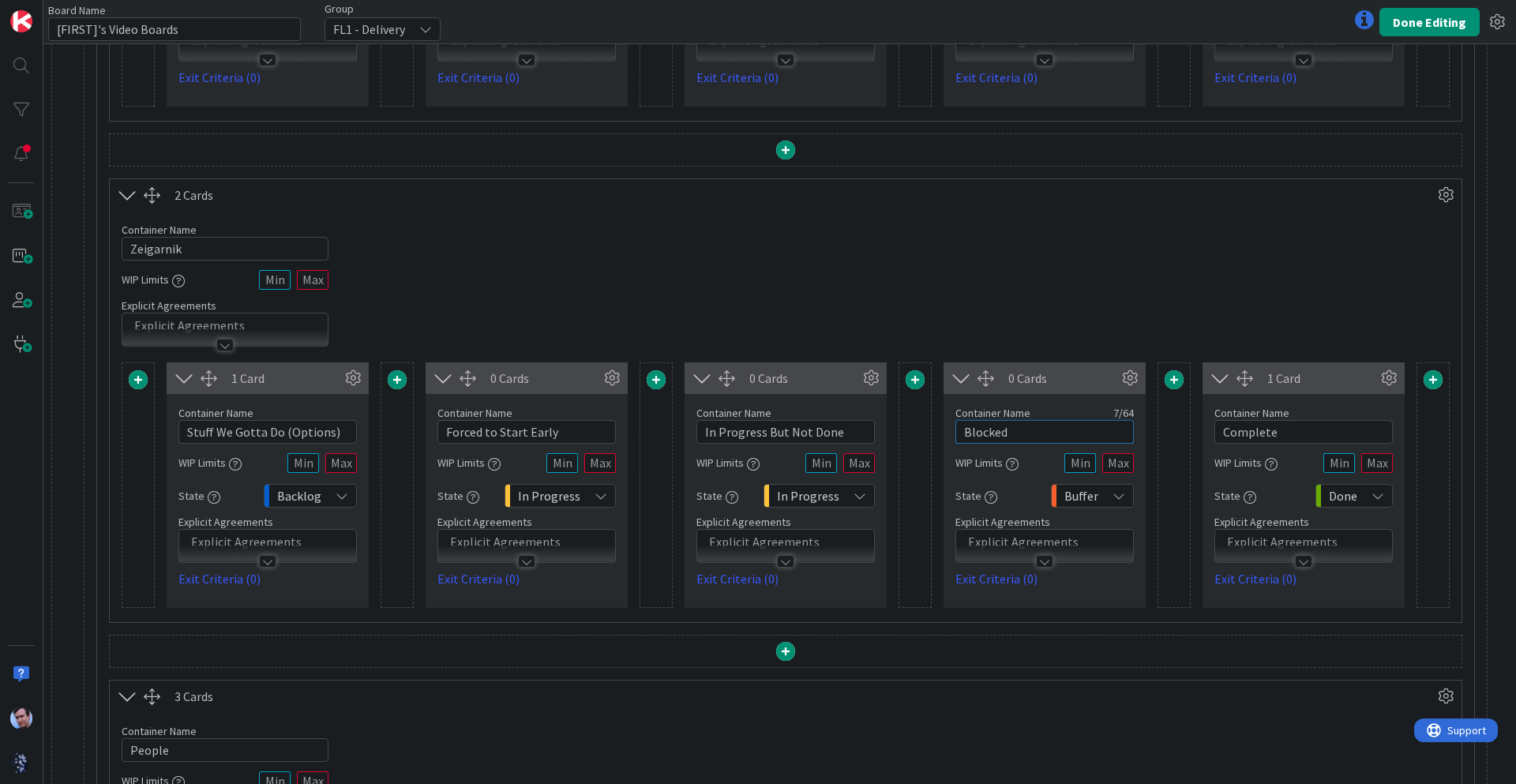 drag, startPoint x: 1028, startPoint y: 439, endPoint x: 925, endPoint y: 433, distance: 103.17461 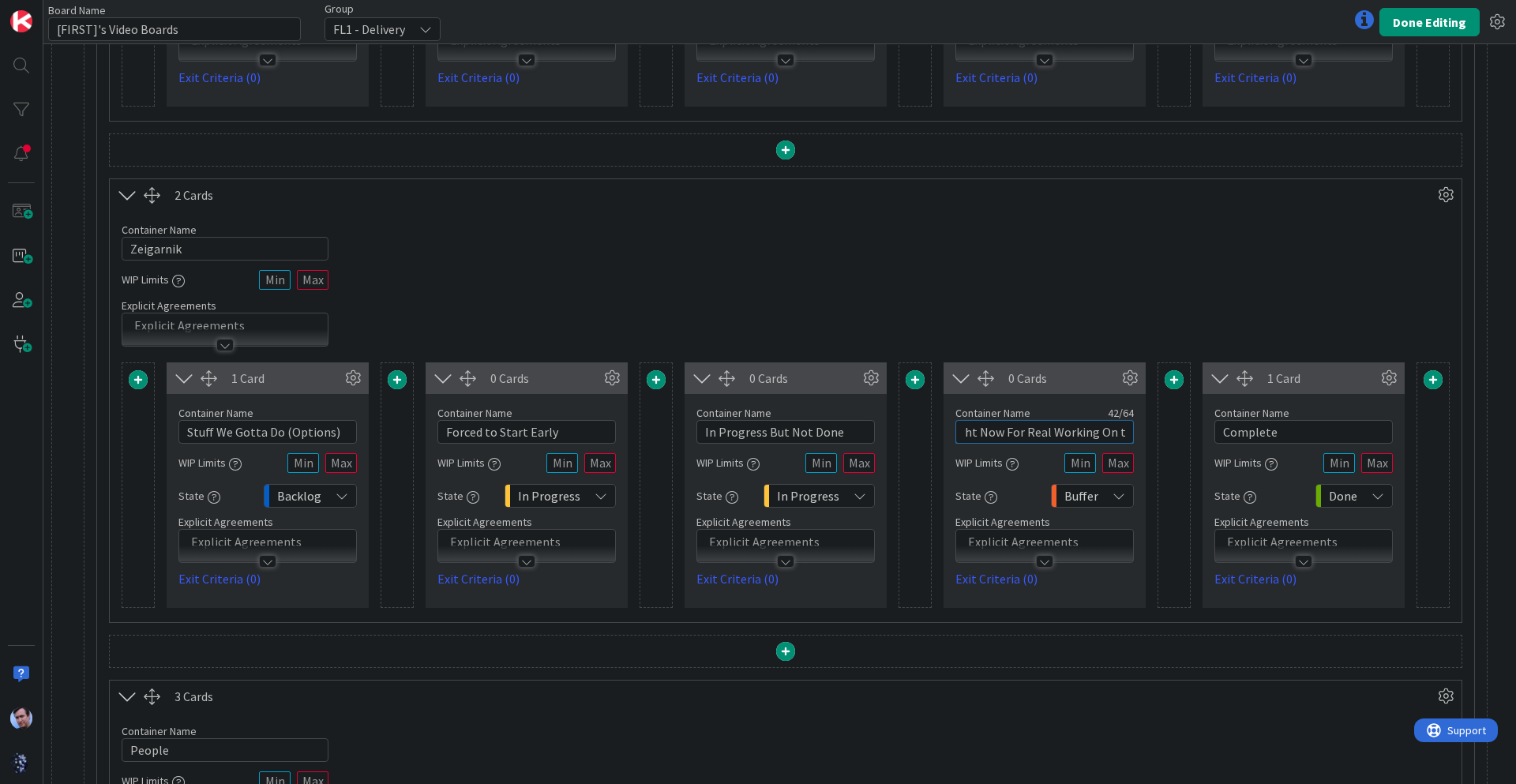 scroll, scrollTop: 0, scrollLeft: 69, axis: horizontal 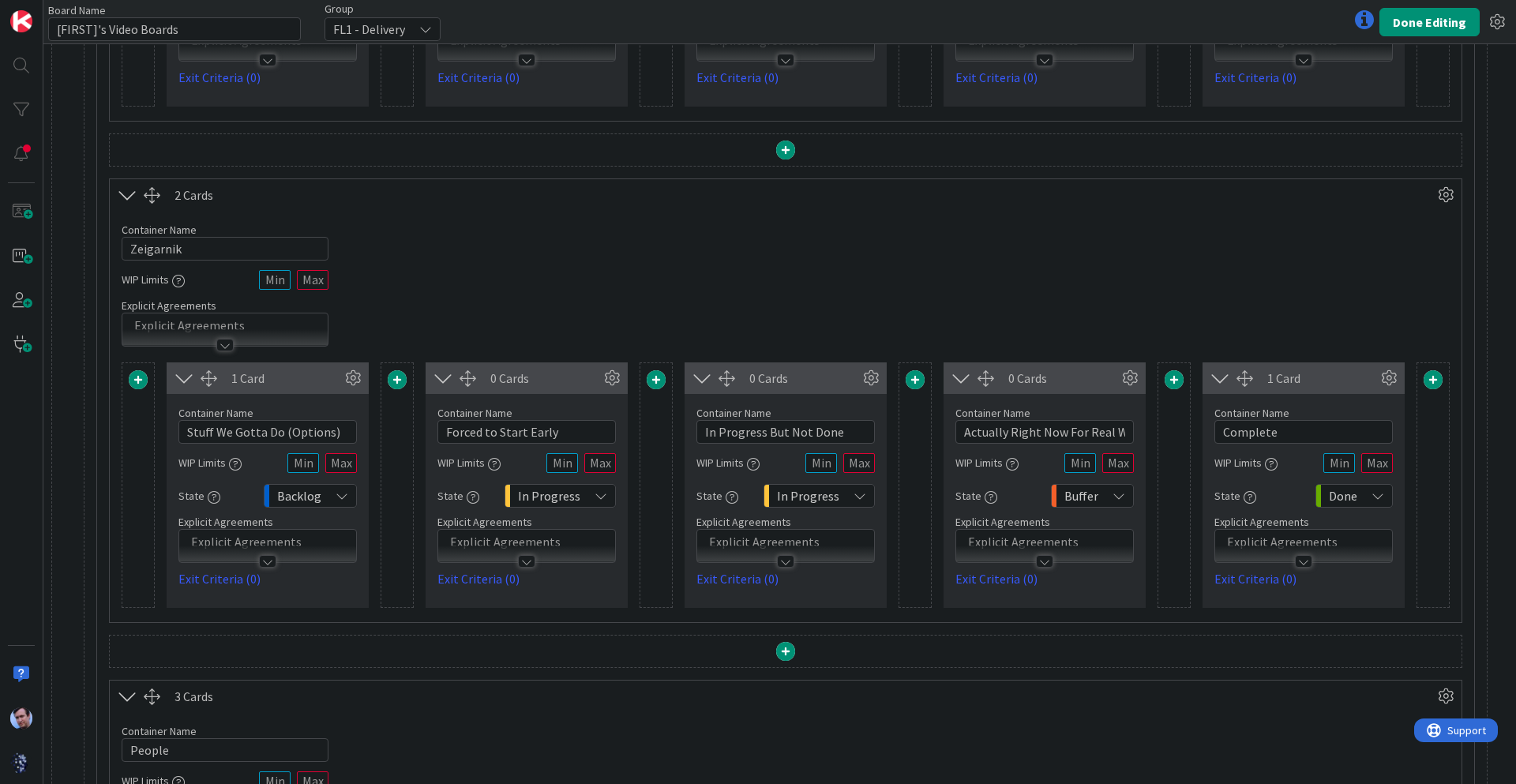 click on "Buffer" at bounding box center (1092, 496) 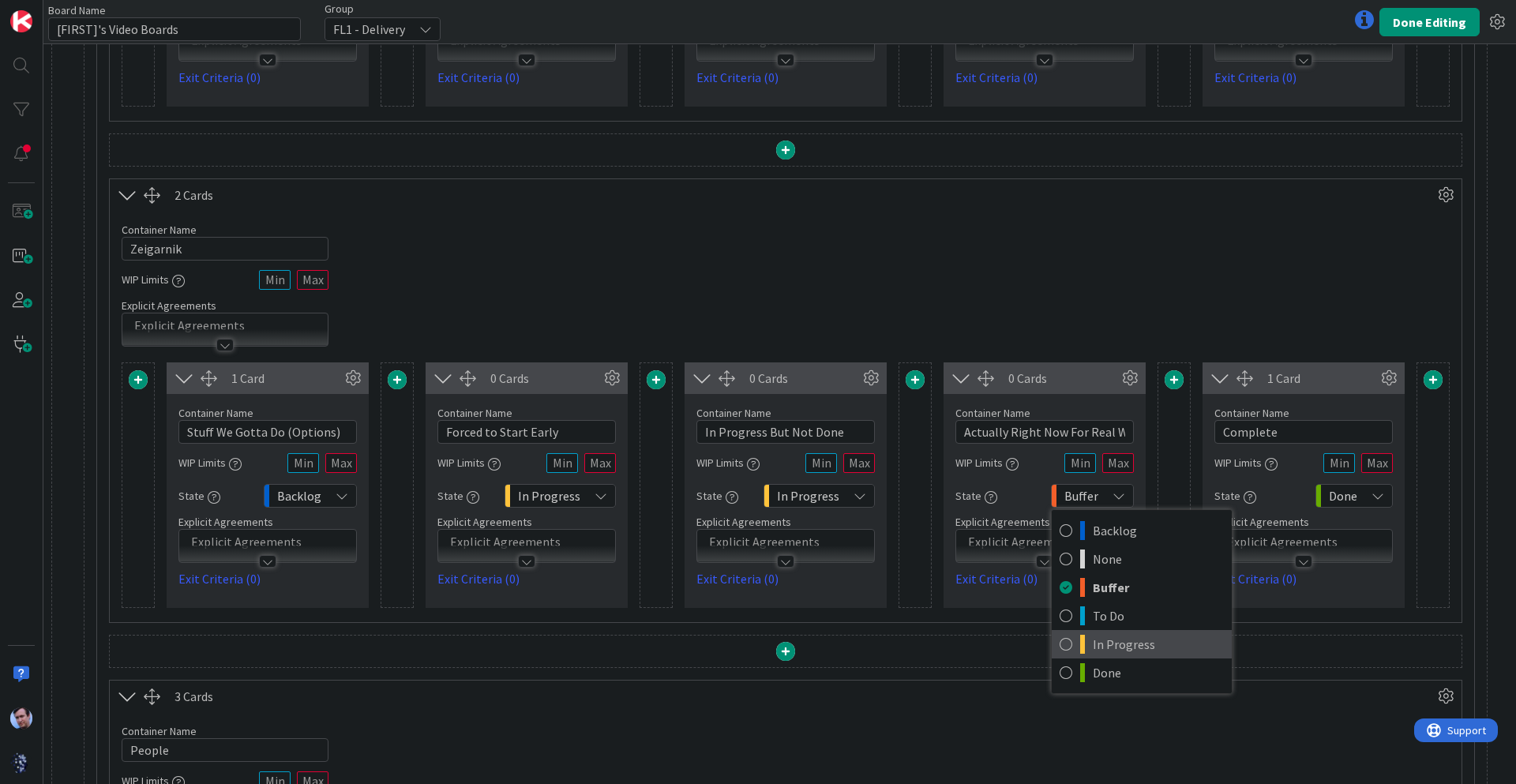 click on "In Progress" at bounding box center (1158, 644) 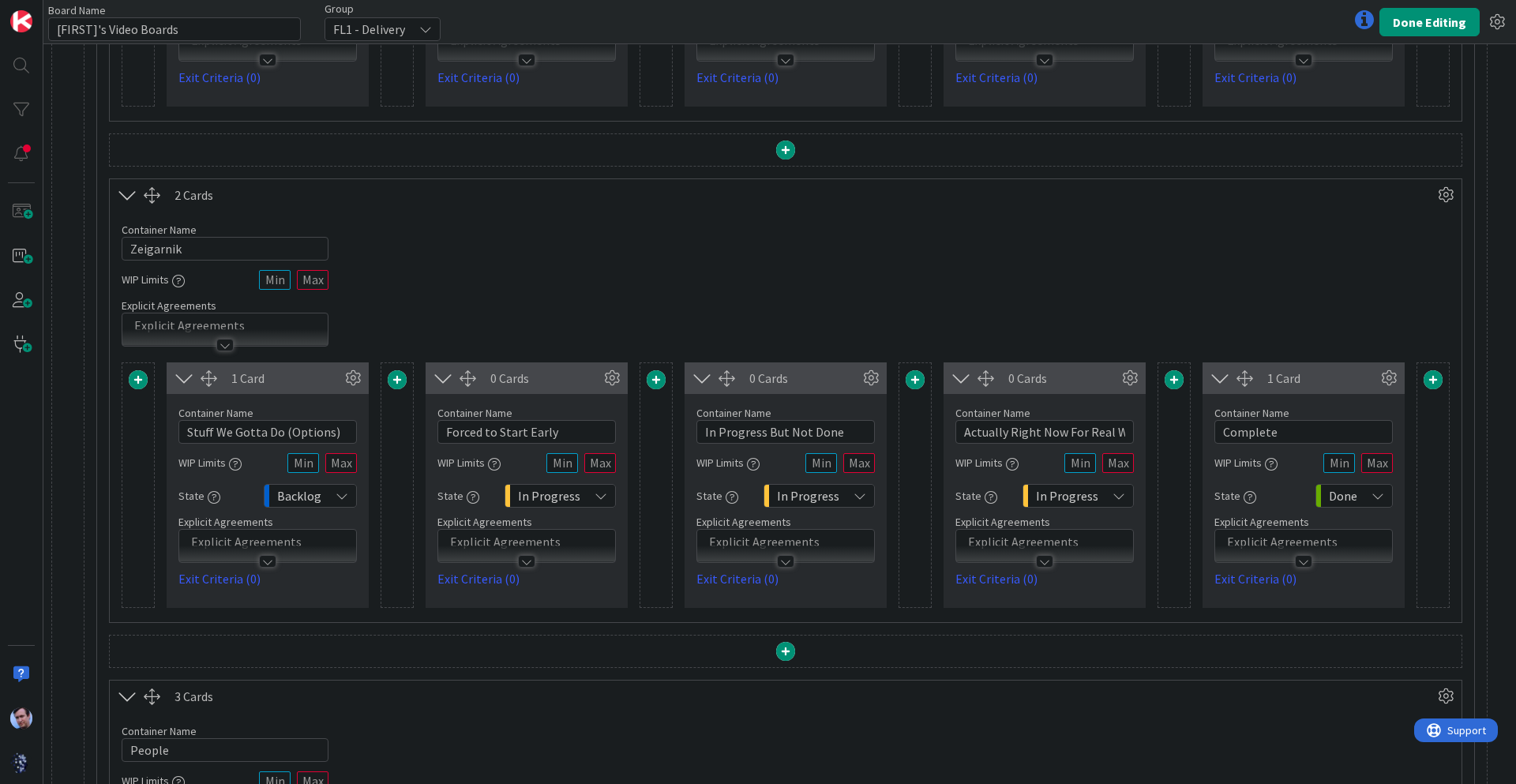 click on "State In Progress Backlog None Buffer To Do In Progress Done" at bounding box center [1045, 496] 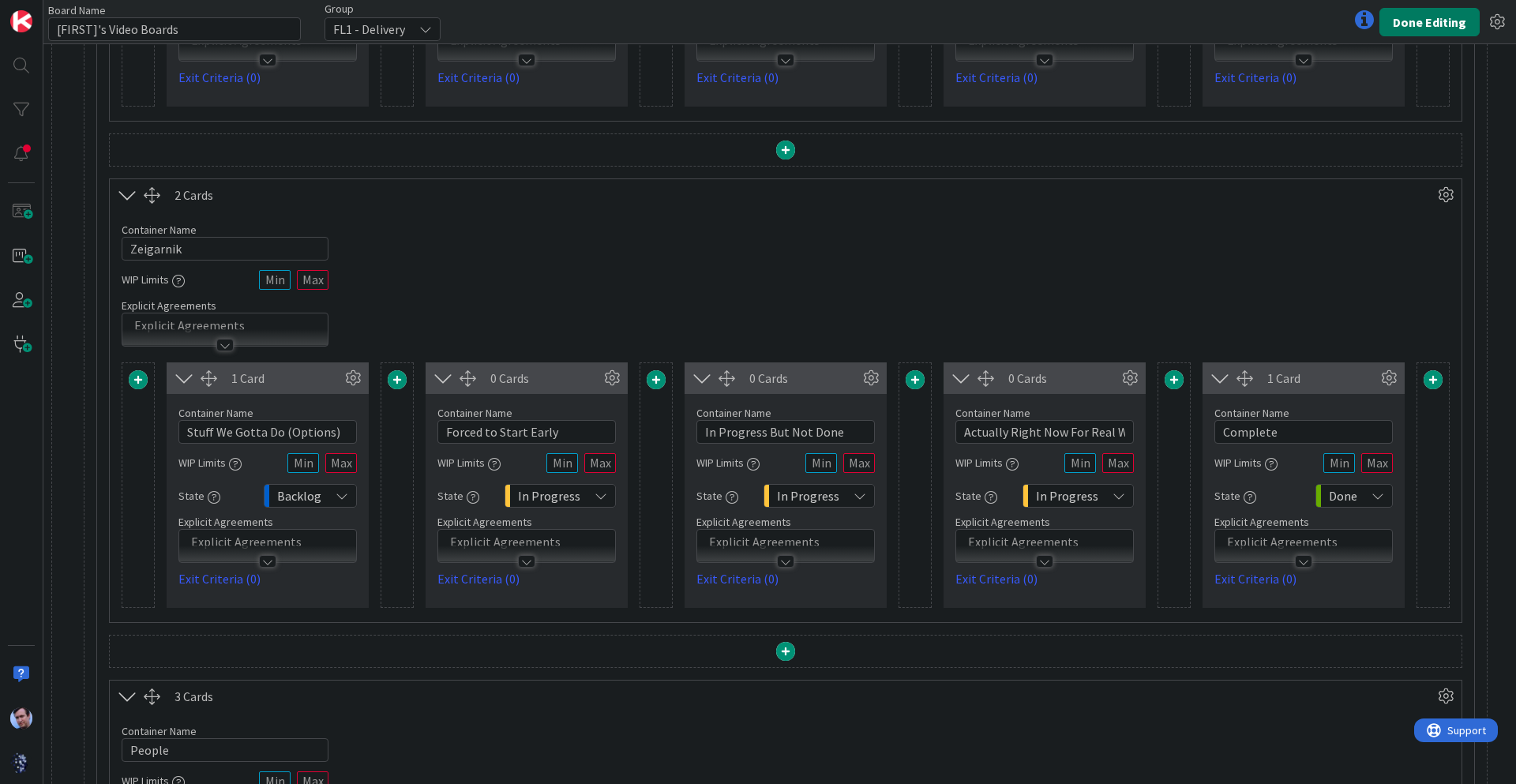 click on "Done Editing" at bounding box center (1429, 22) 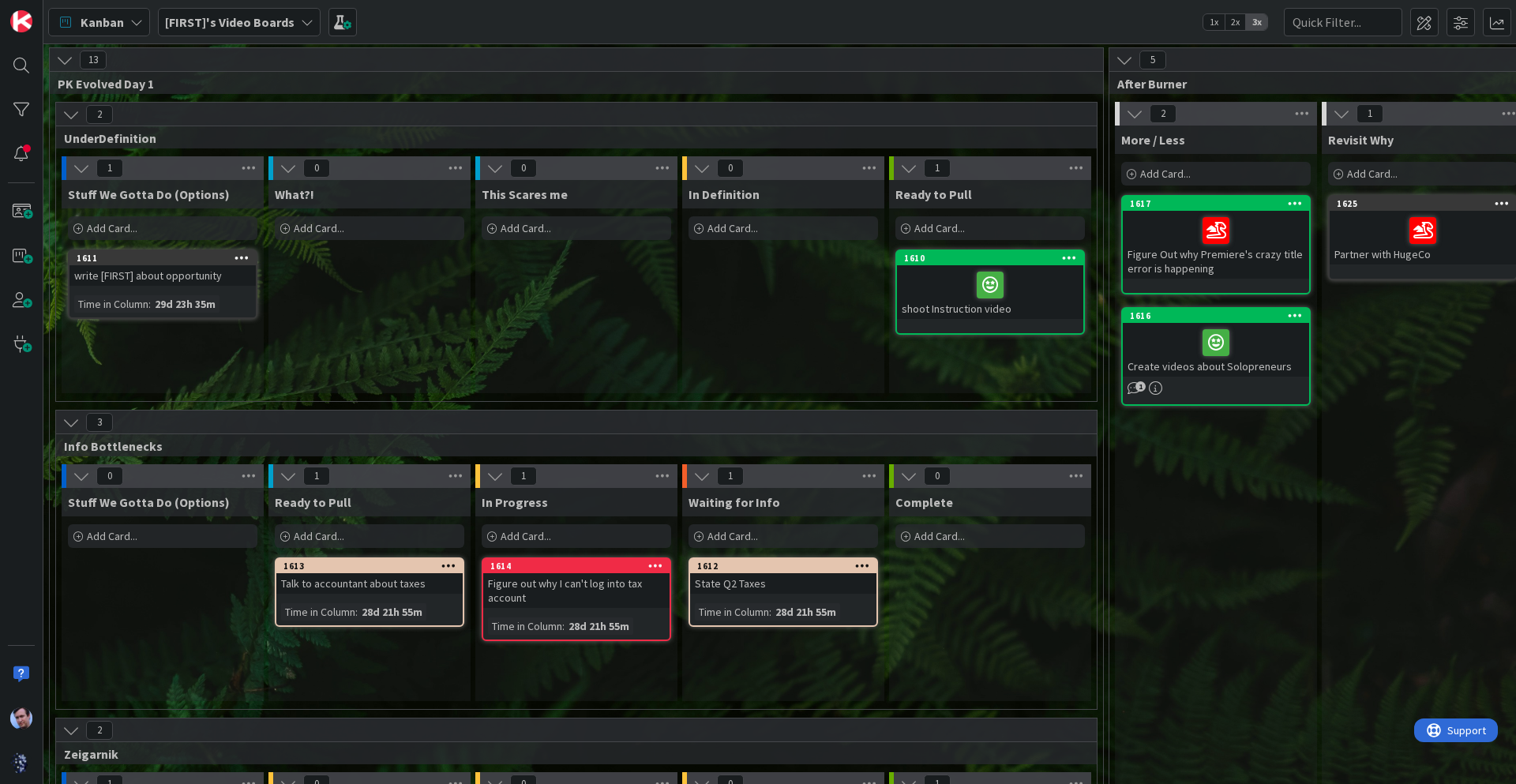 scroll, scrollTop: 0, scrollLeft: 0, axis: both 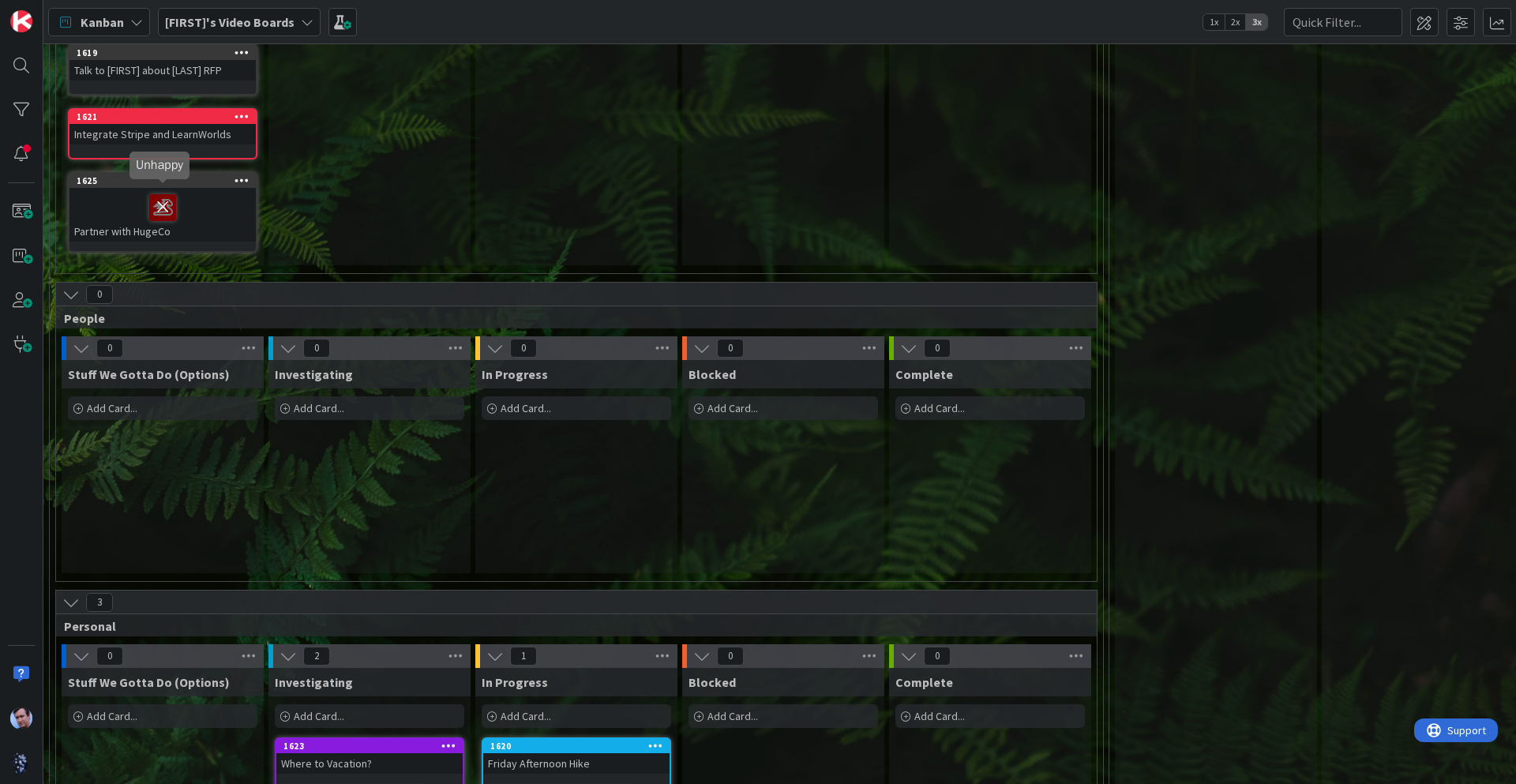 click at bounding box center [163, 207] 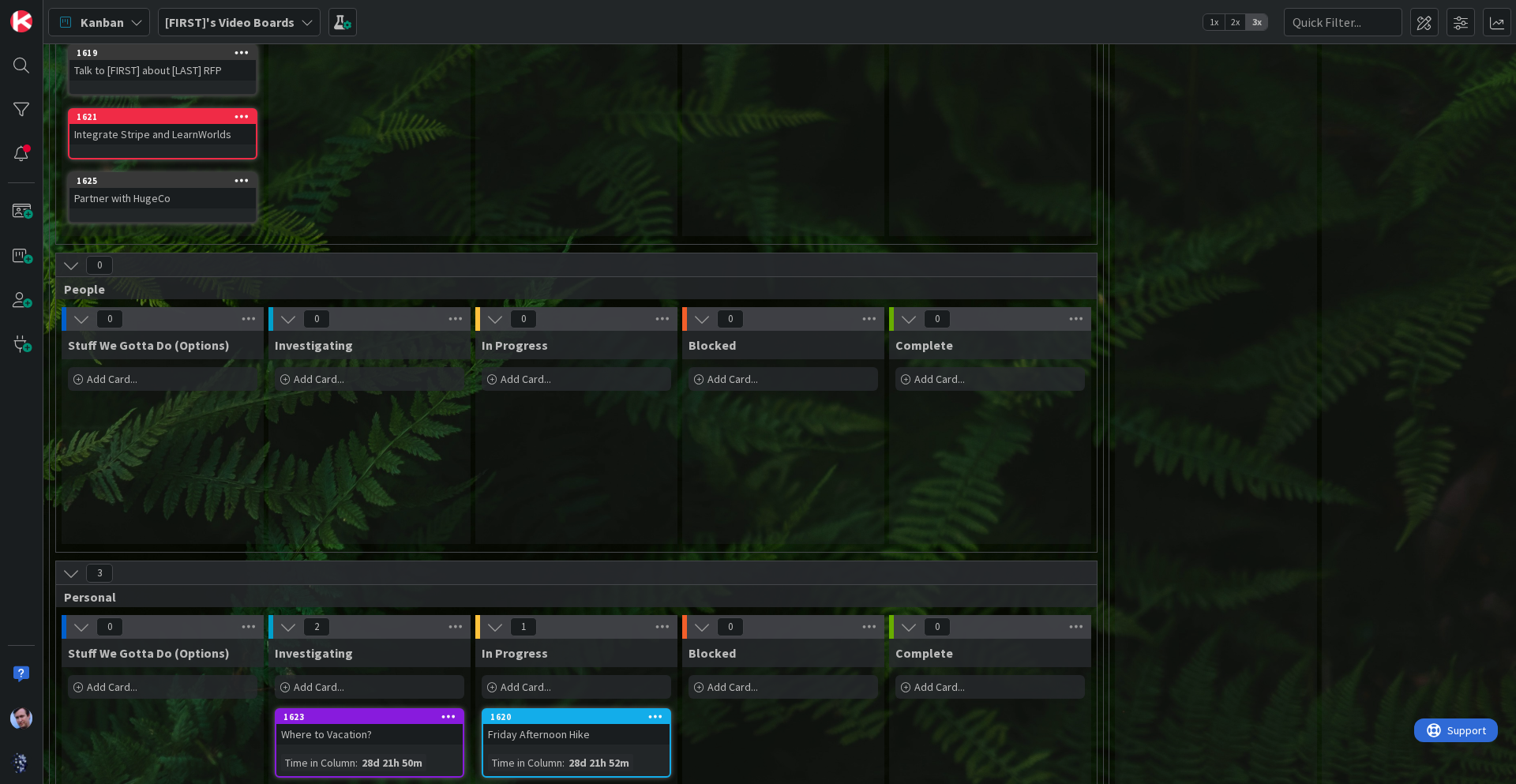 click on "Partner with HugeCo" at bounding box center (163, 198) 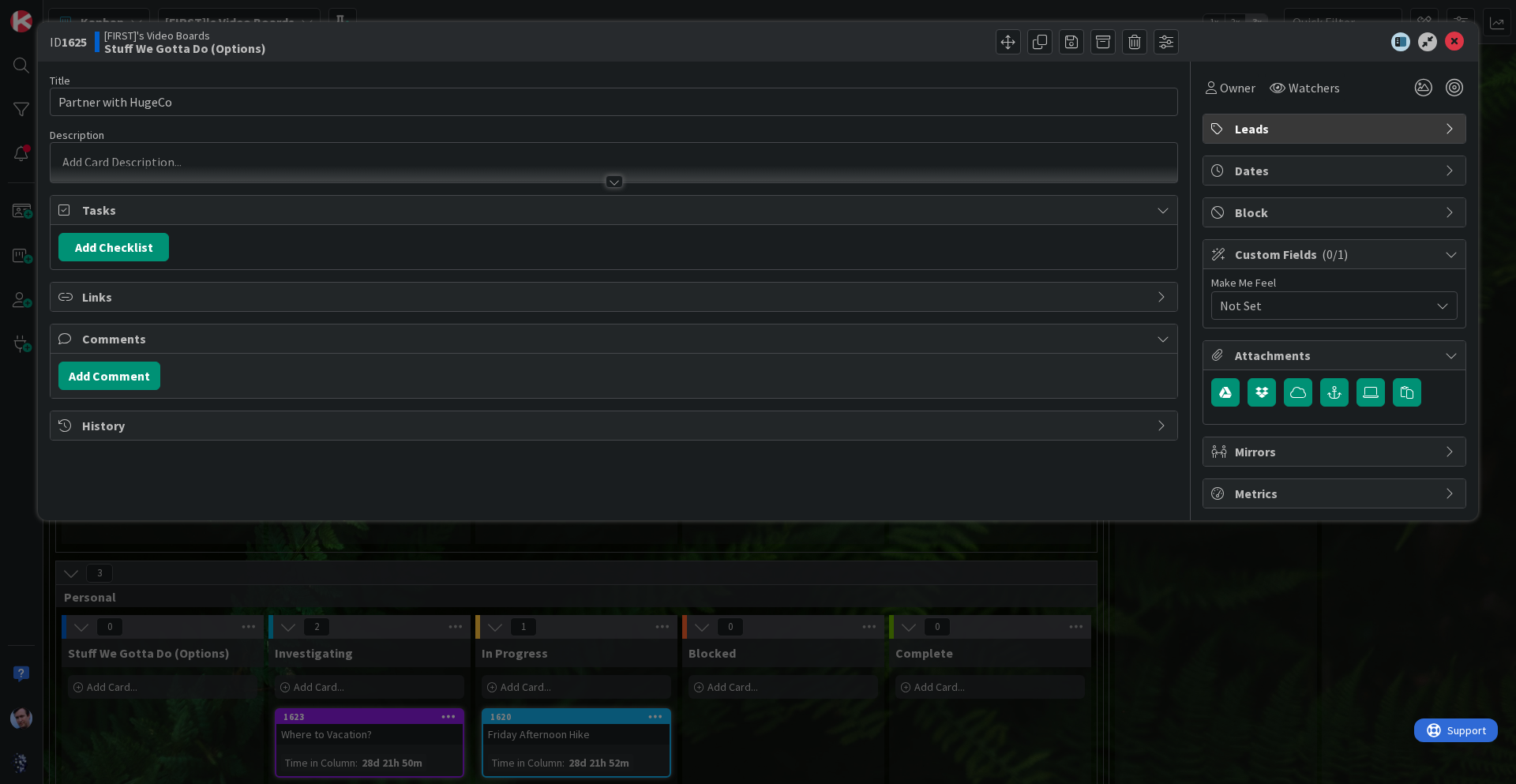 scroll, scrollTop: 0, scrollLeft: 0, axis: both 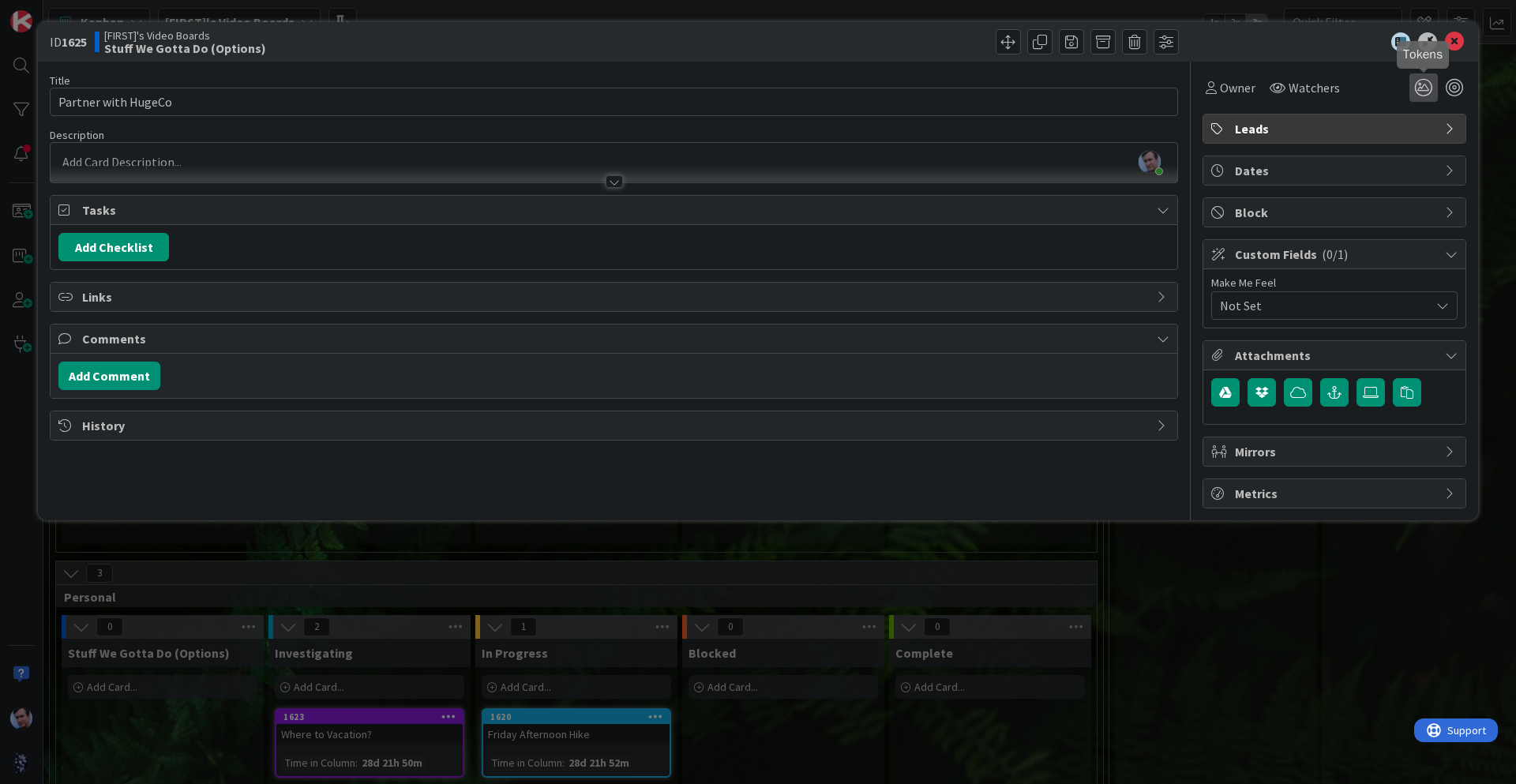 click at bounding box center (1424, 88) 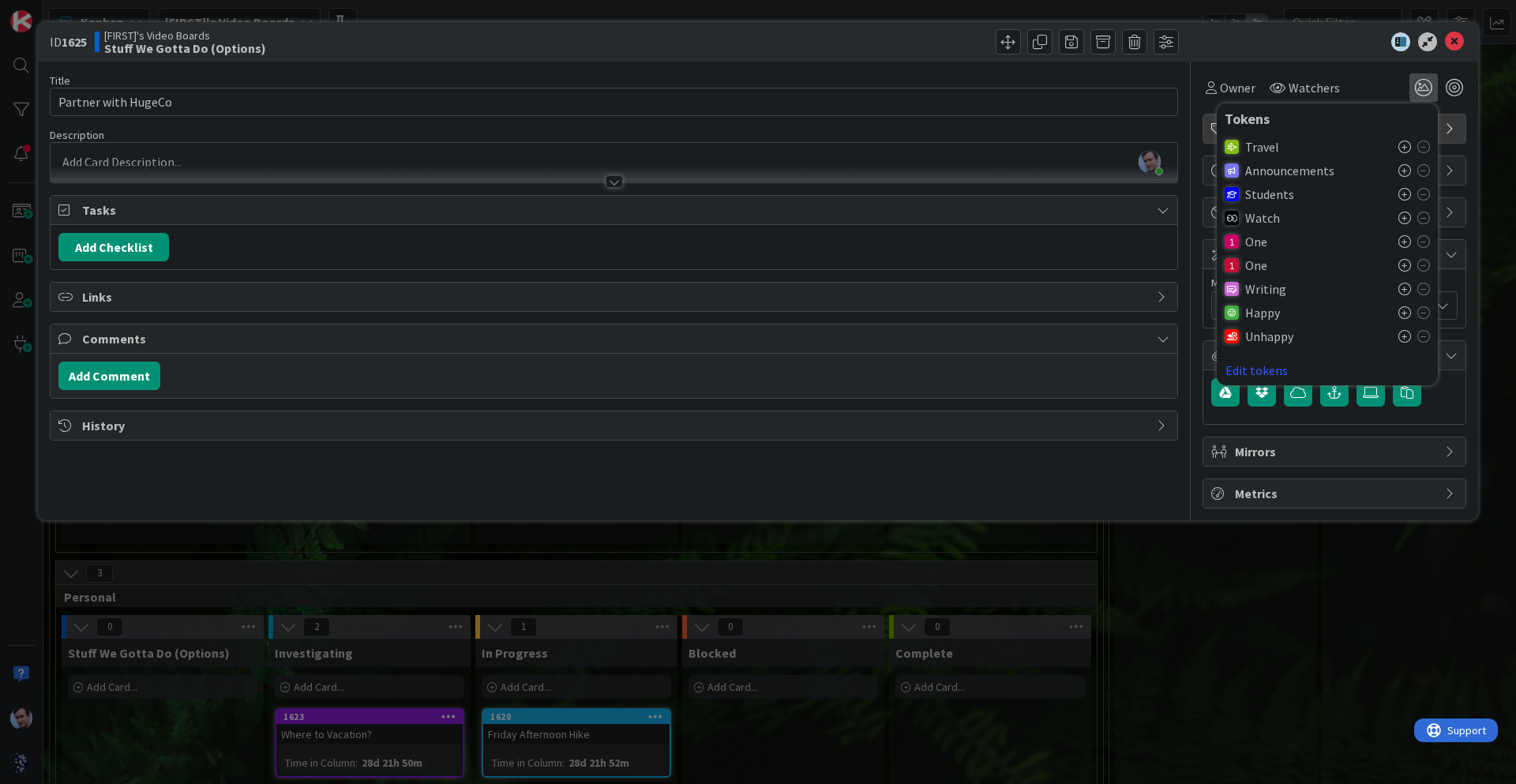 click on "Travel" at bounding box center [1262, 147] 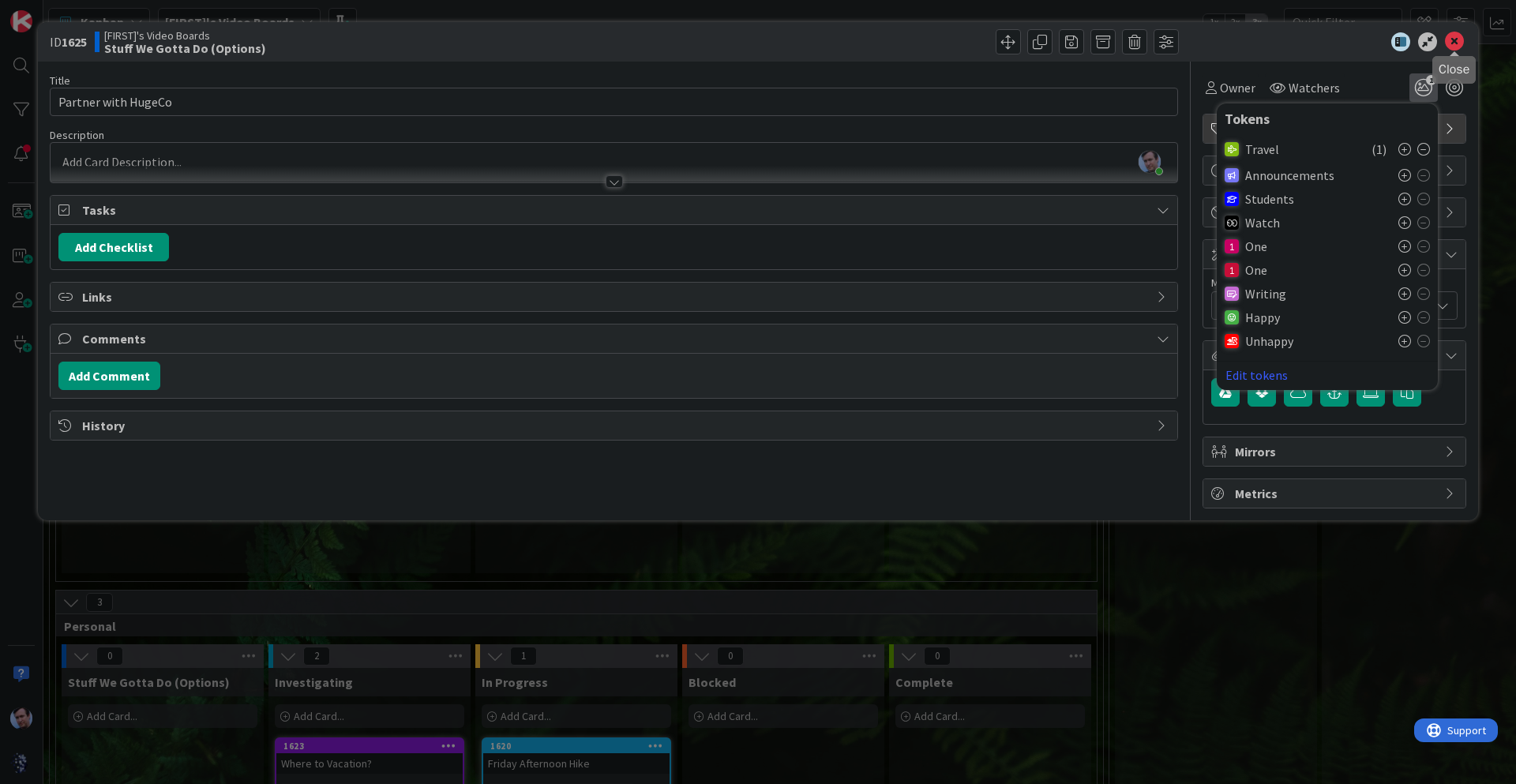 click at bounding box center (1454, 42) 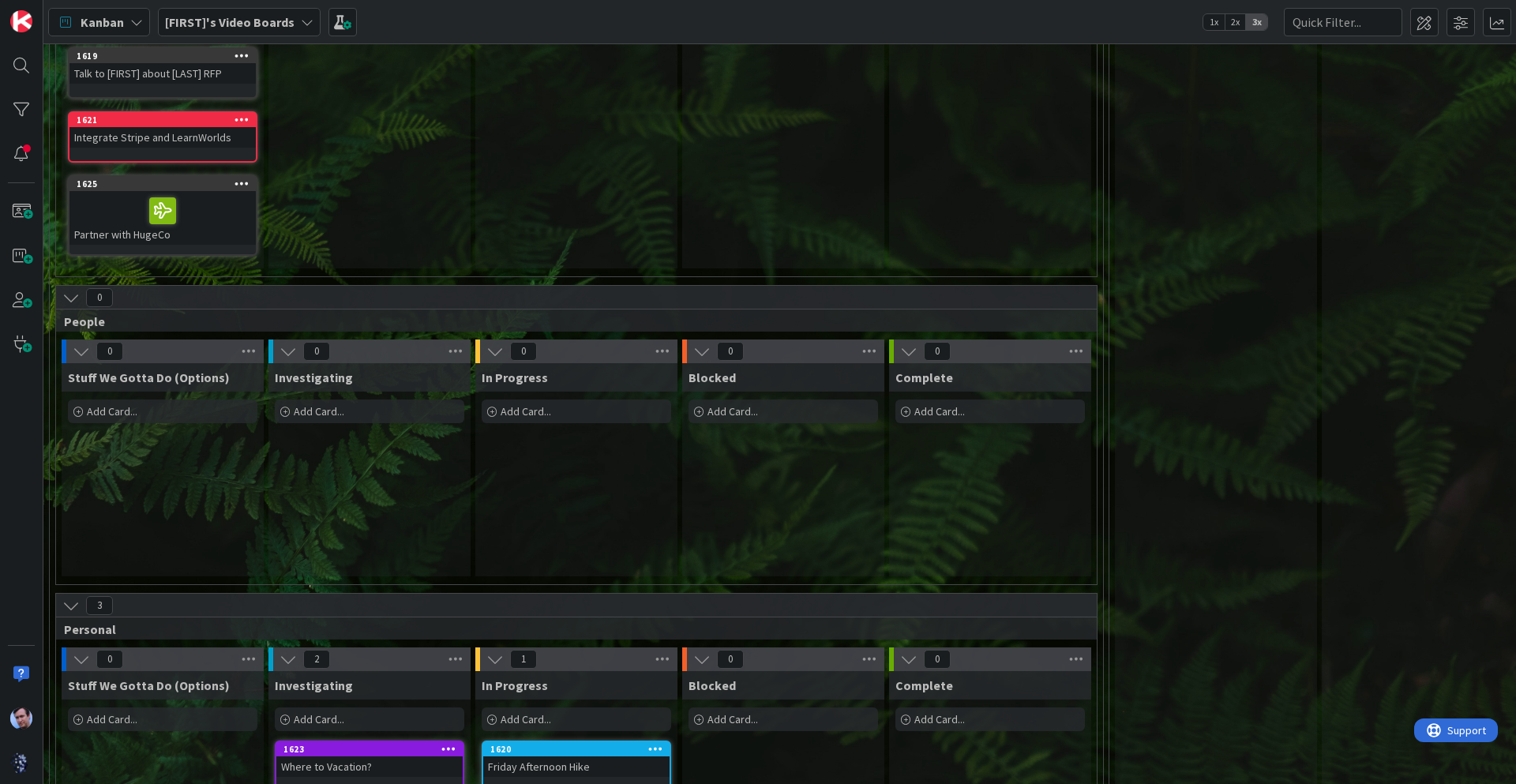 scroll, scrollTop: 931, scrollLeft: 0, axis: vertical 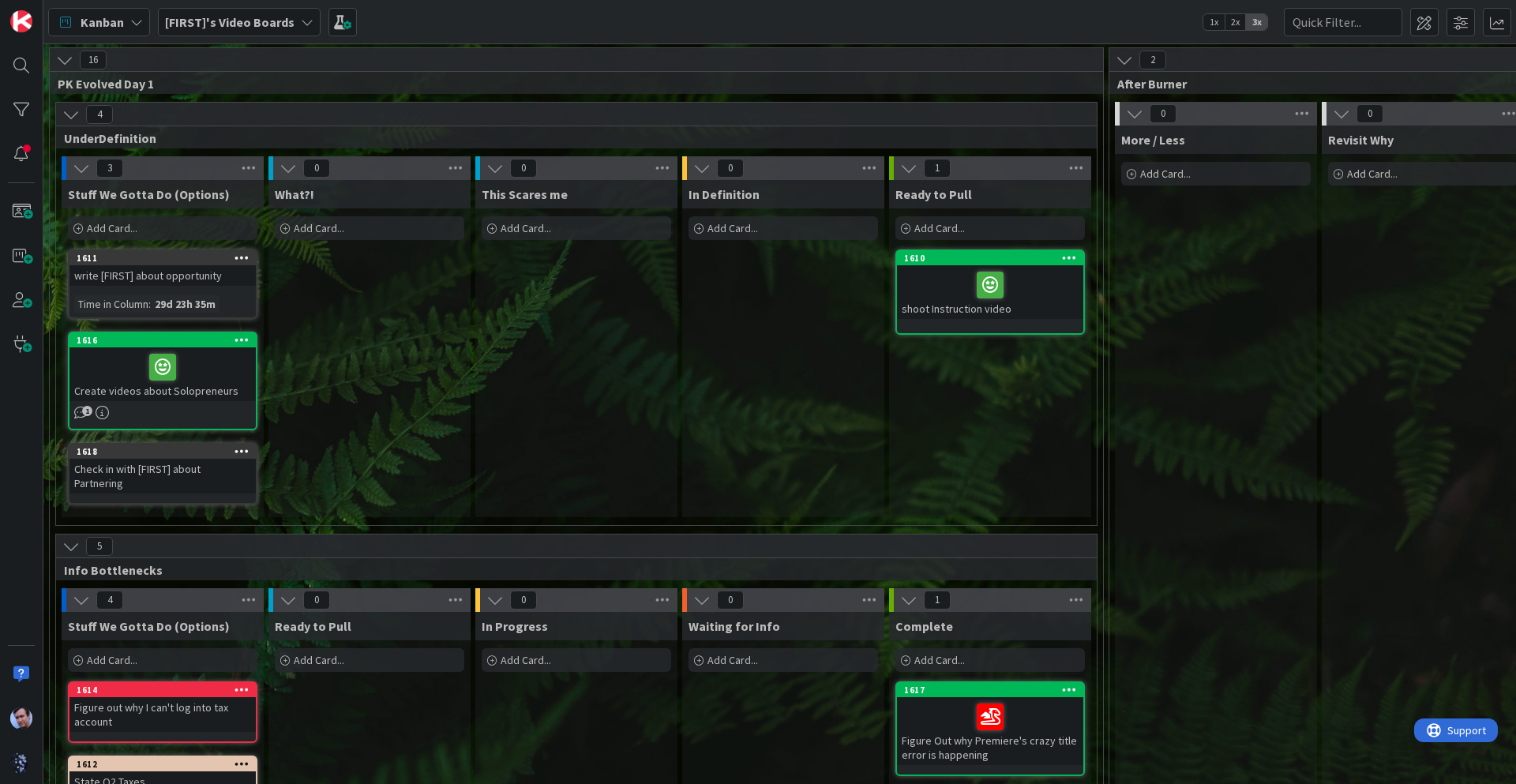 click on "In Definition Add Card..." at bounding box center (783, 348) 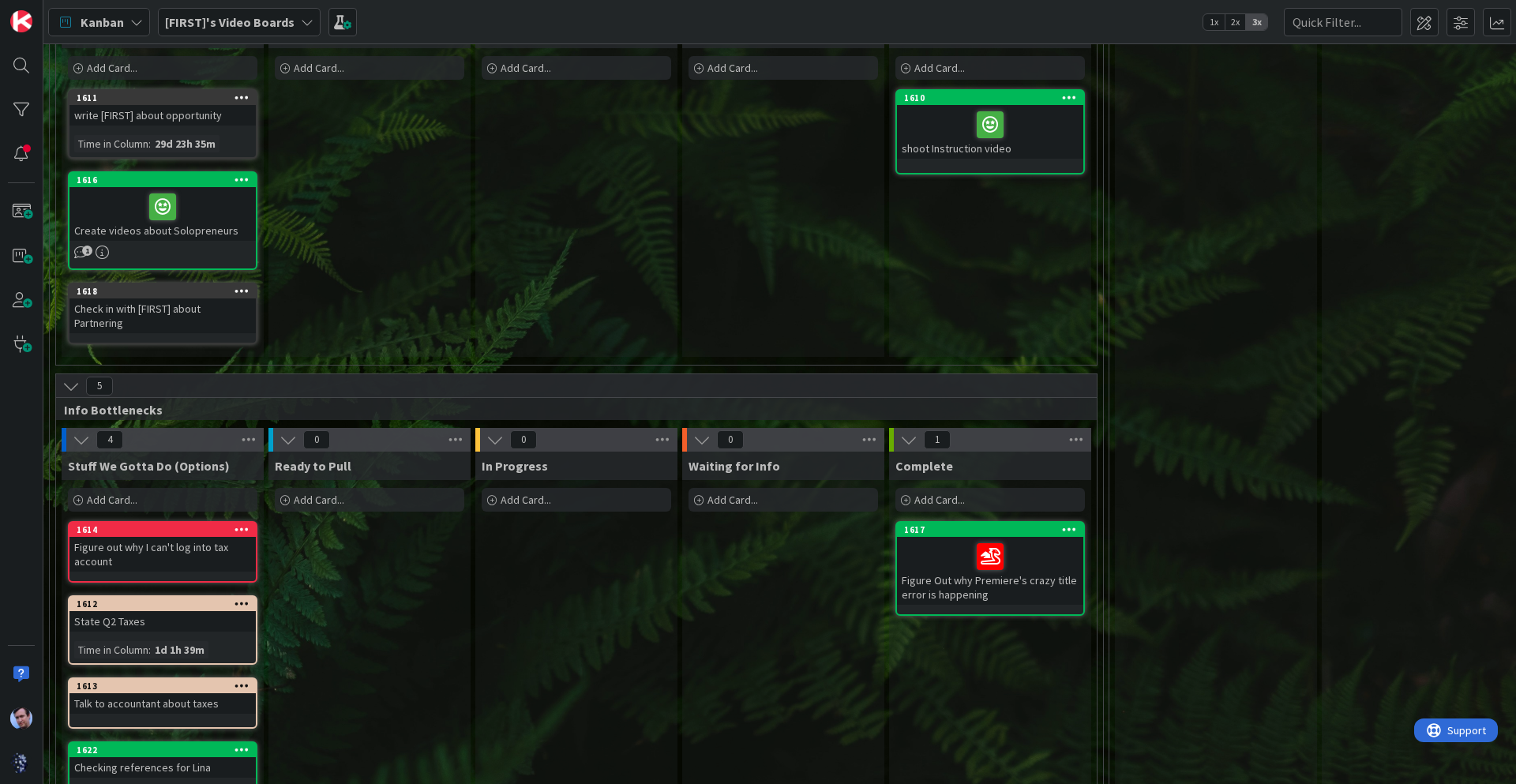 scroll, scrollTop: 0, scrollLeft: 0, axis: both 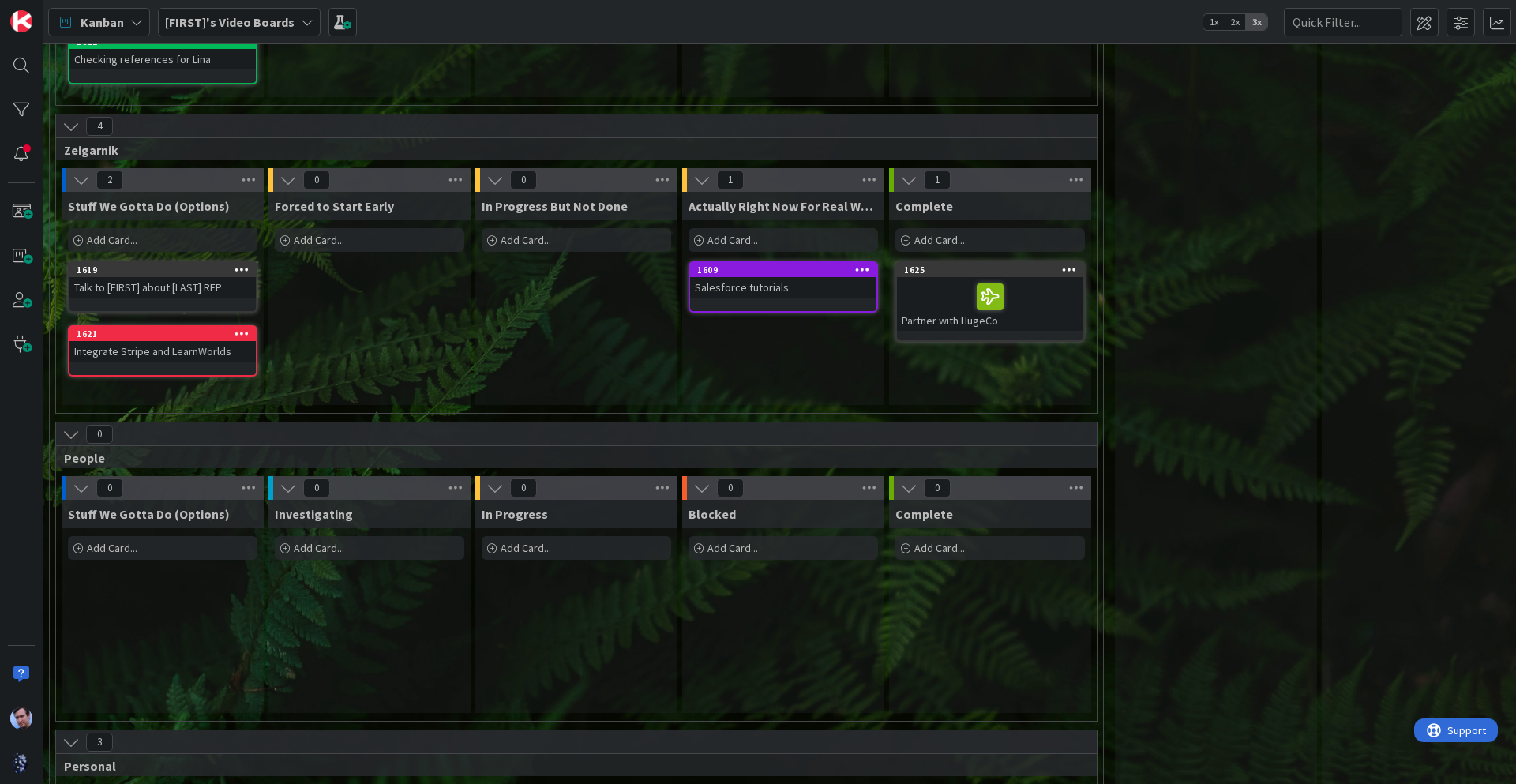 click on "Salesforce tutorials" at bounding box center (783, 287) 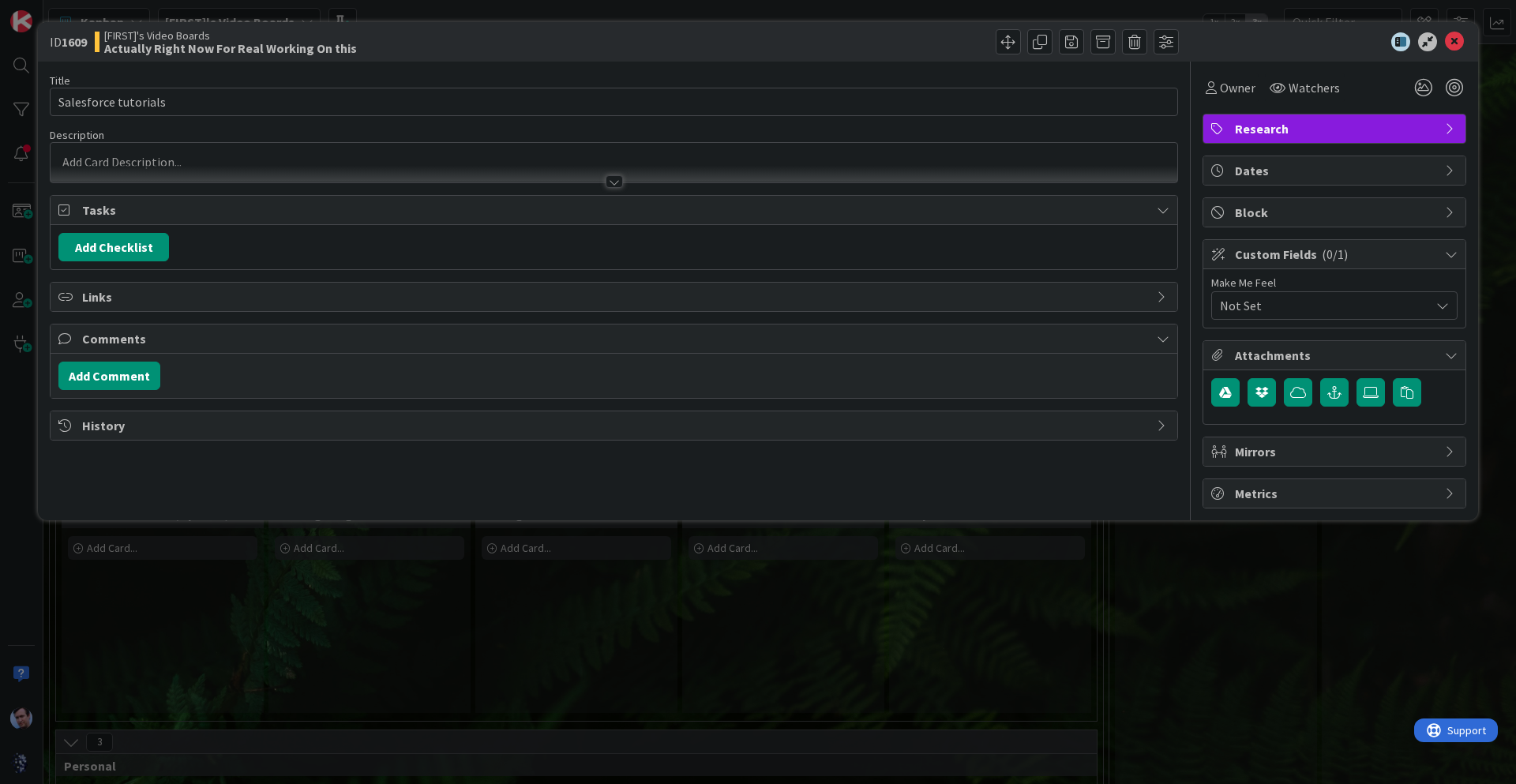 scroll, scrollTop: 0, scrollLeft: 0, axis: both 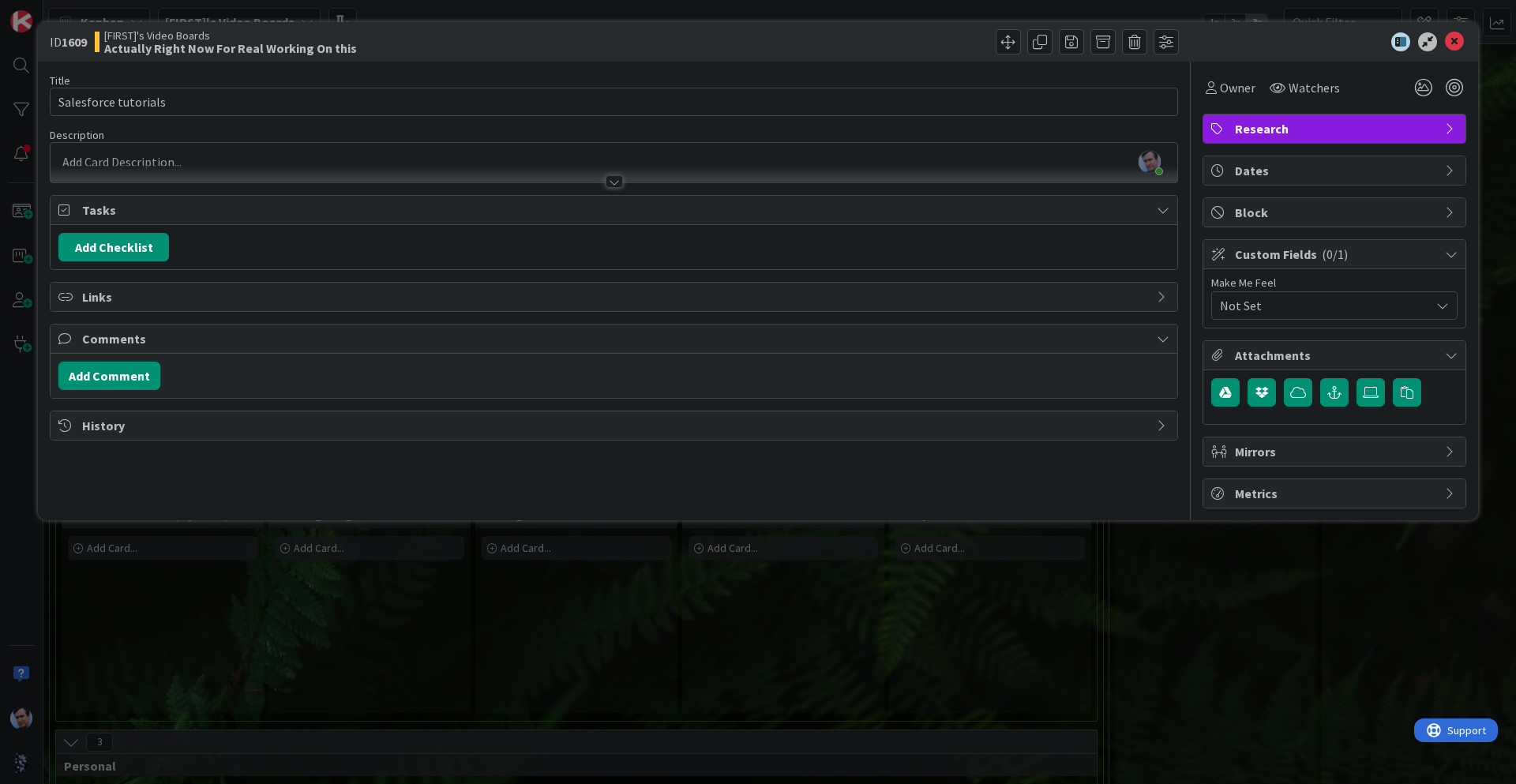 click on "[FIRST] just joined" at bounding box center (614, 163) 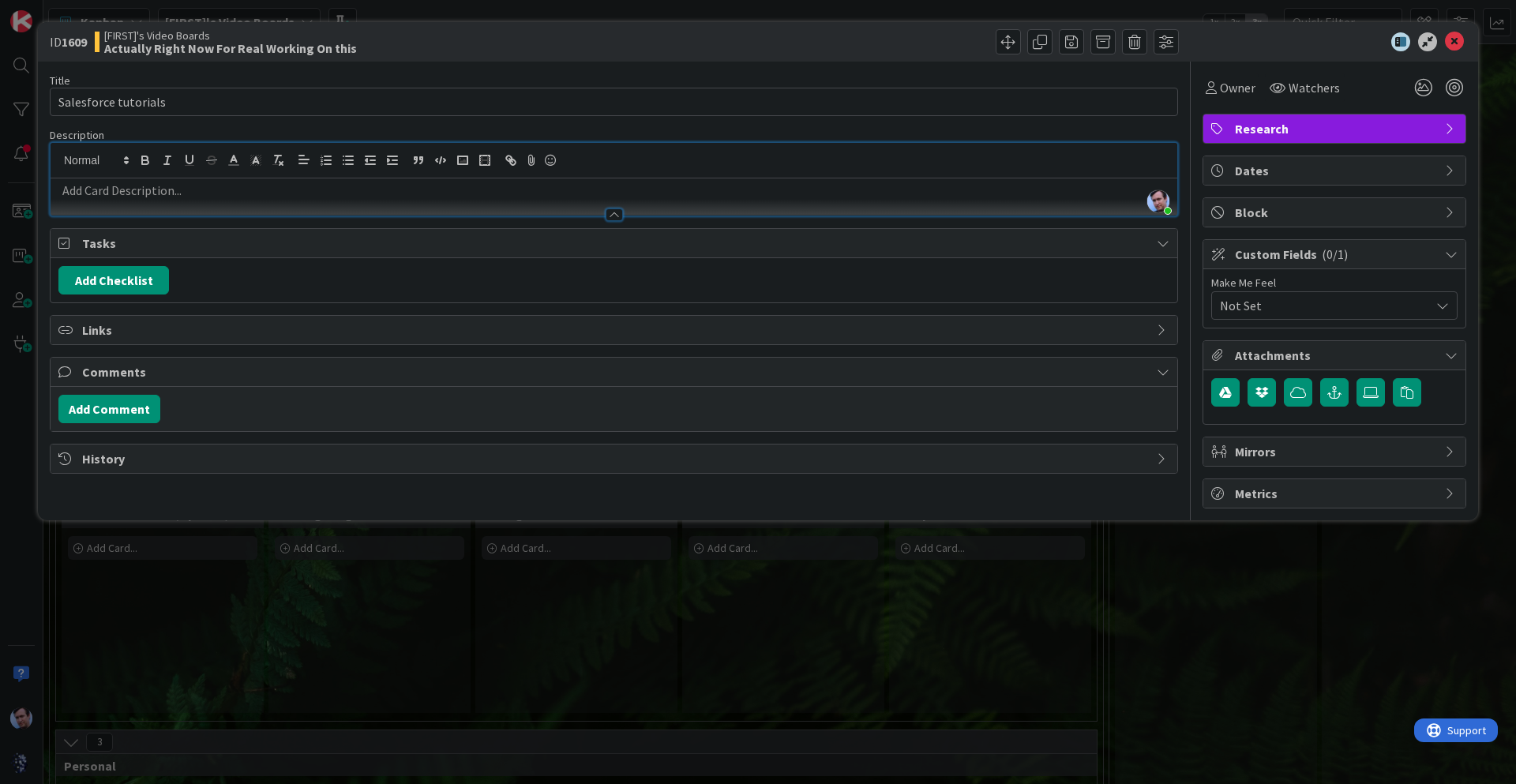 click at bounding box center (614, 190) 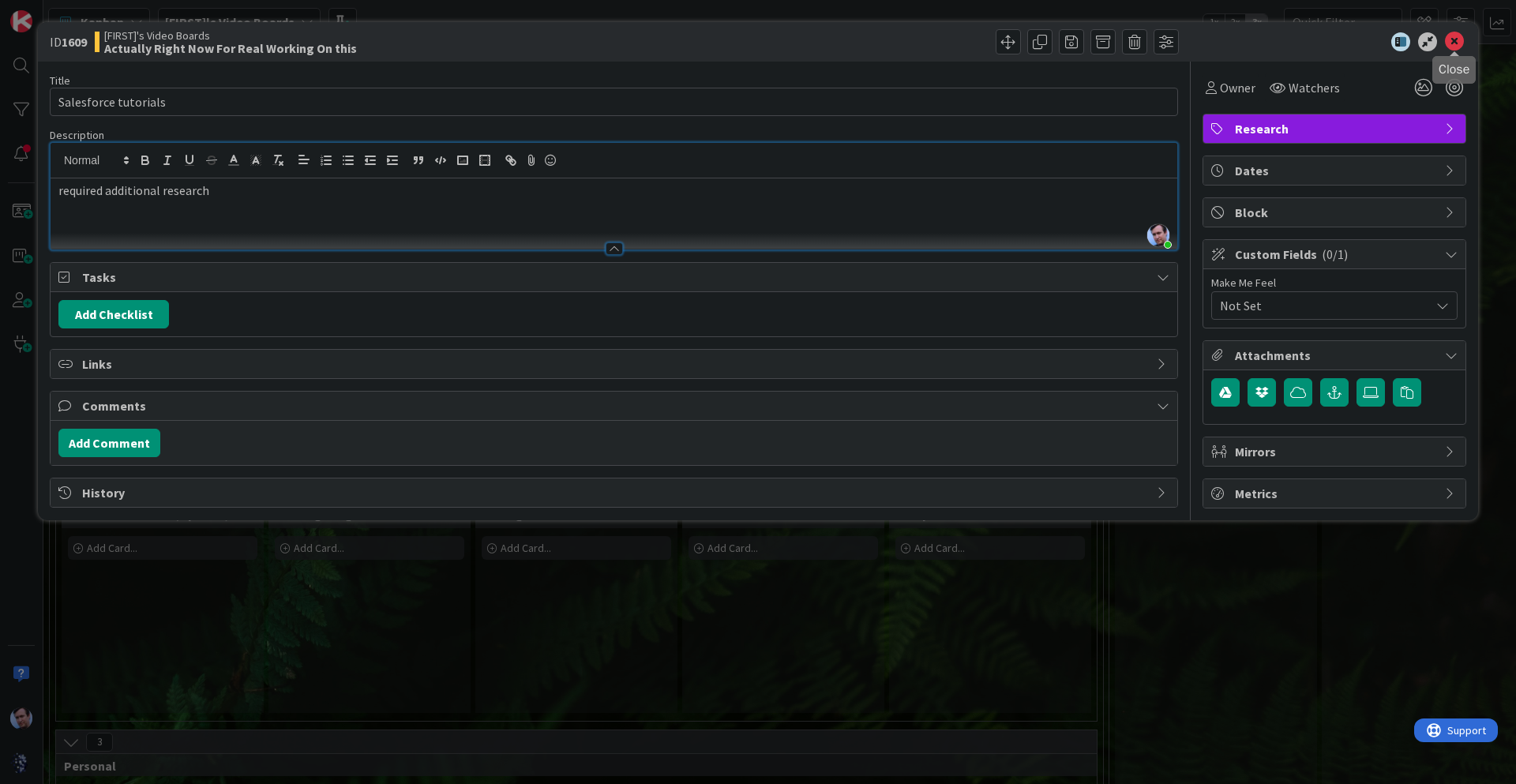click at bounding box center (1454, 42) 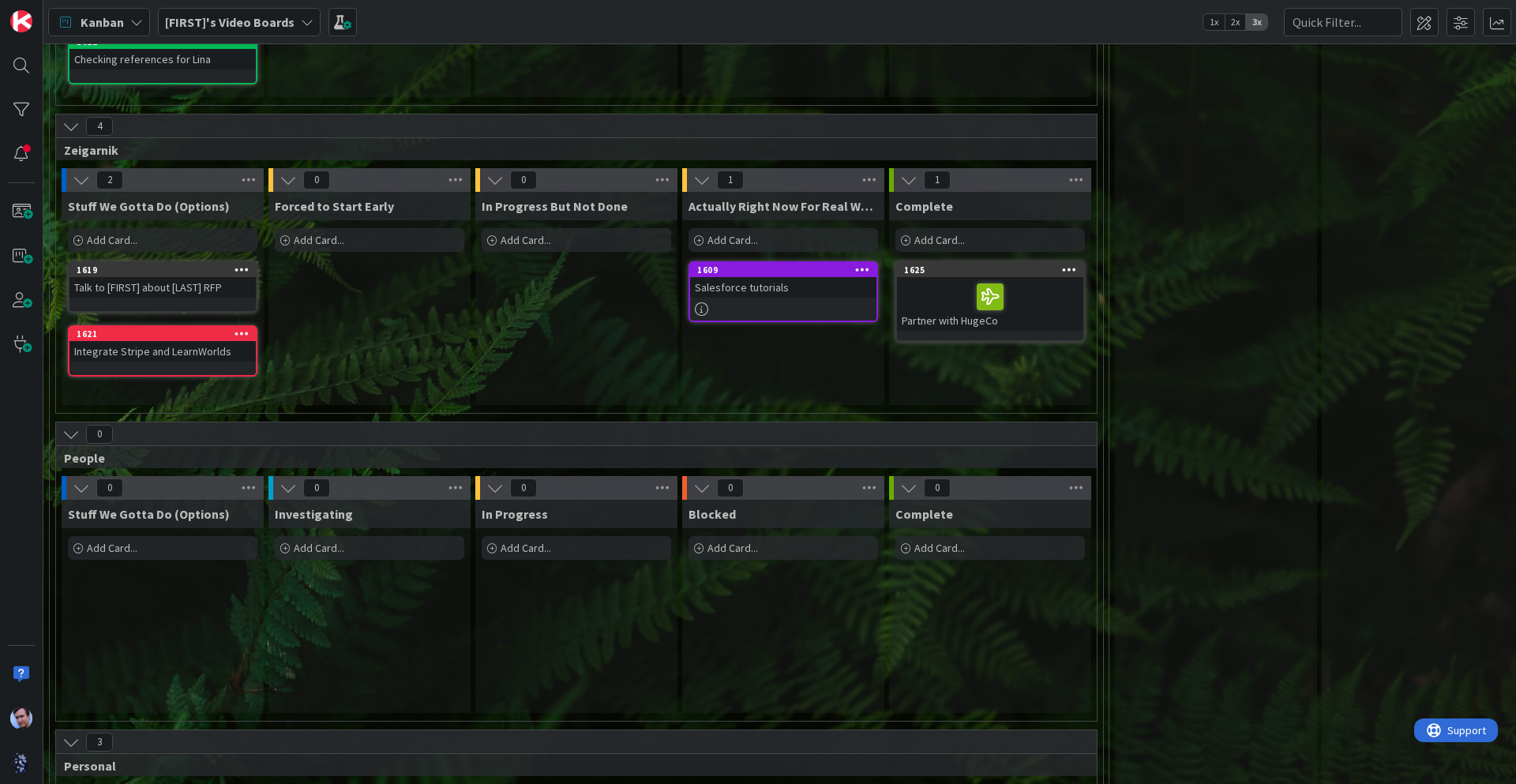 scroll, scrollTop: 0, scrollLeft: 0, axis: both 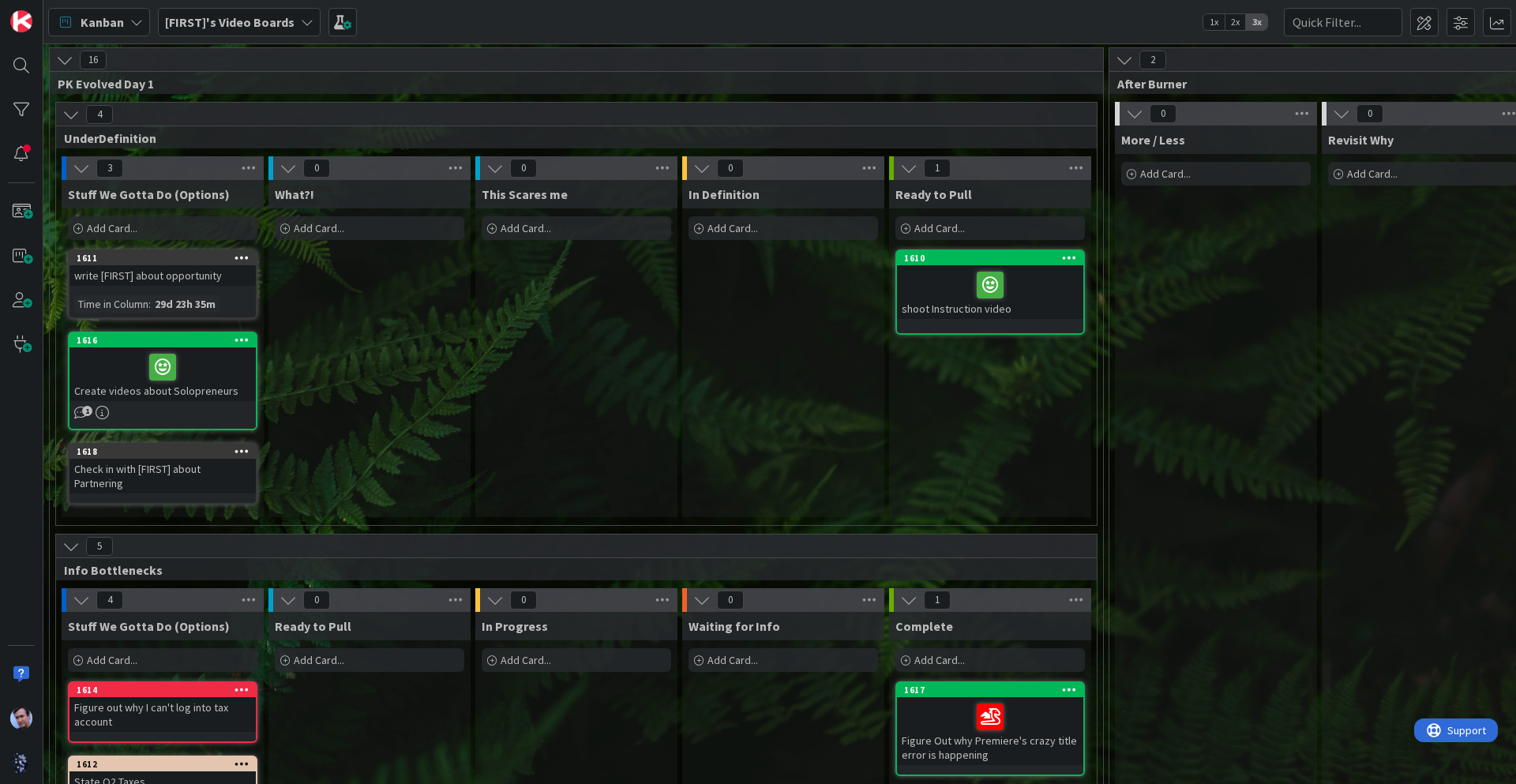 click on "write [FIRST] about opportunity" at bounding box center (163, 276) 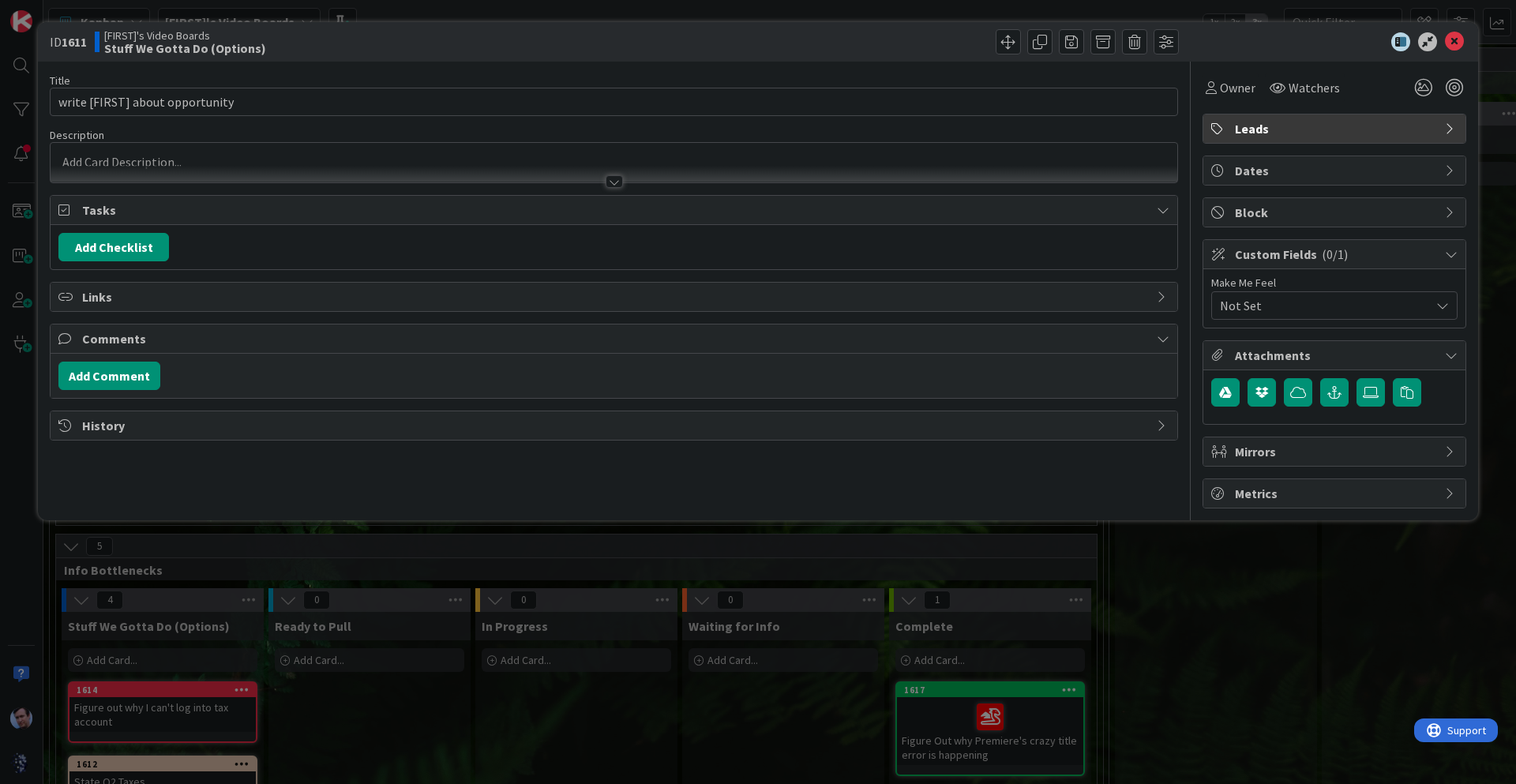 scroll, scrollTop: 0, scrollLeft: 0, axis: both 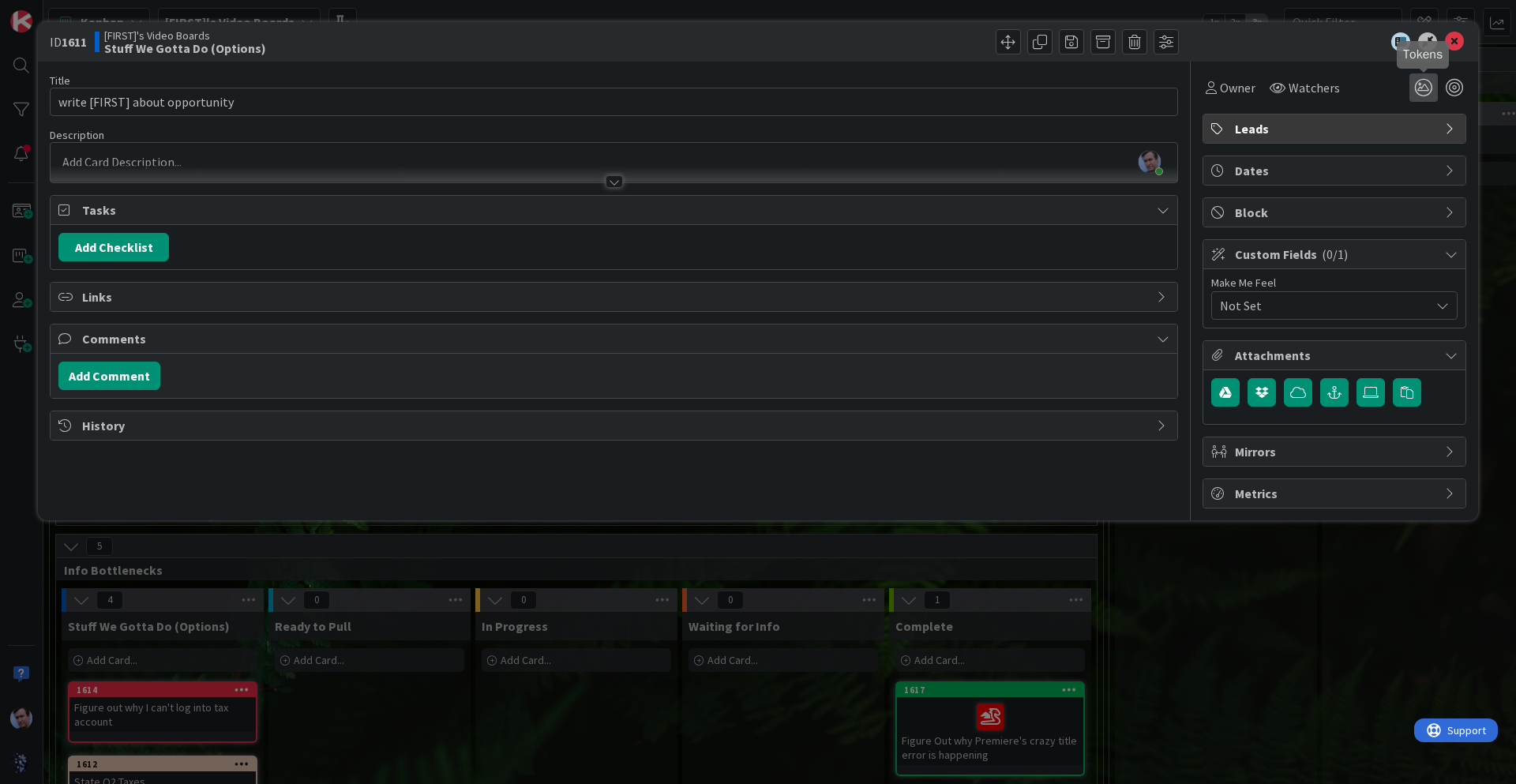 click at bounding box center (1424, 88) 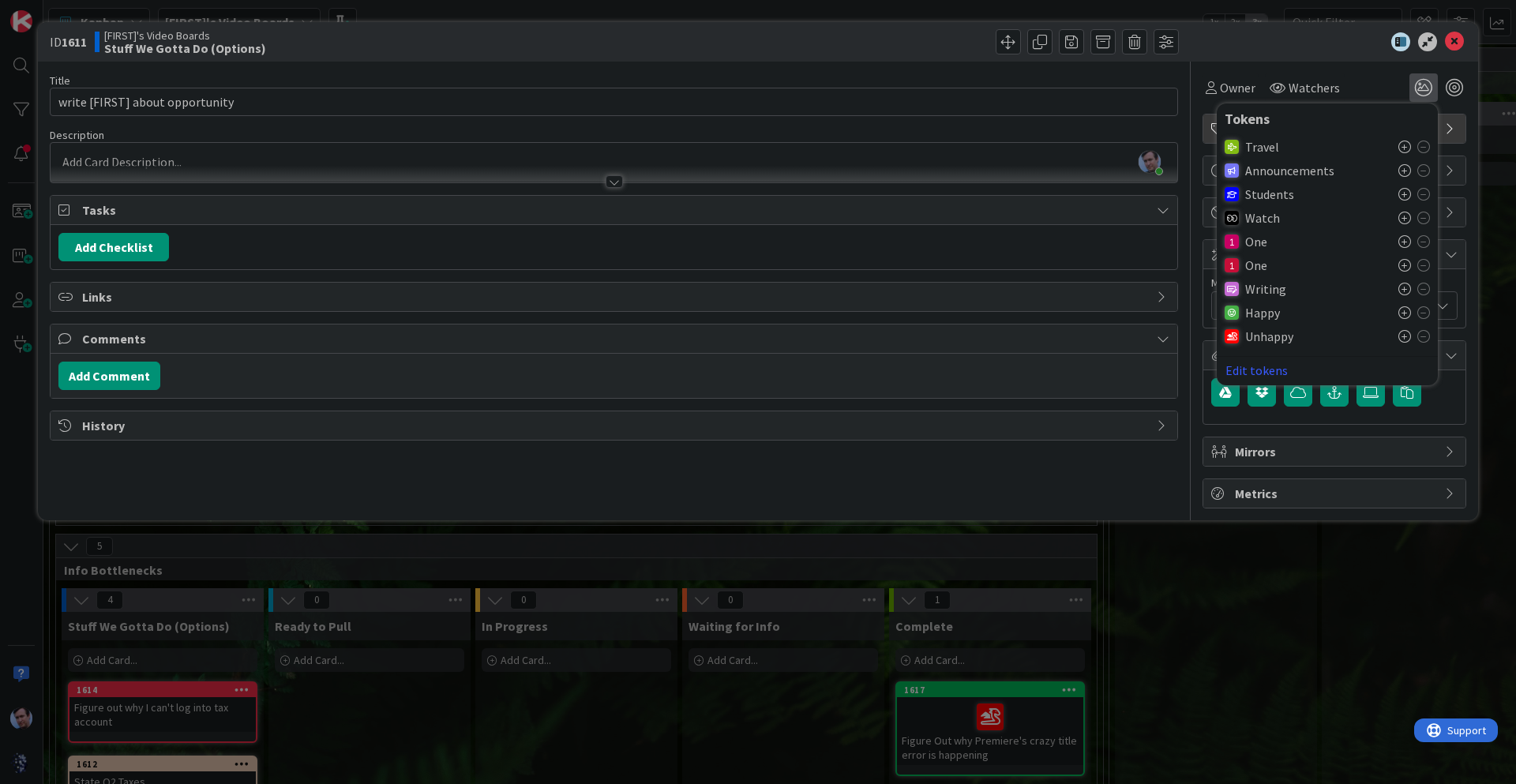 click on "Writing" at bounding box center (1266, 289) 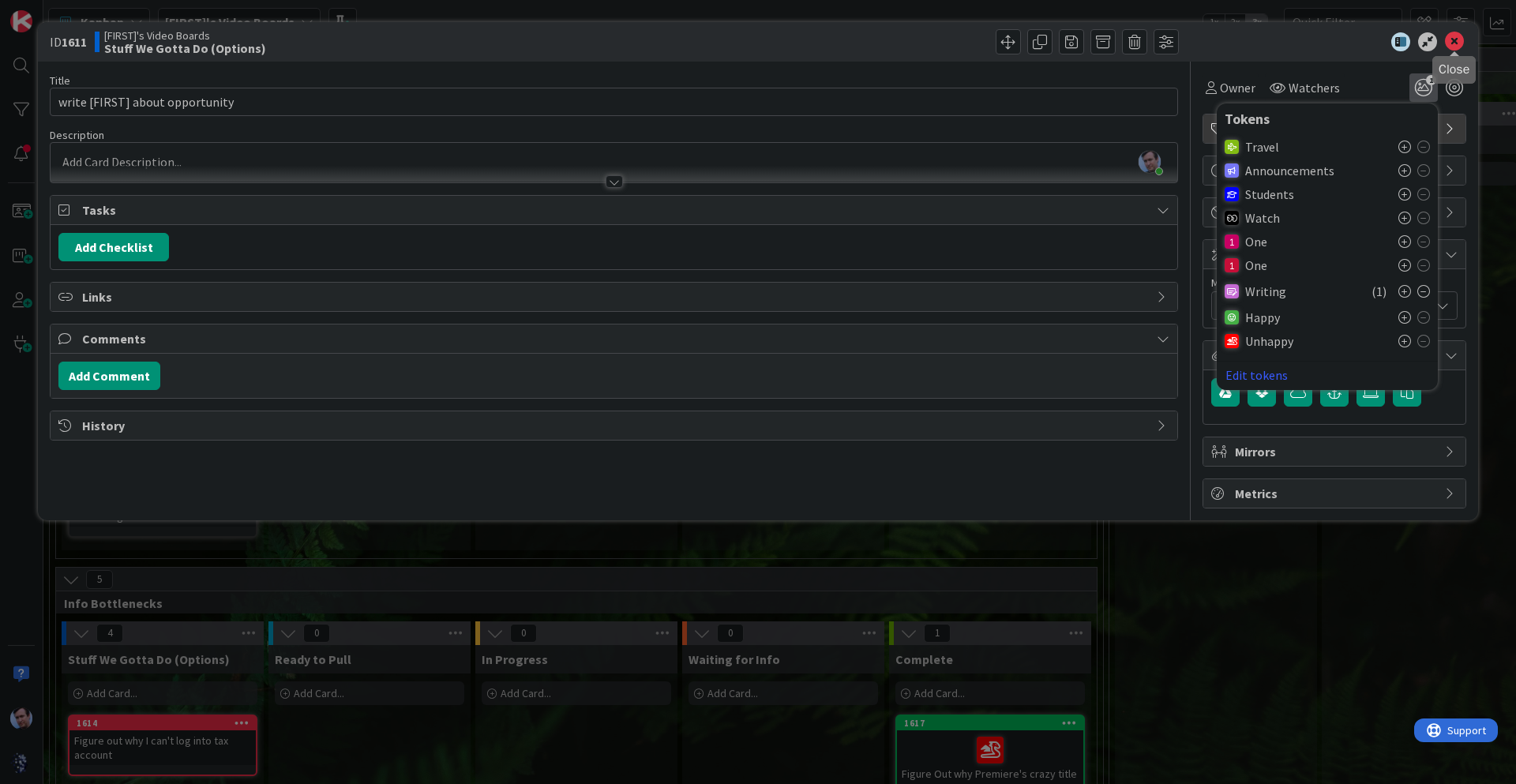click at bounding box center [1454, 42] 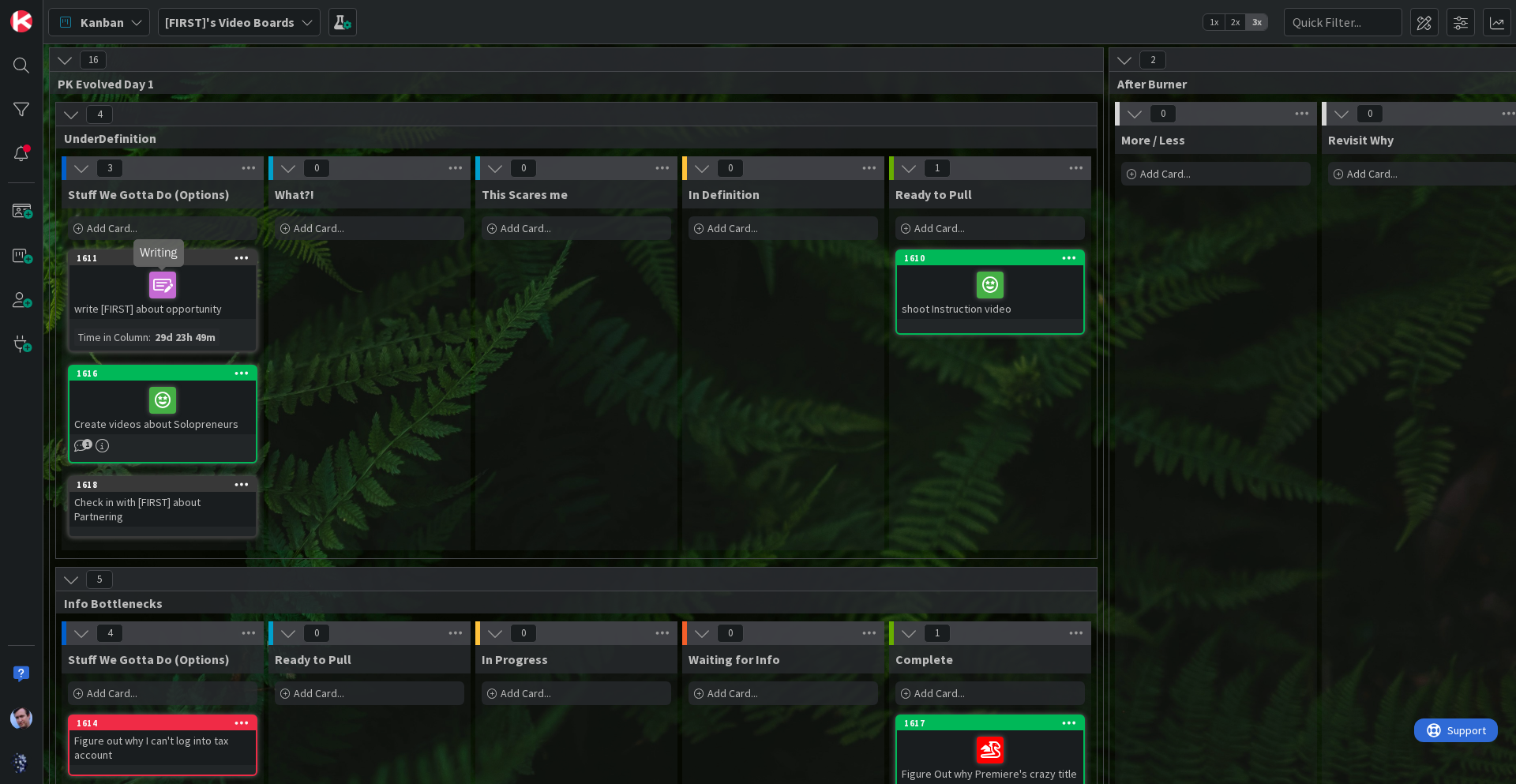 scroll, scrollTop: 0, scrollLeft: 0, axis: both 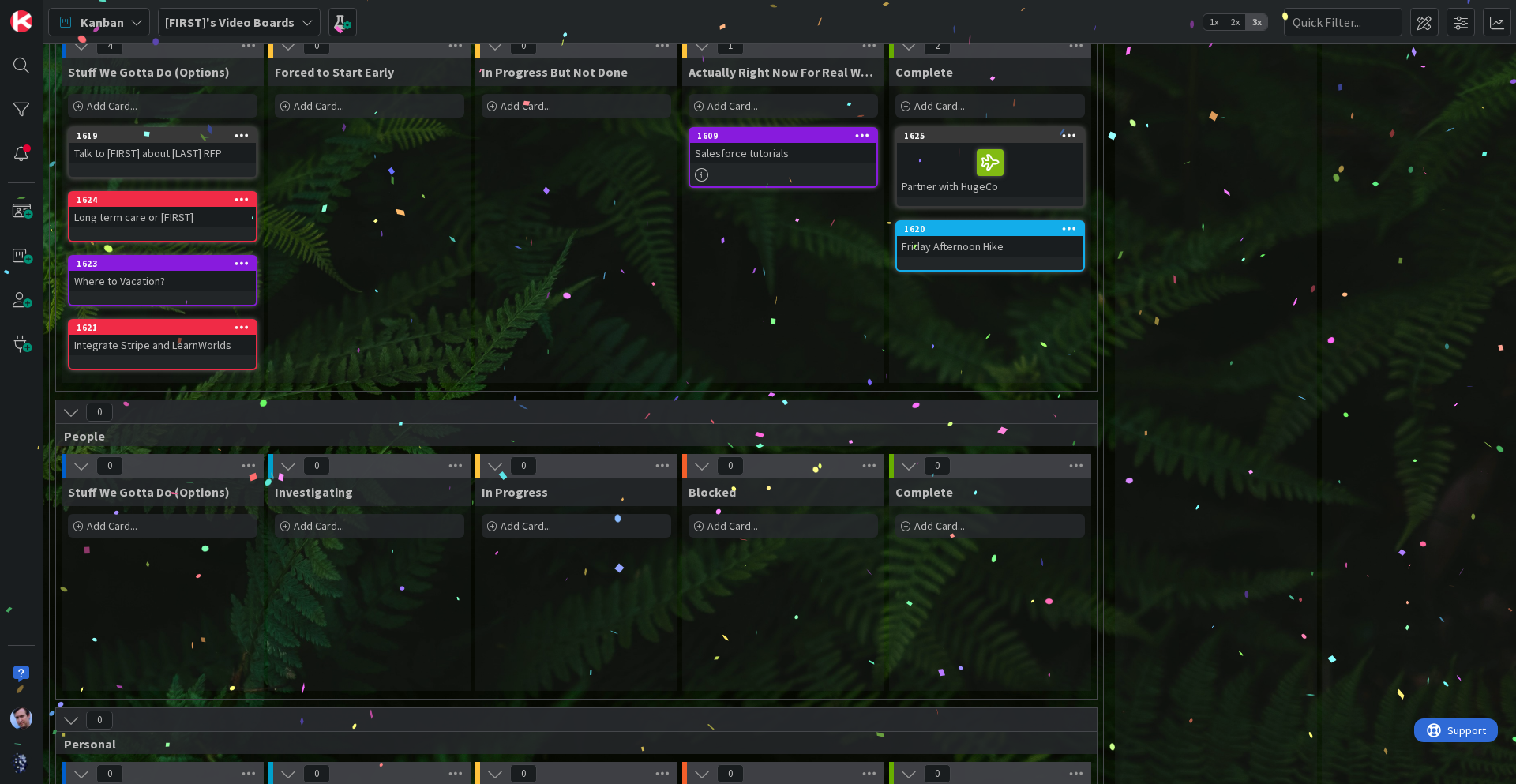 click on "Friday Afternoon Hike" at bounding box center [990, 246] 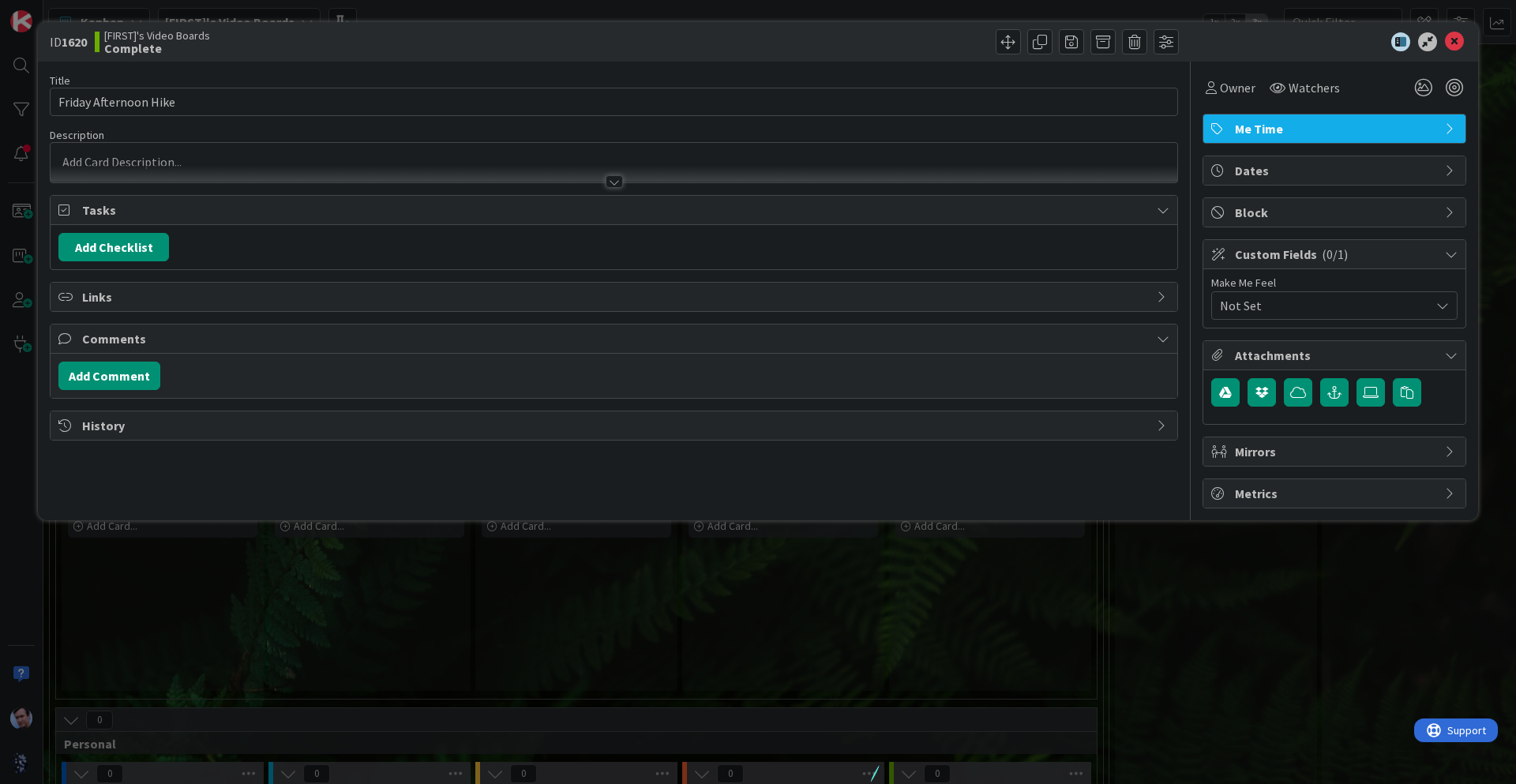scroll, scrollTop: 0, scrollLeft: 0, axis: both 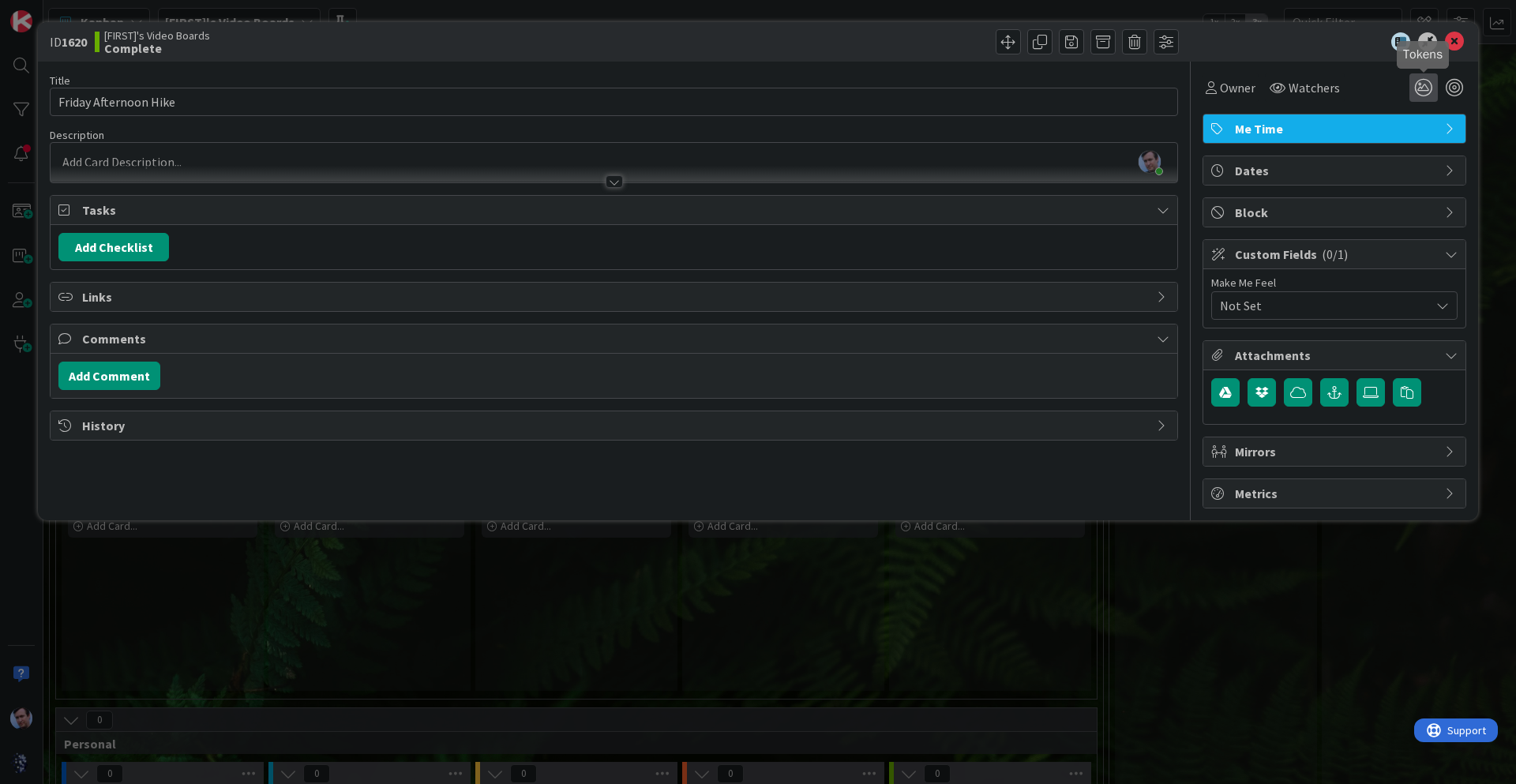 click at bounding box center (1424, 88) 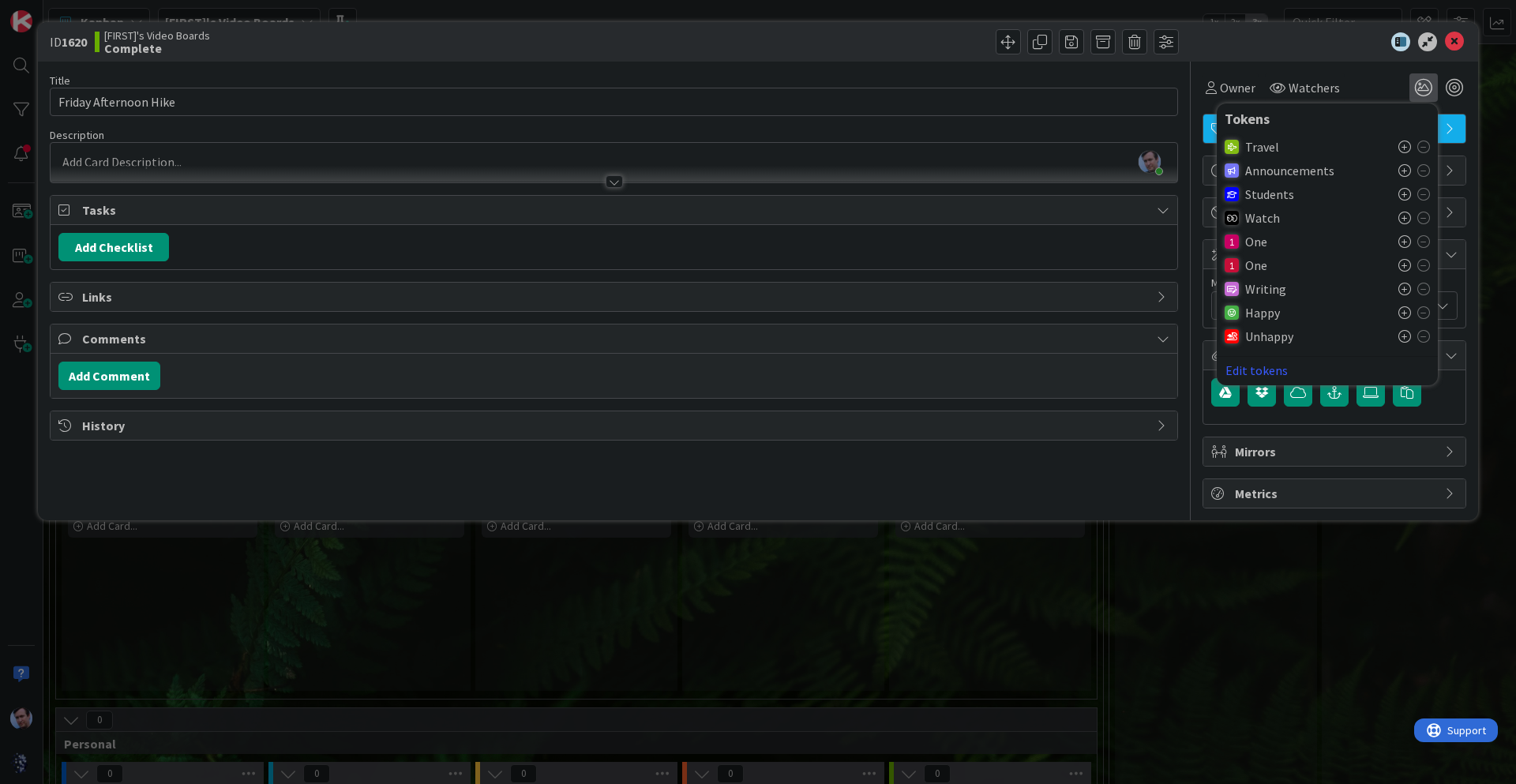 click at bounding box center [1405, 289] 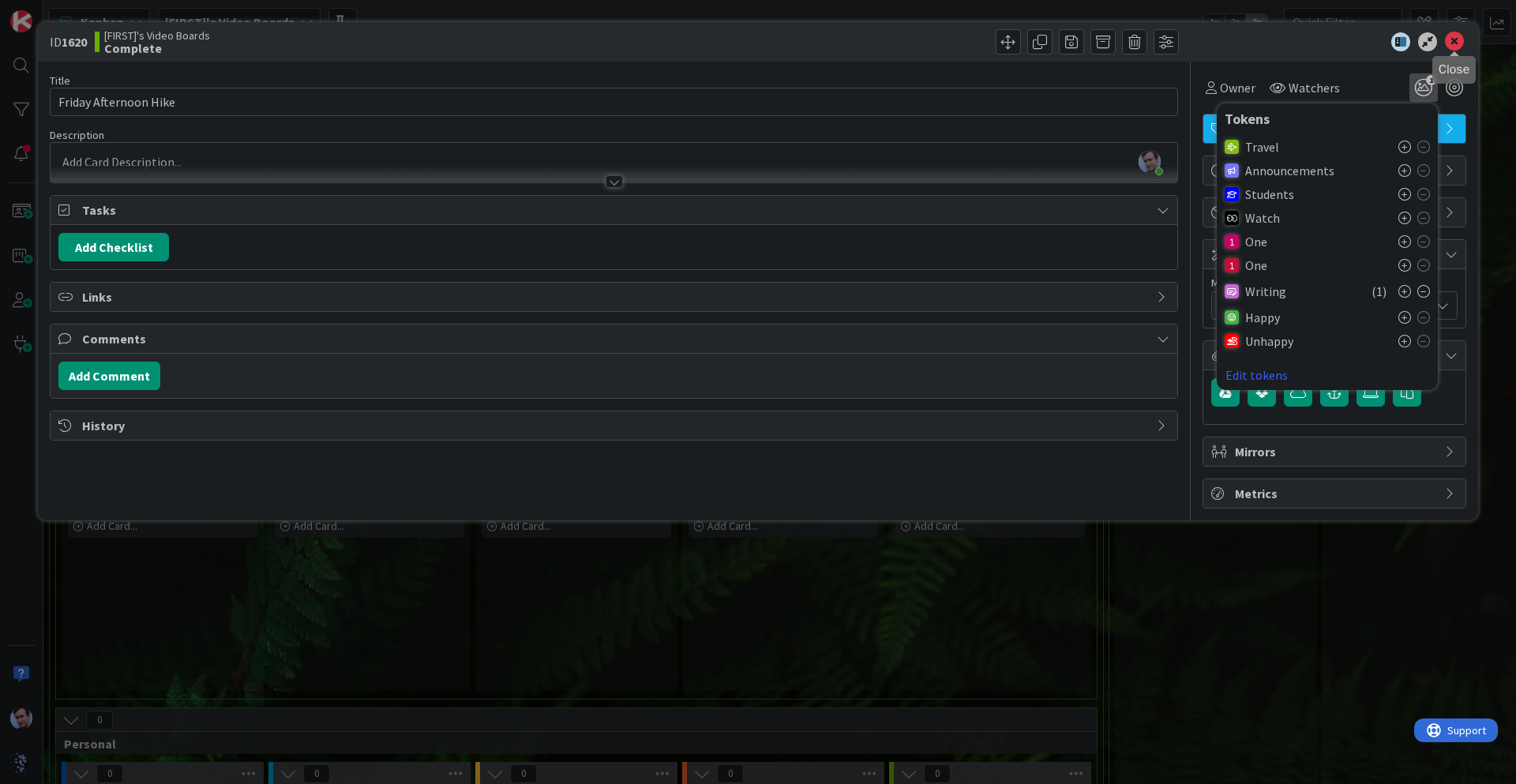 click at bounding box center [1454, 42] 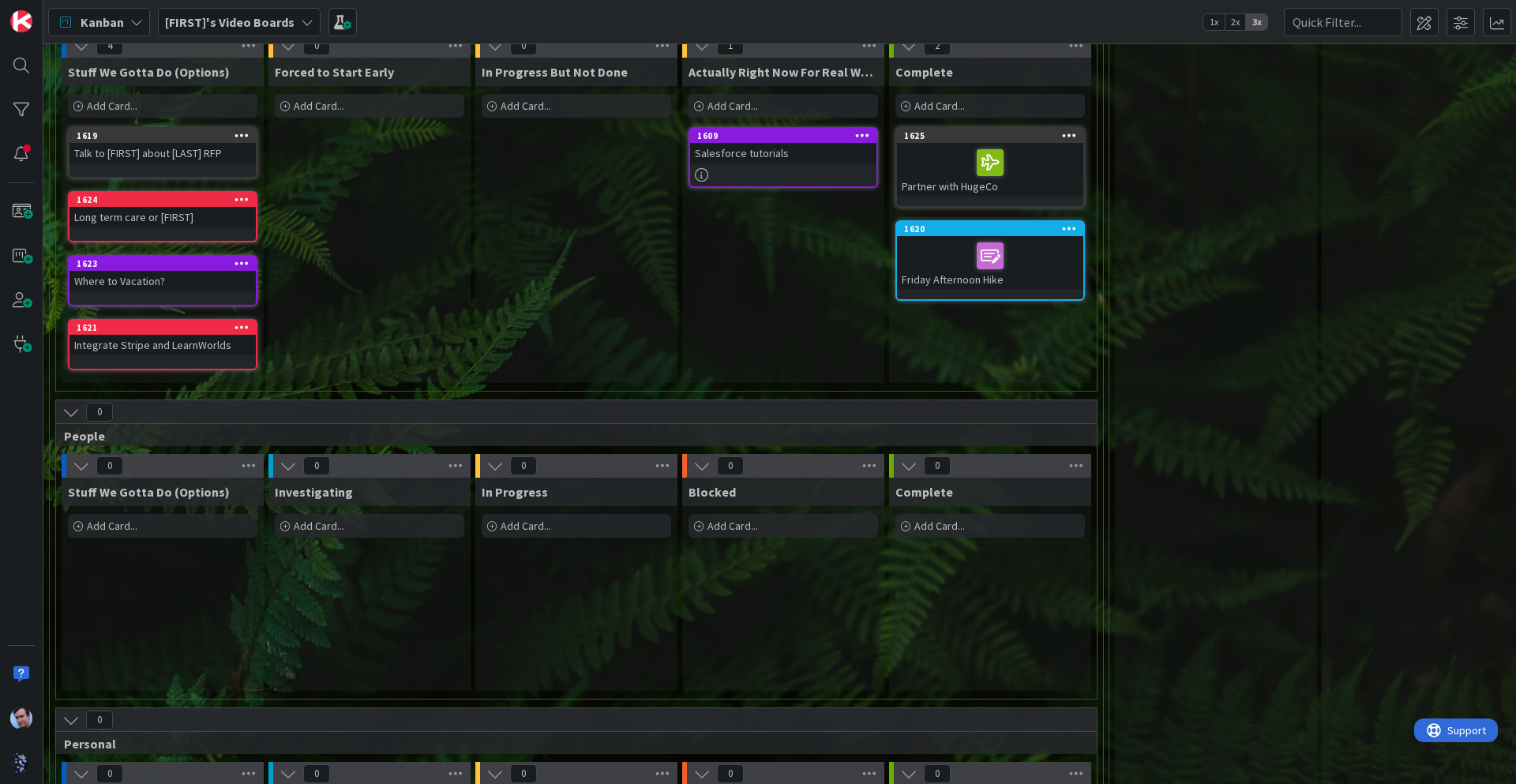 scroll, scrollTop: 1163, scrollLeft: 0, axis: vertical 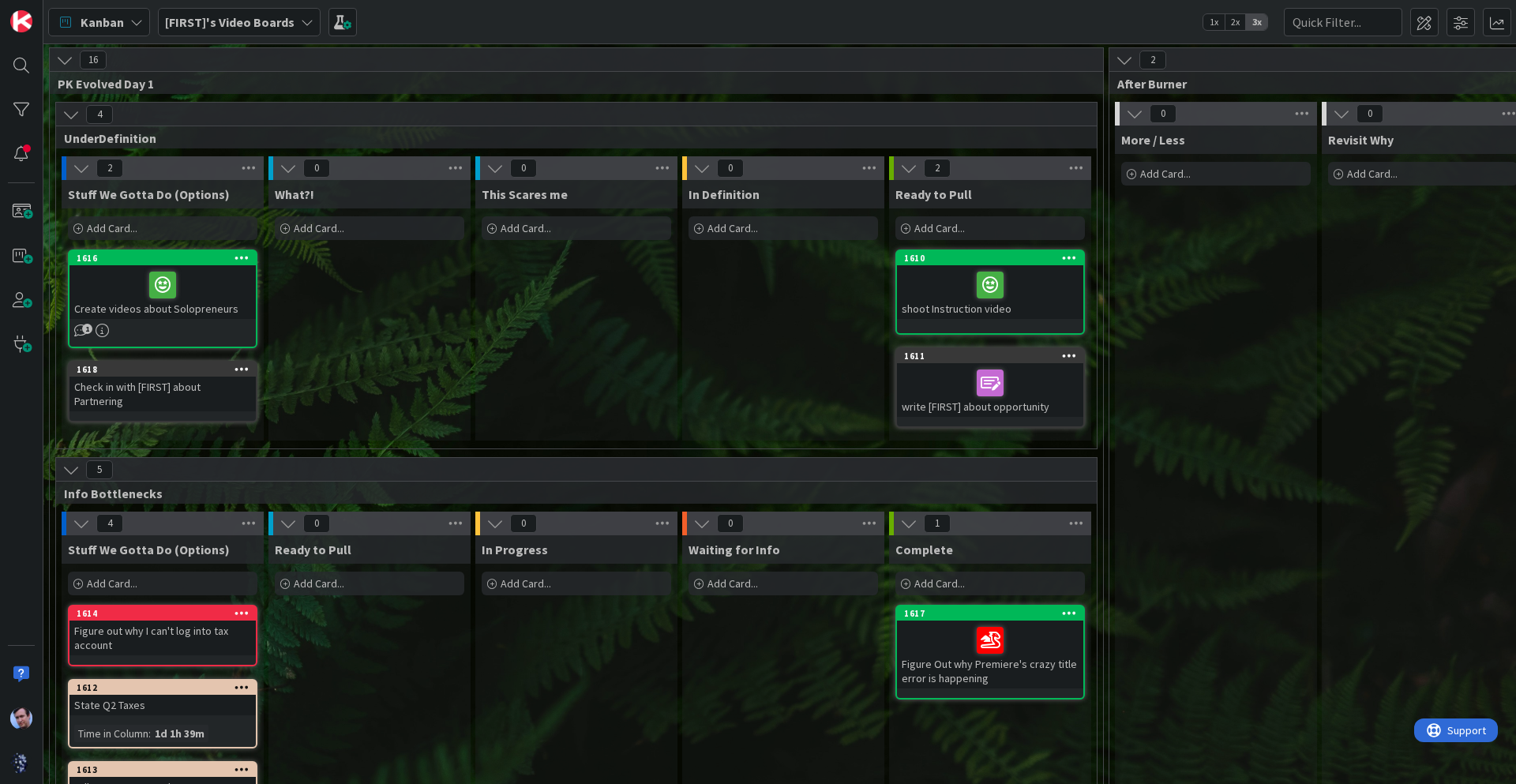 click at bounding box center [71, 114] 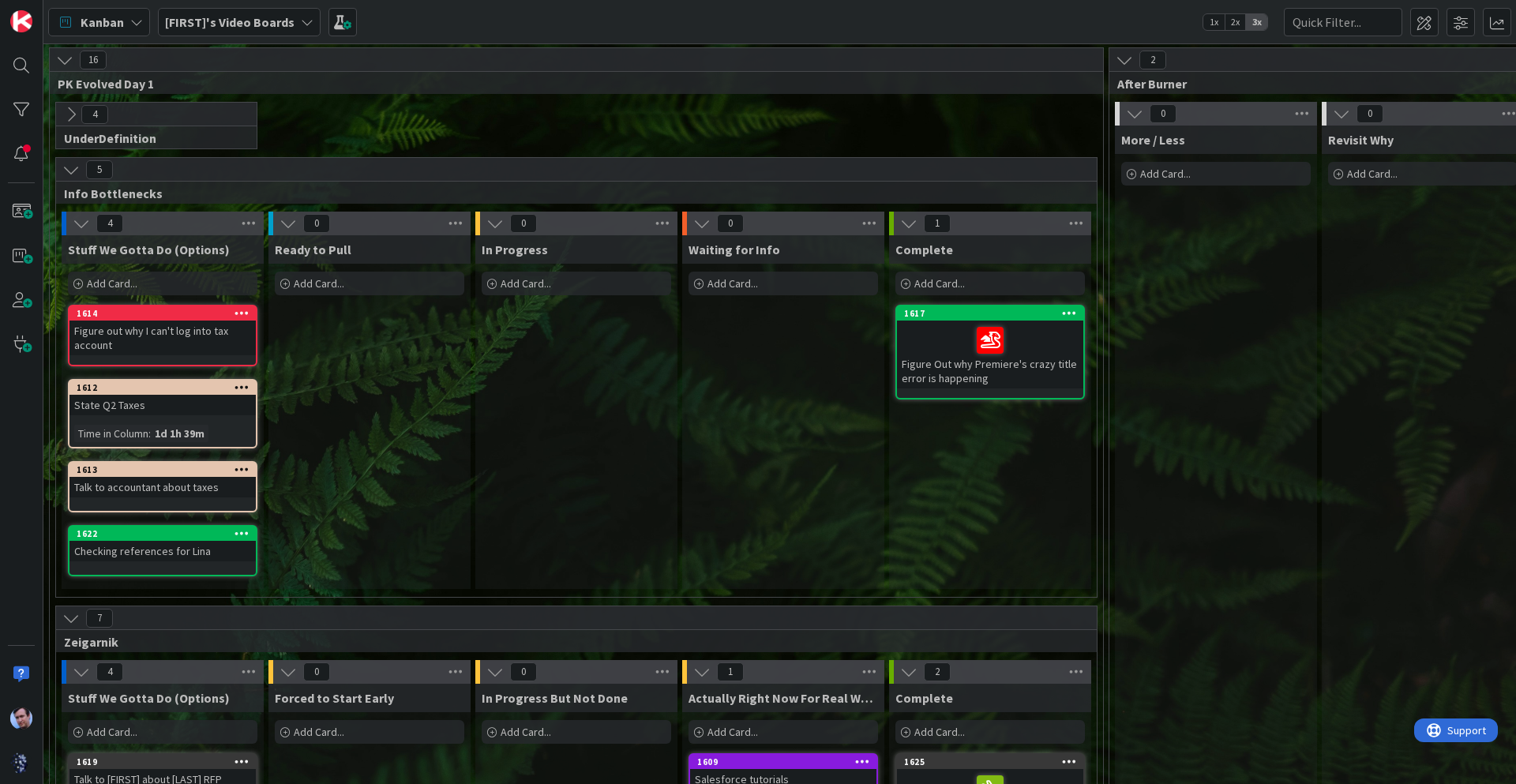 click at bounding box center (71, 170) 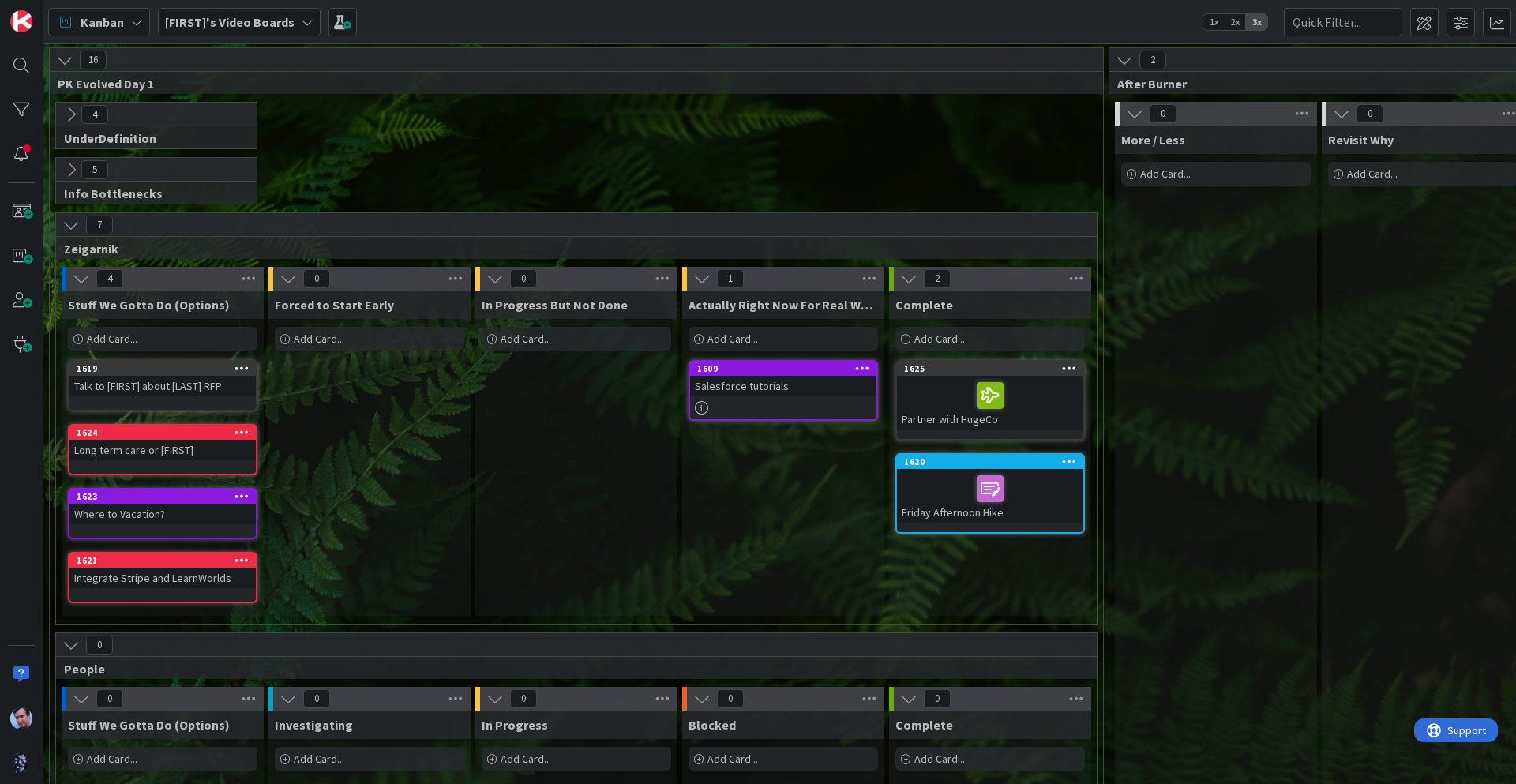 click at bounding box center (71, 225) 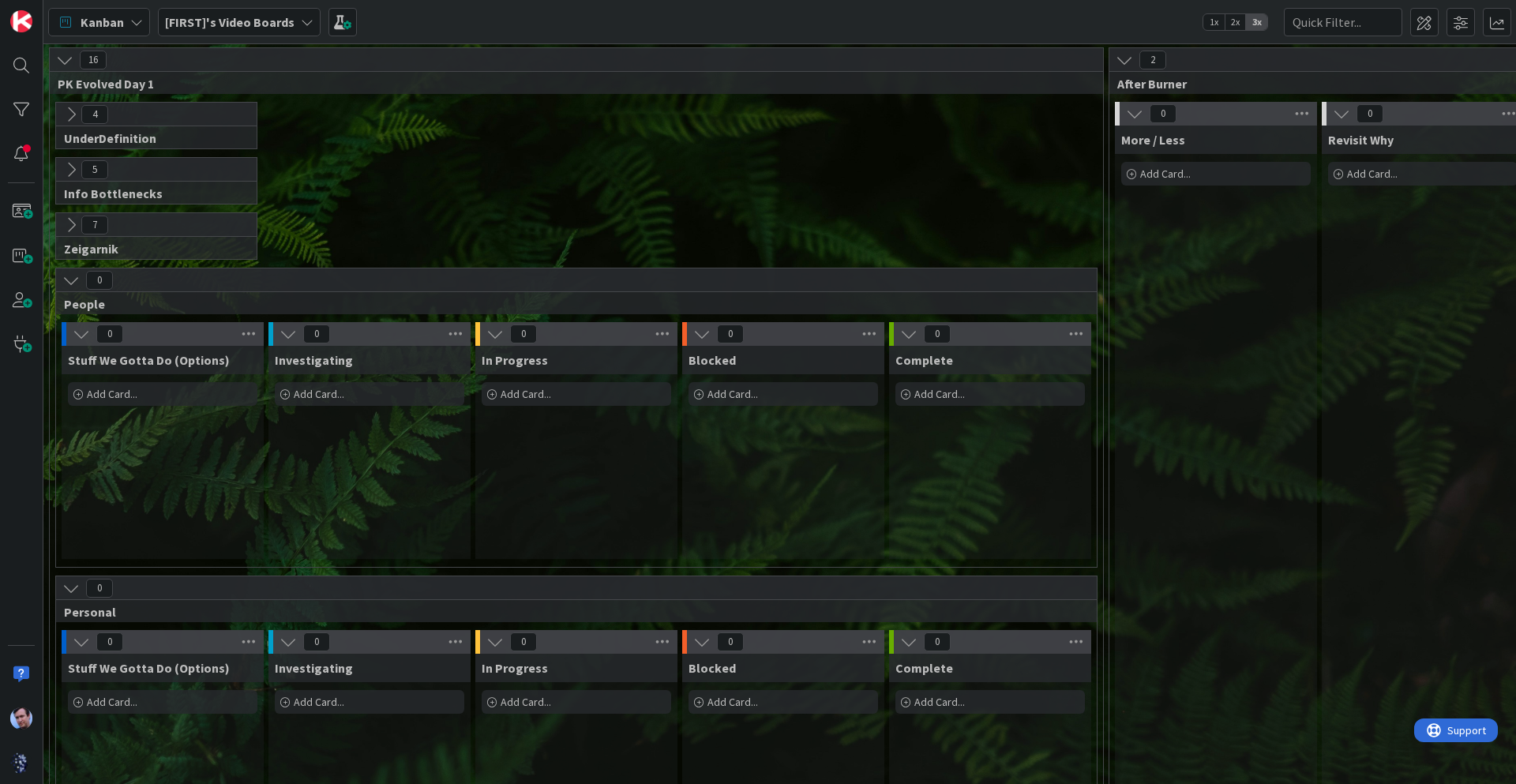 click at bounding box center [71, 280] 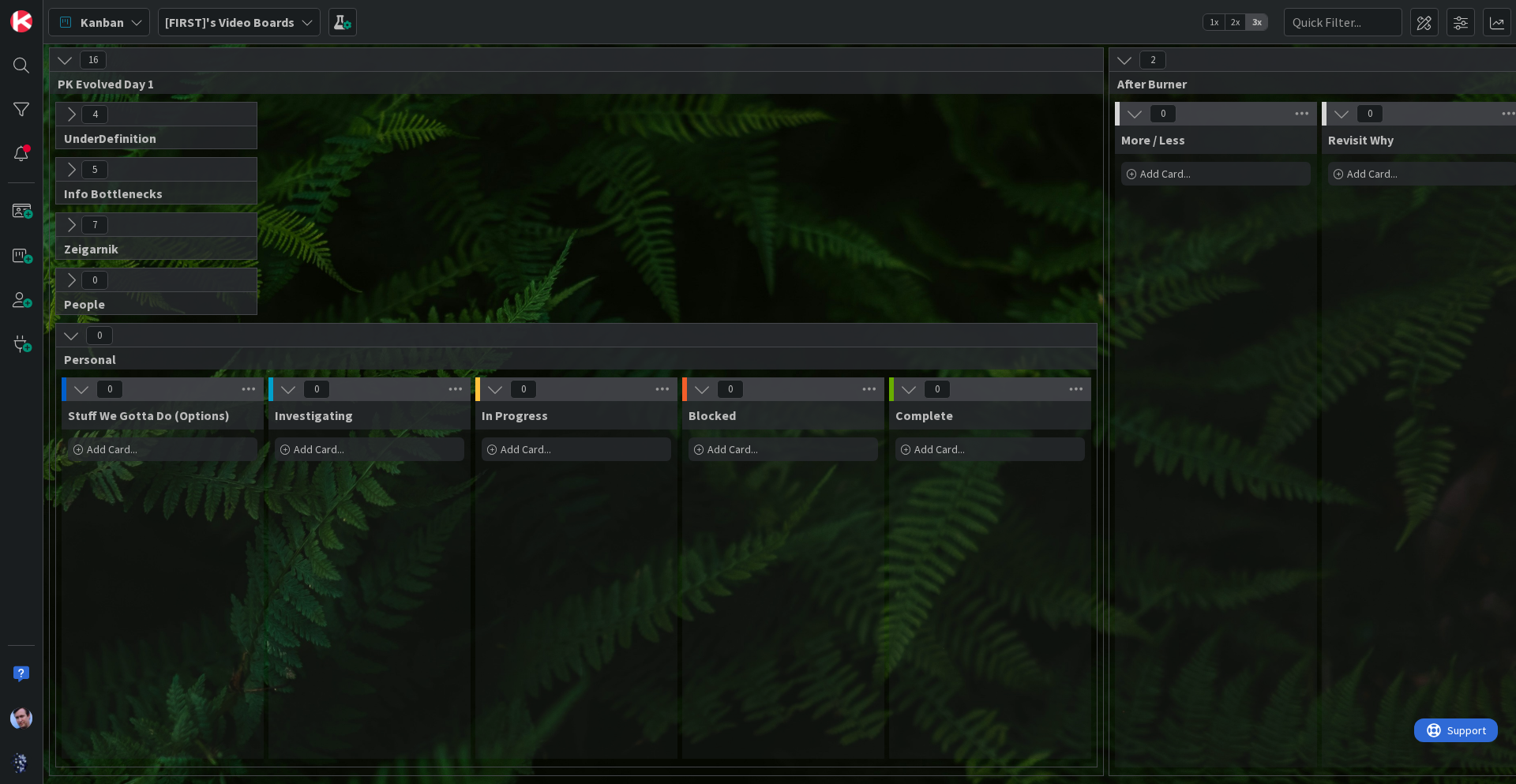 click on "People" at bounding box center (150, 304) 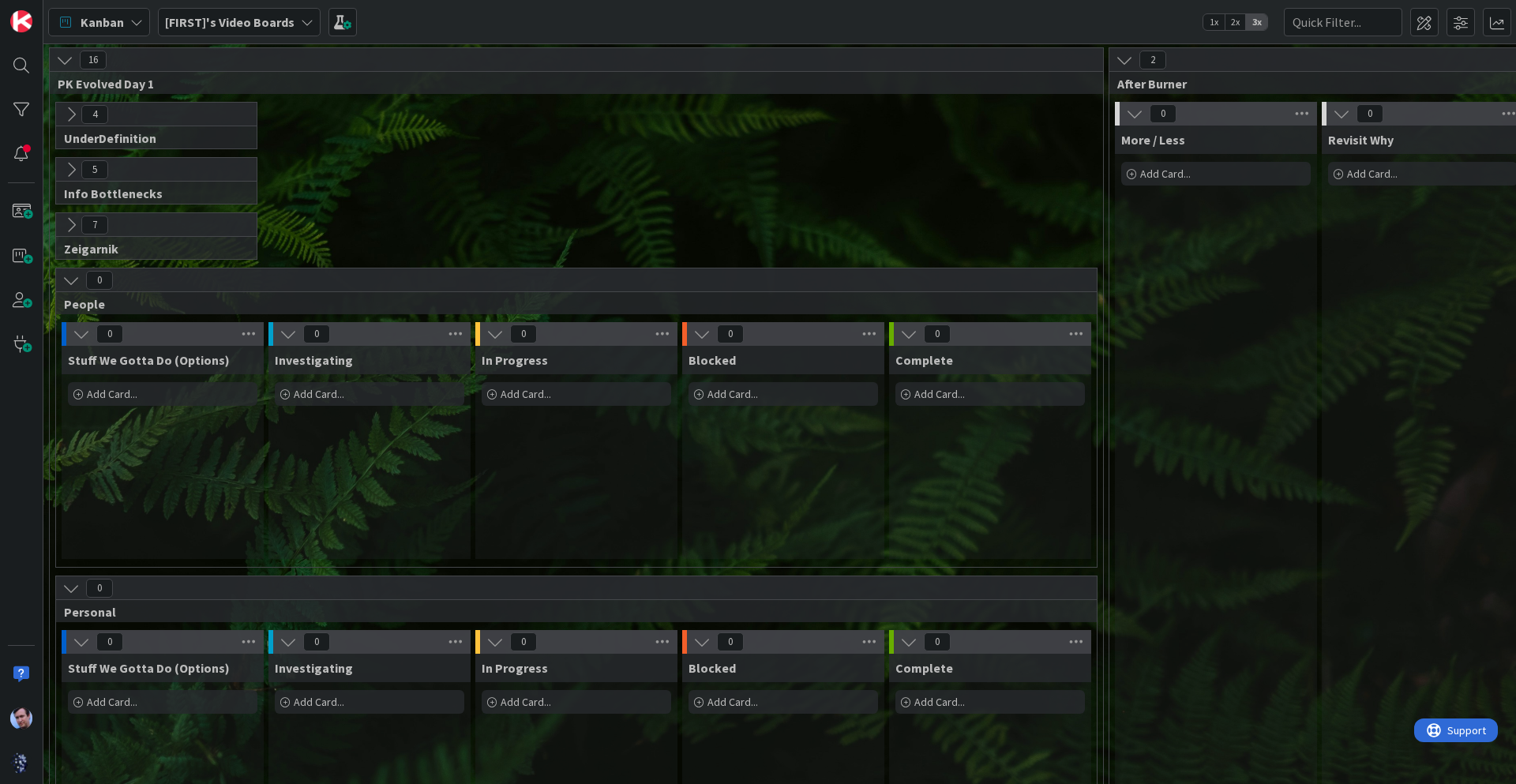 click at bounding box center (71, 280) 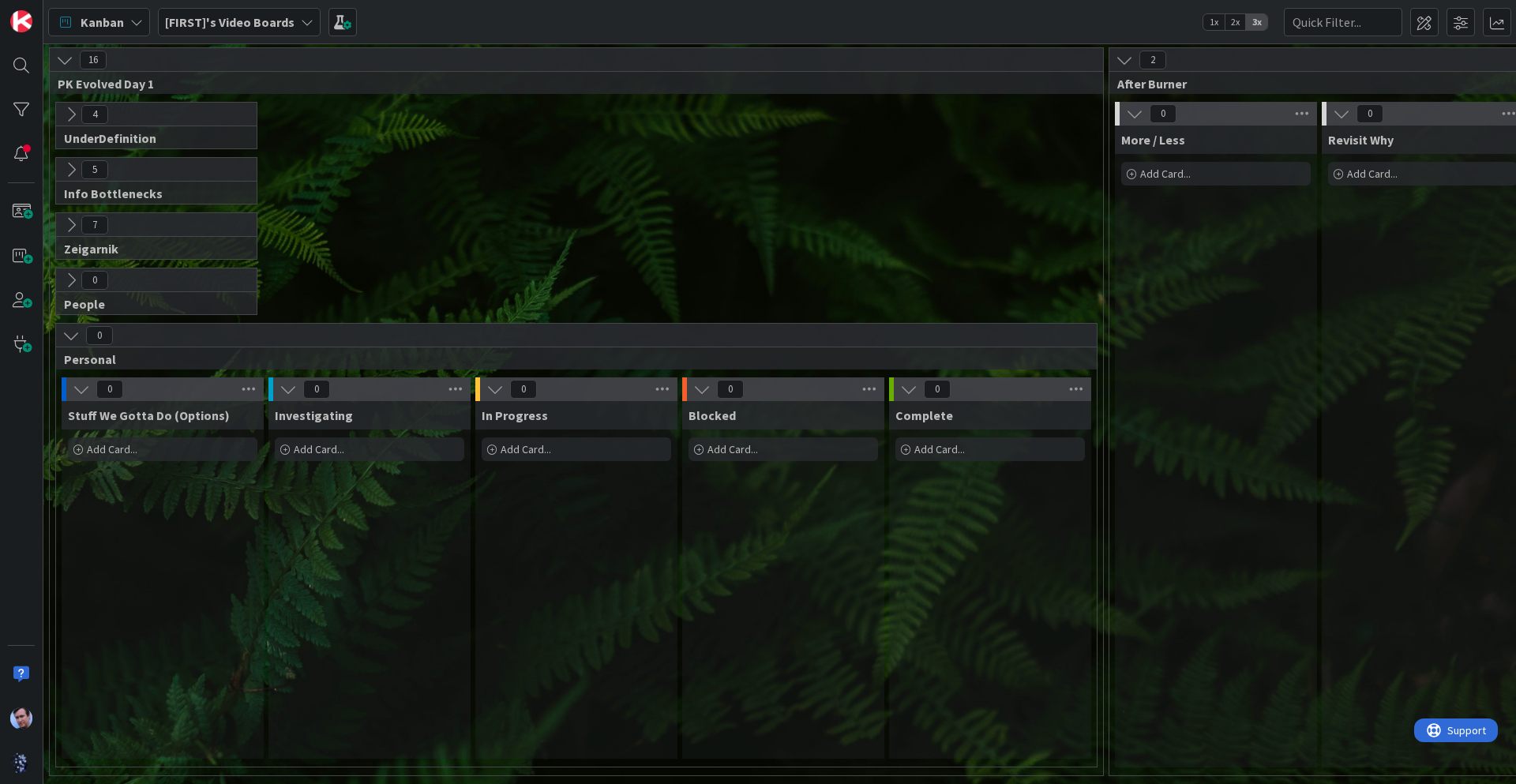 drag, startPoint x: 69, startPoint y: 334, endPoint x: 50, endPoint y: 333, distance: 19.026298 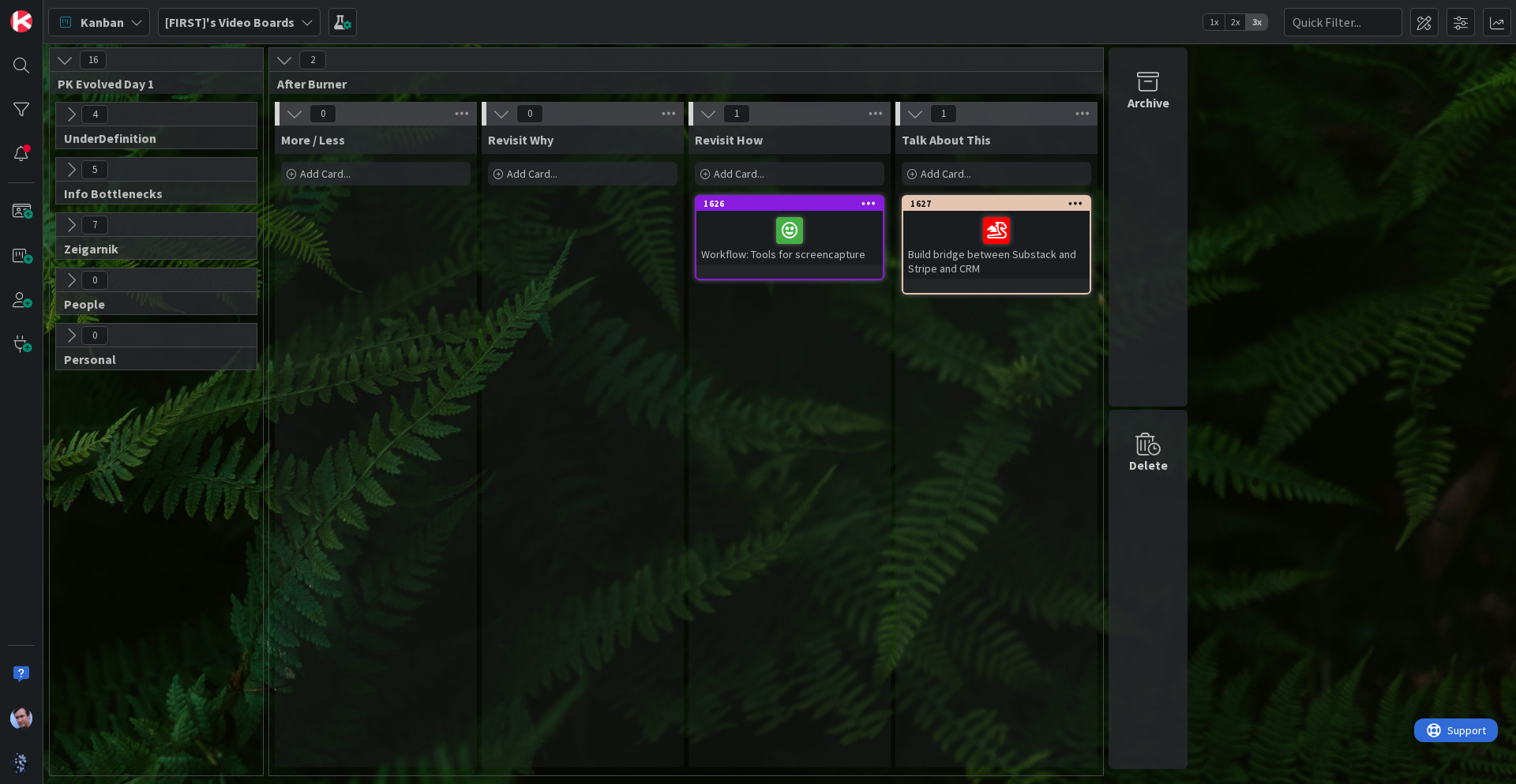 click at bounding box center (284, 60) 